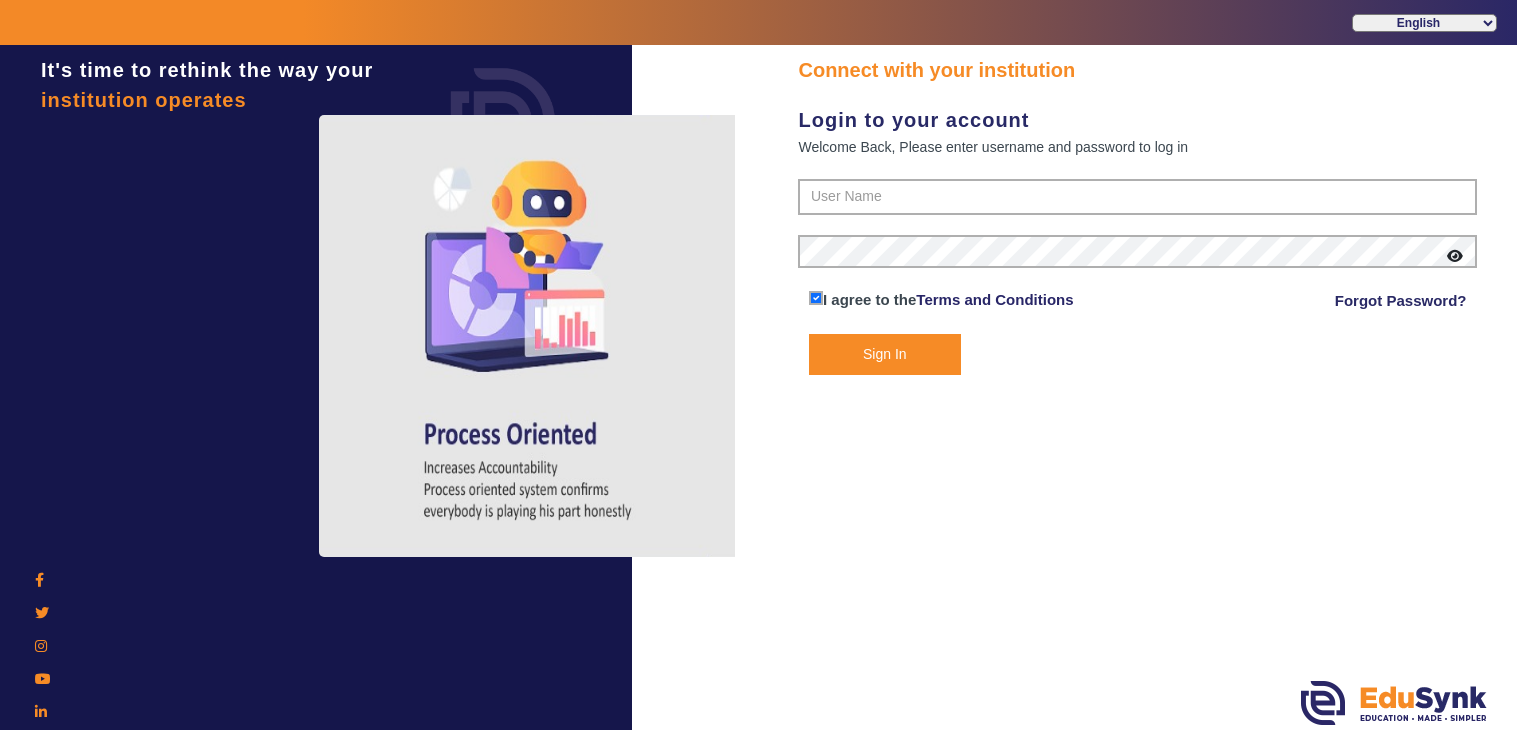 scroll, scrollTop: 0, scrollLeft: 0, axis: both 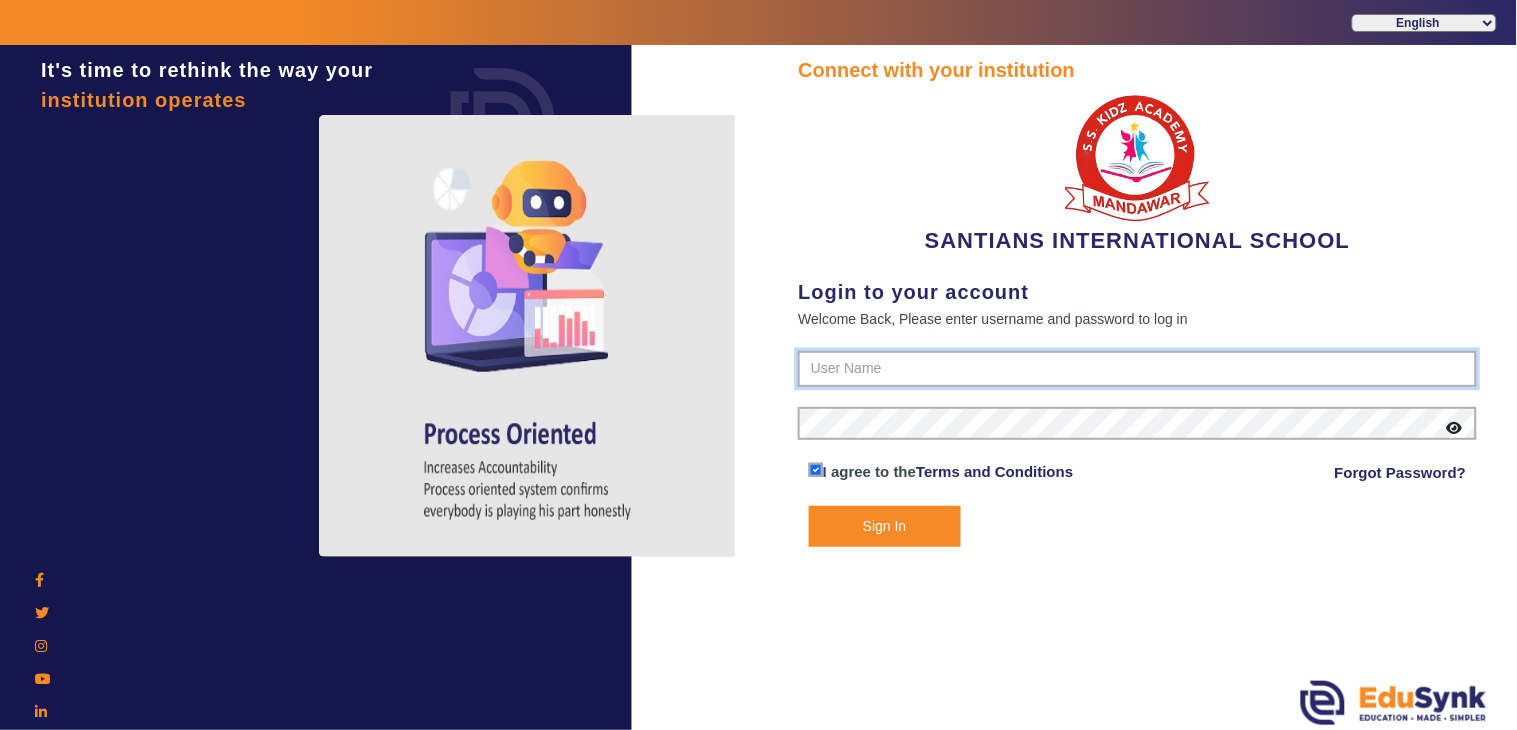 type on "[PHONE]" 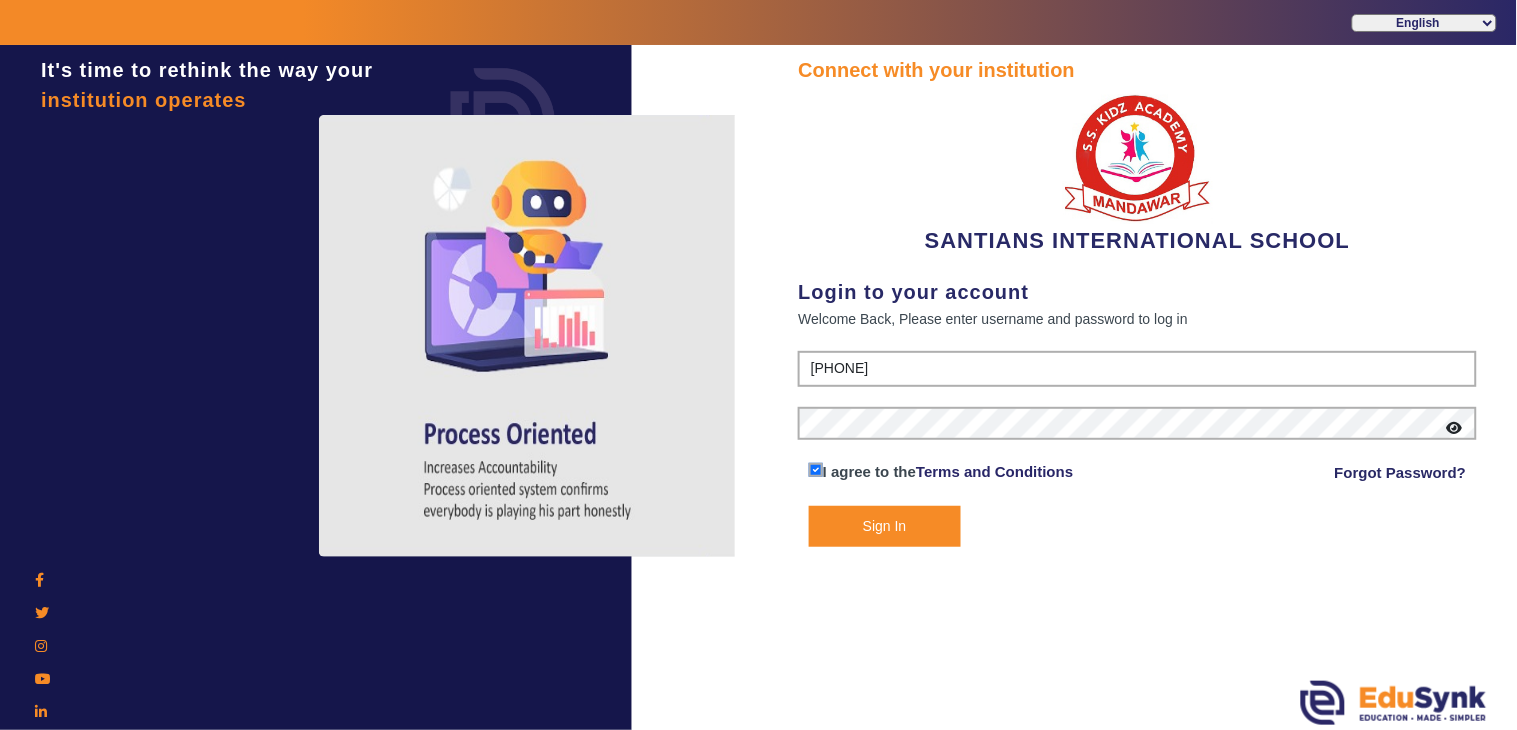 click on "Sign In" 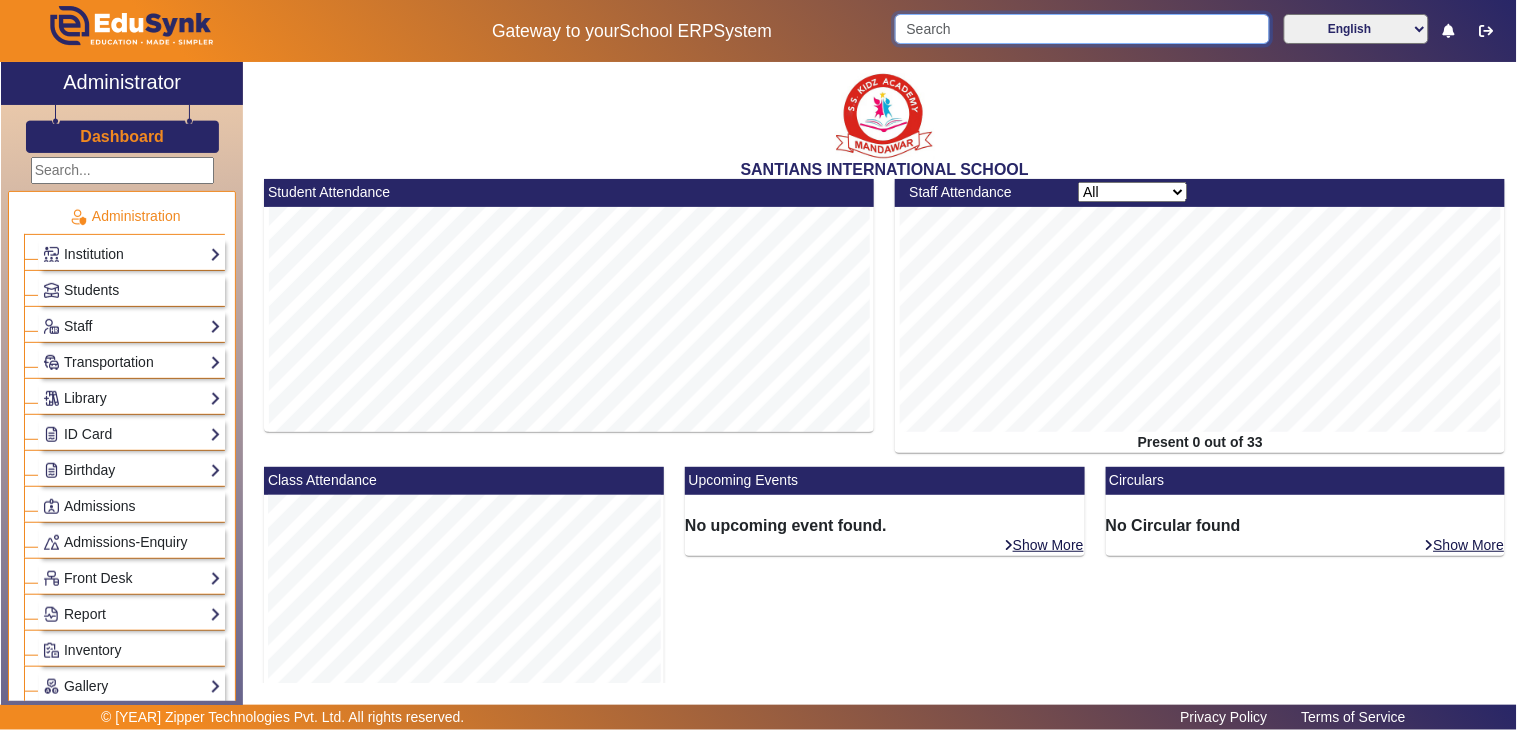 click at bounding box center (1082, 29) 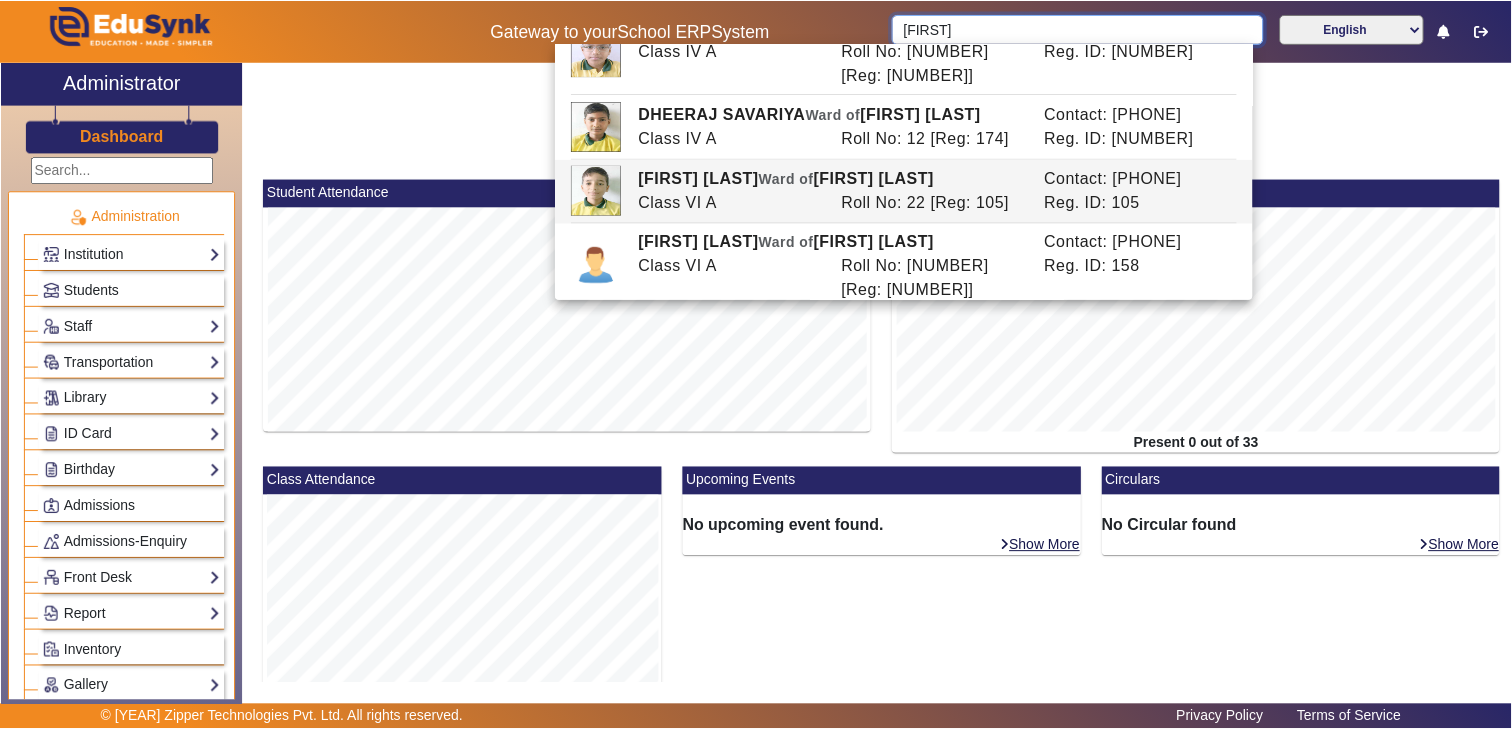 scroll, scrollTop: 222, scrollLeft: 0, axis: vertical 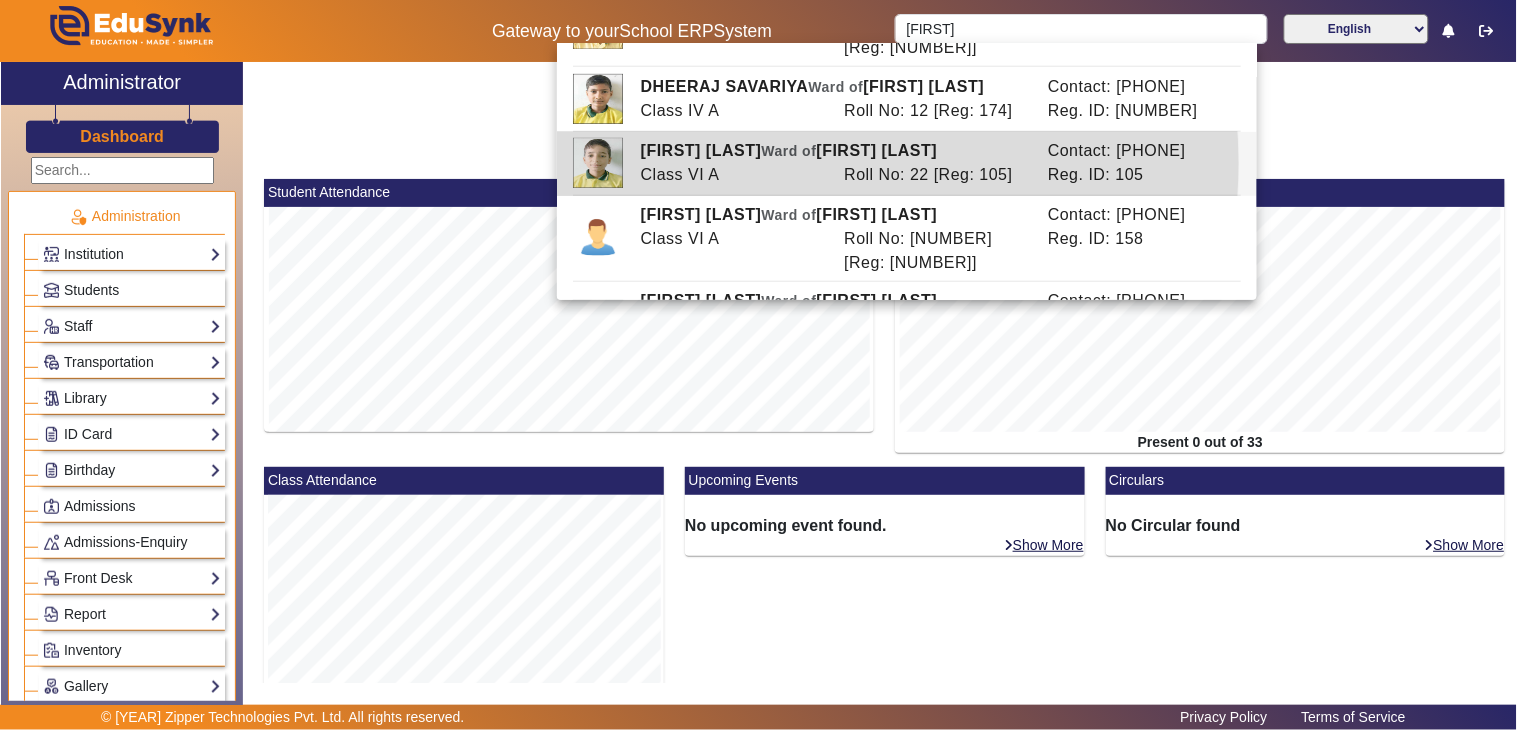click on "Class VI A" at bounding box center (732, 175) 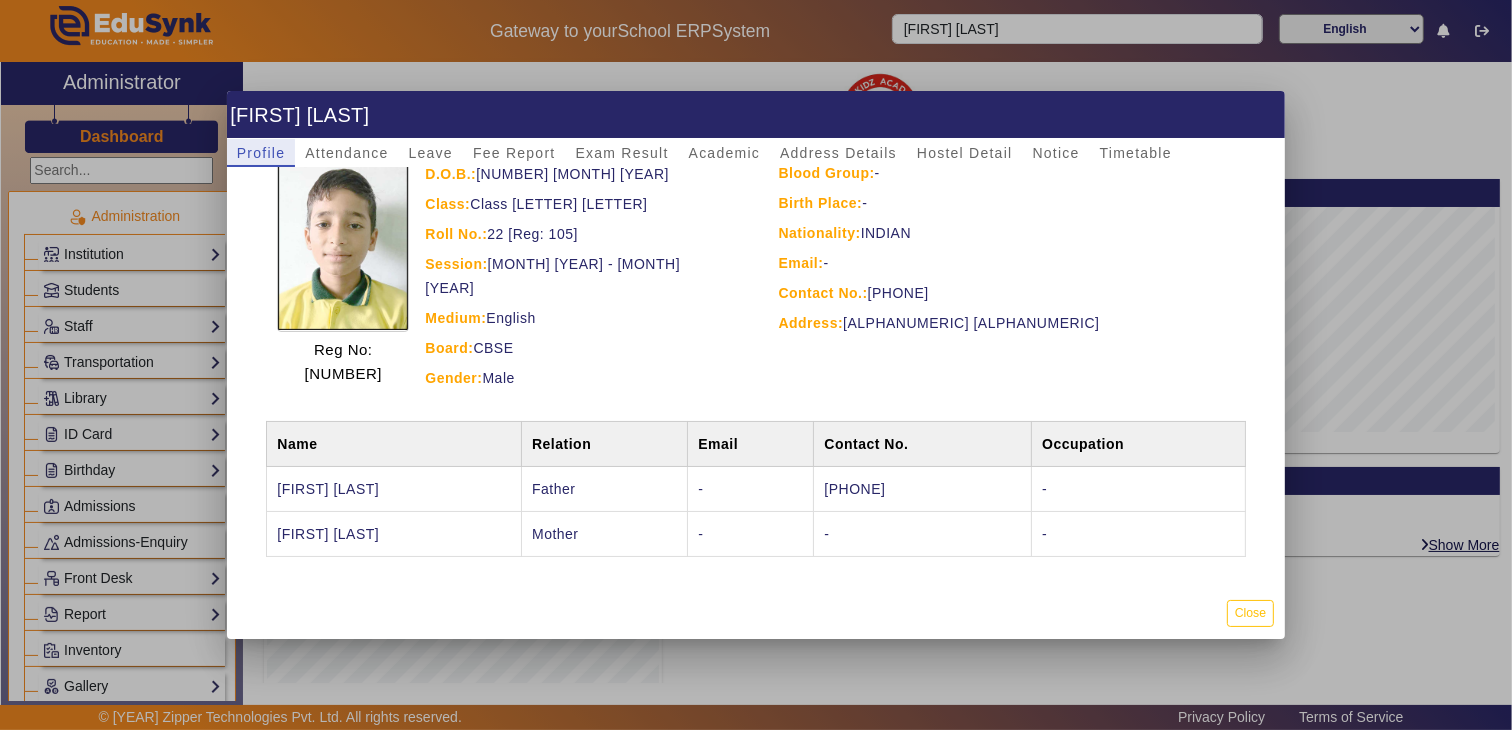 scroll, scrollTop: 0, scrollLeft: 0, axis: both 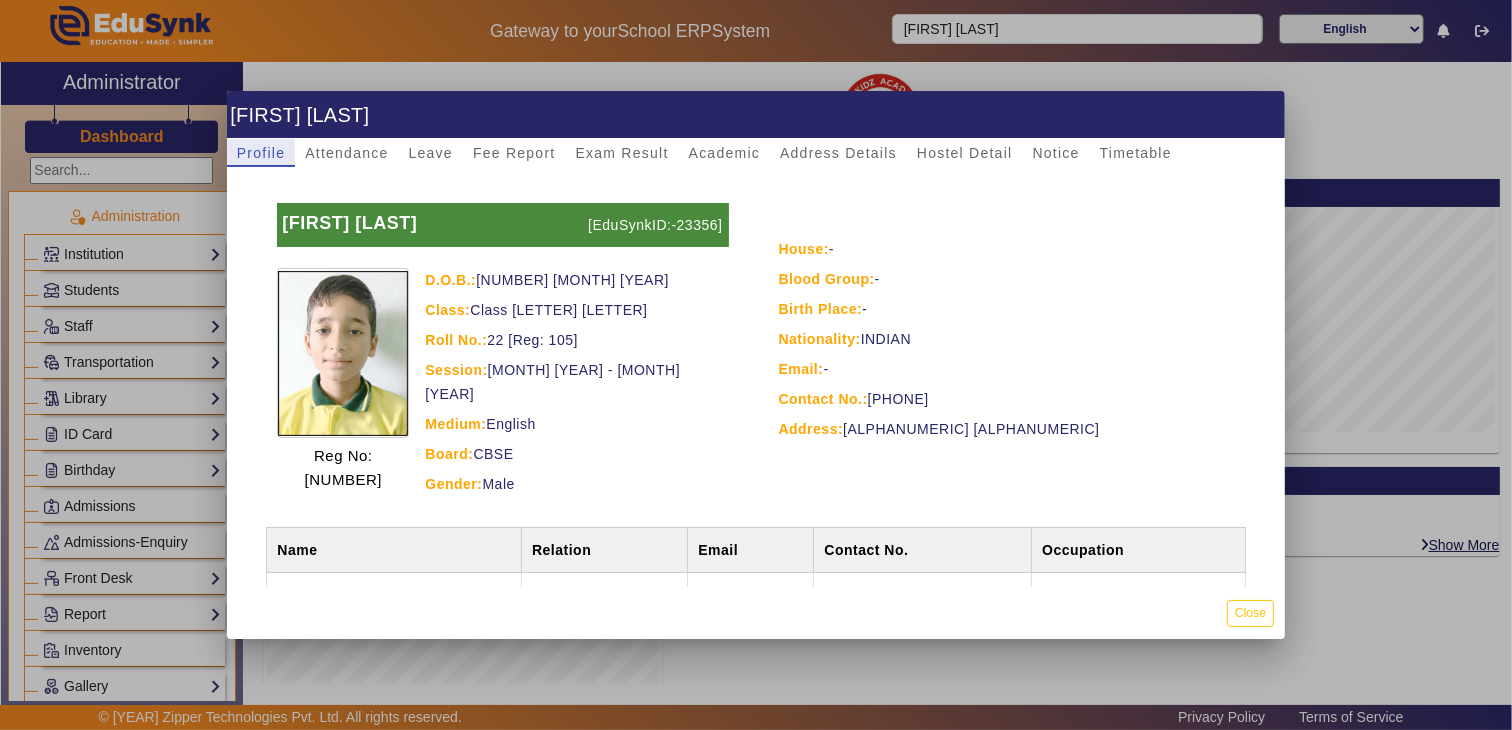 click at bounding box center (756, 365) 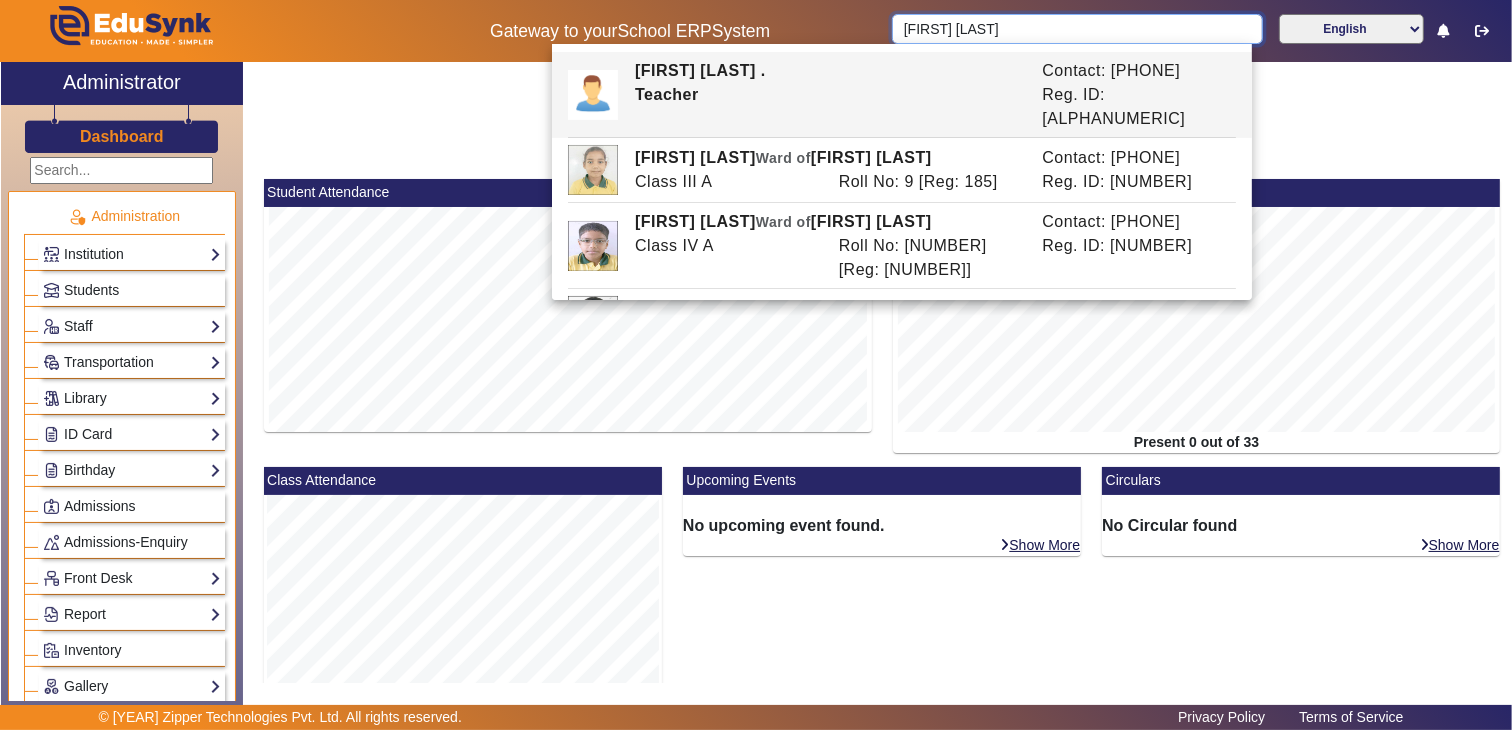 drag, startPoint x: 1004, startPoint y: 27, endPoint x: 744, endPoint y: 33, distance: 260.0692 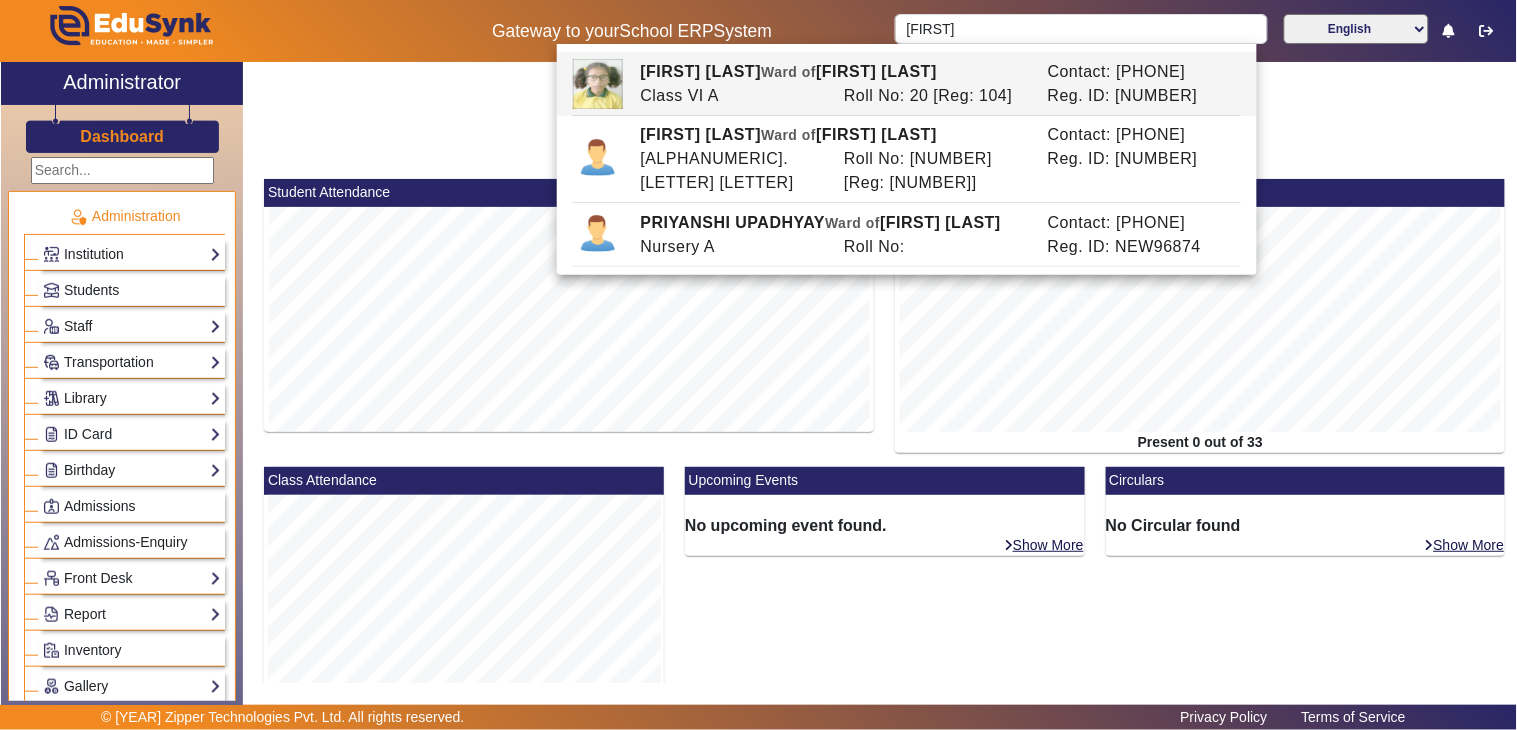click on "Ward of" at bounding box center [788, 72] 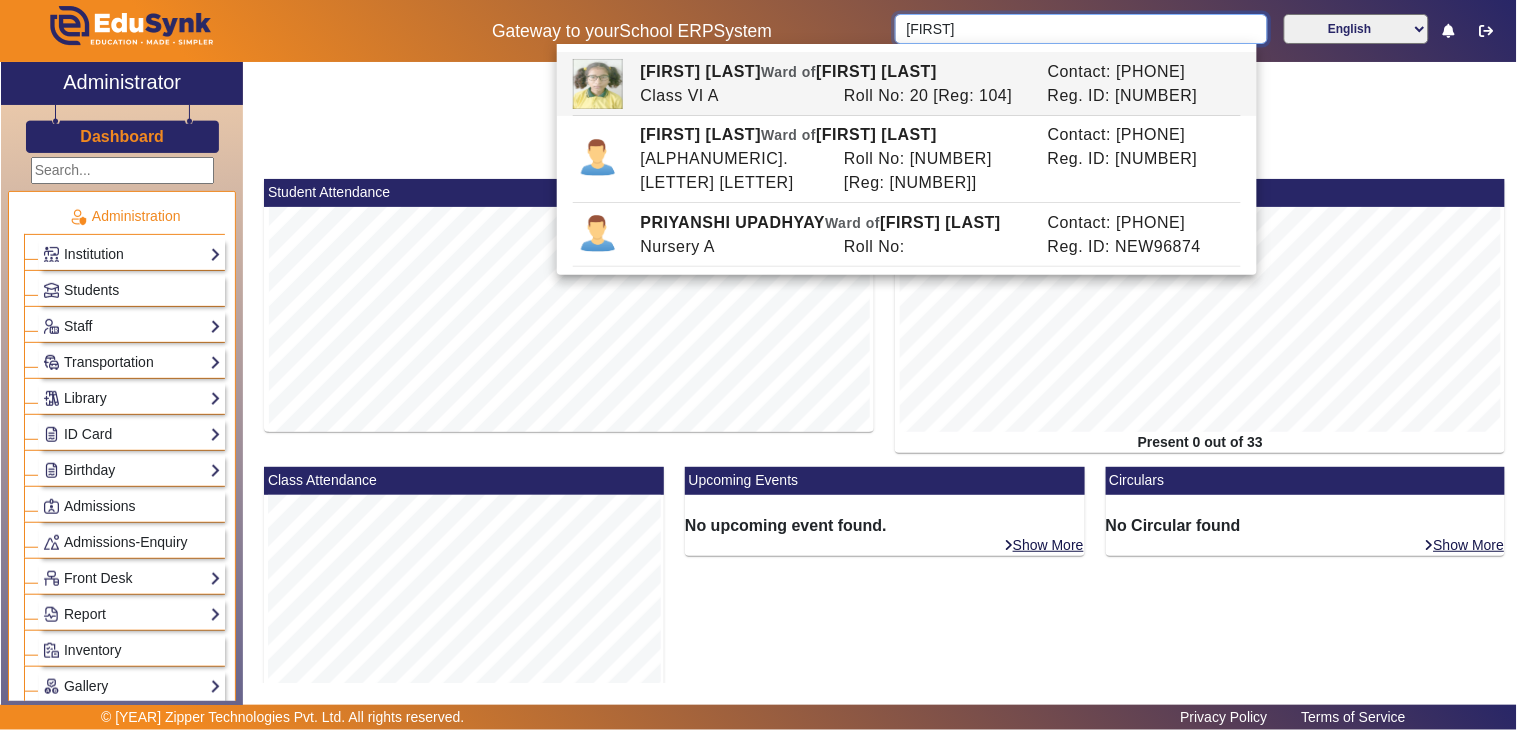 type on "[FIRST] [LAST]" 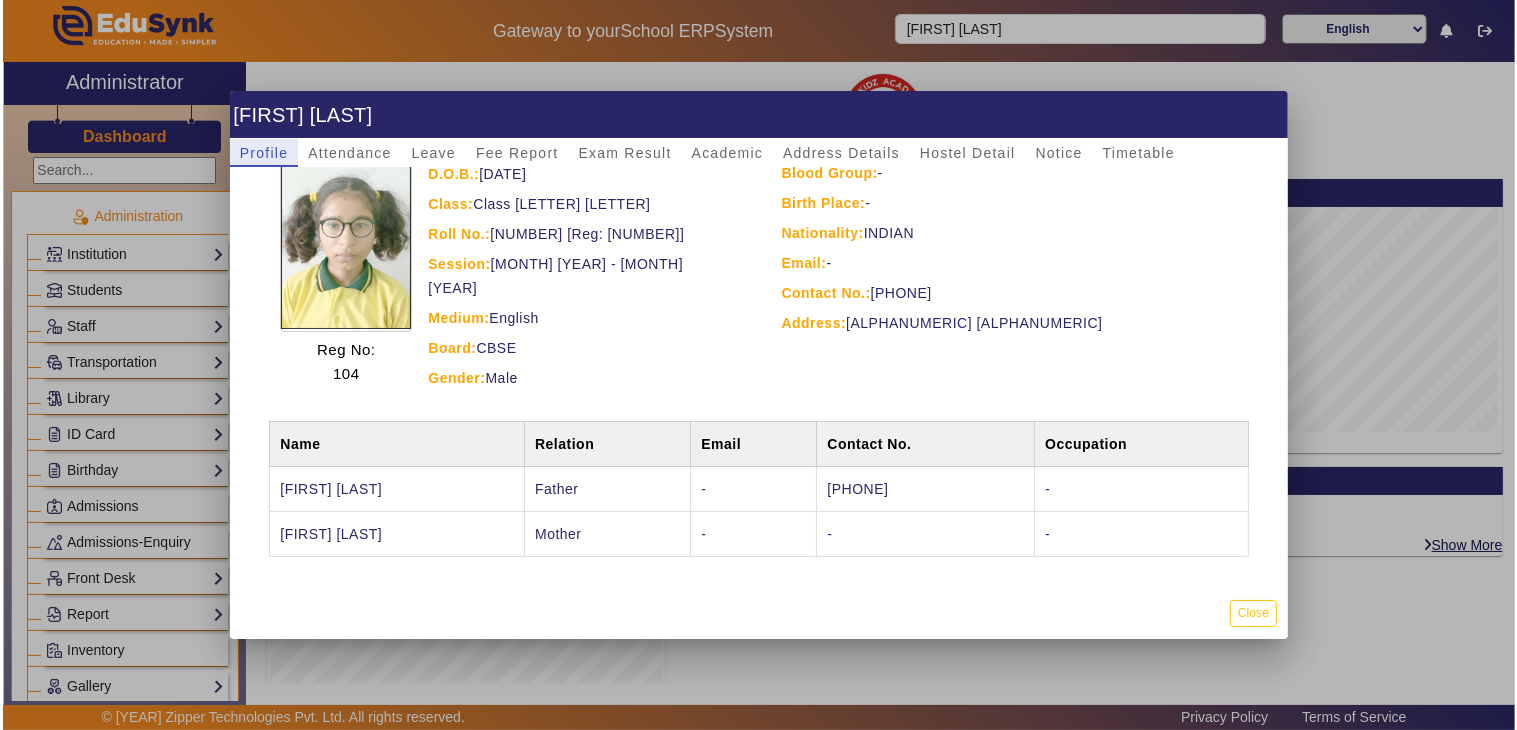 scroll, scrollTop: 0, scrollLeft: 0, axis: both 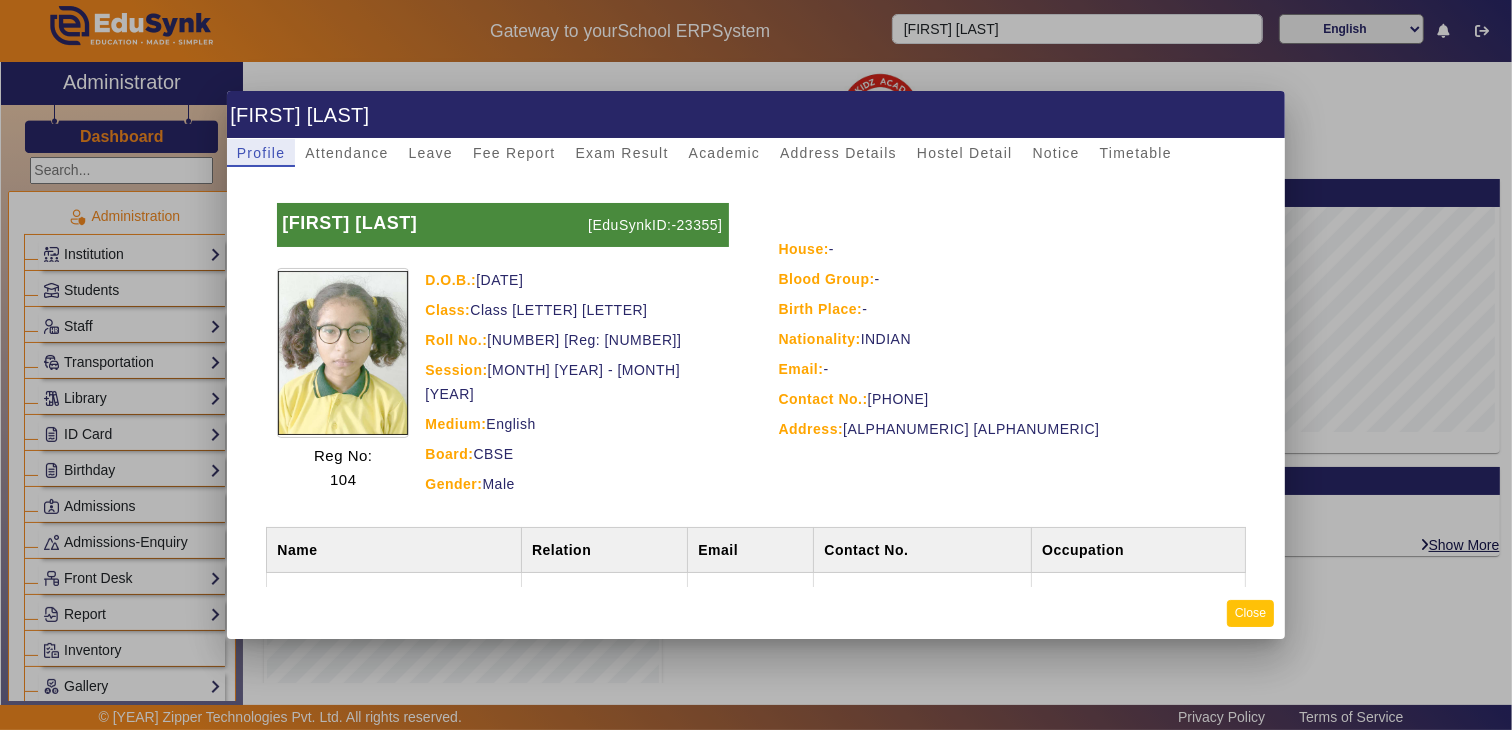 click on "Close" 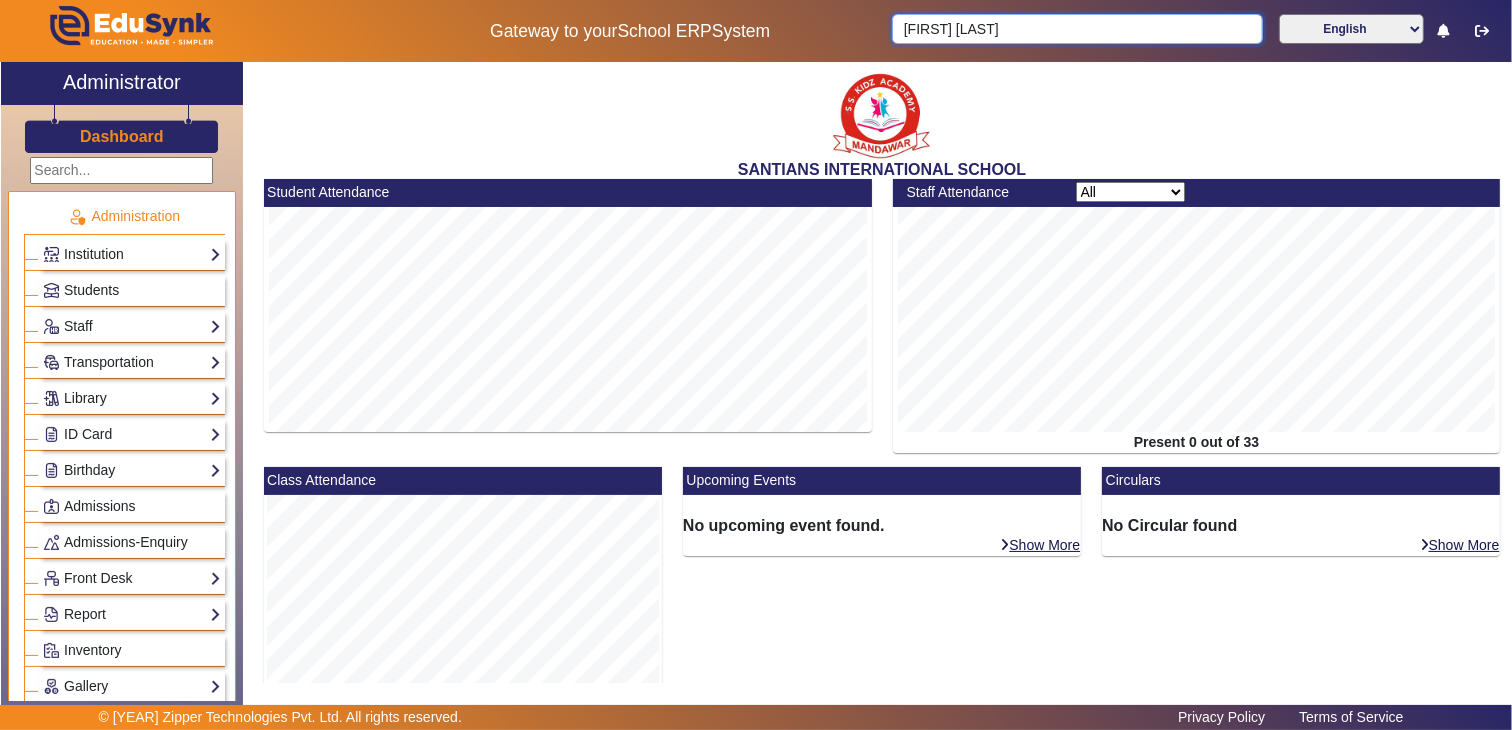 type 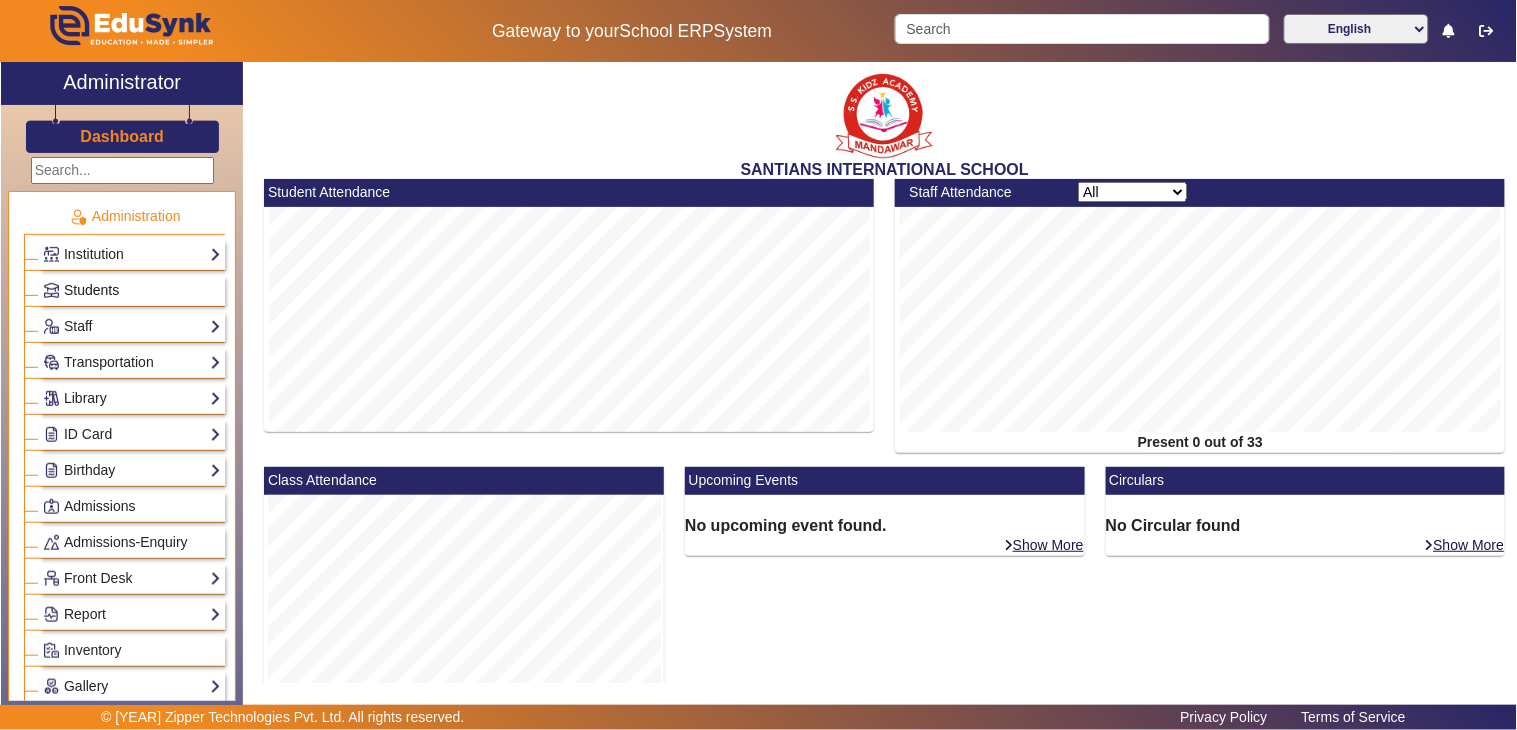 click on "Students" 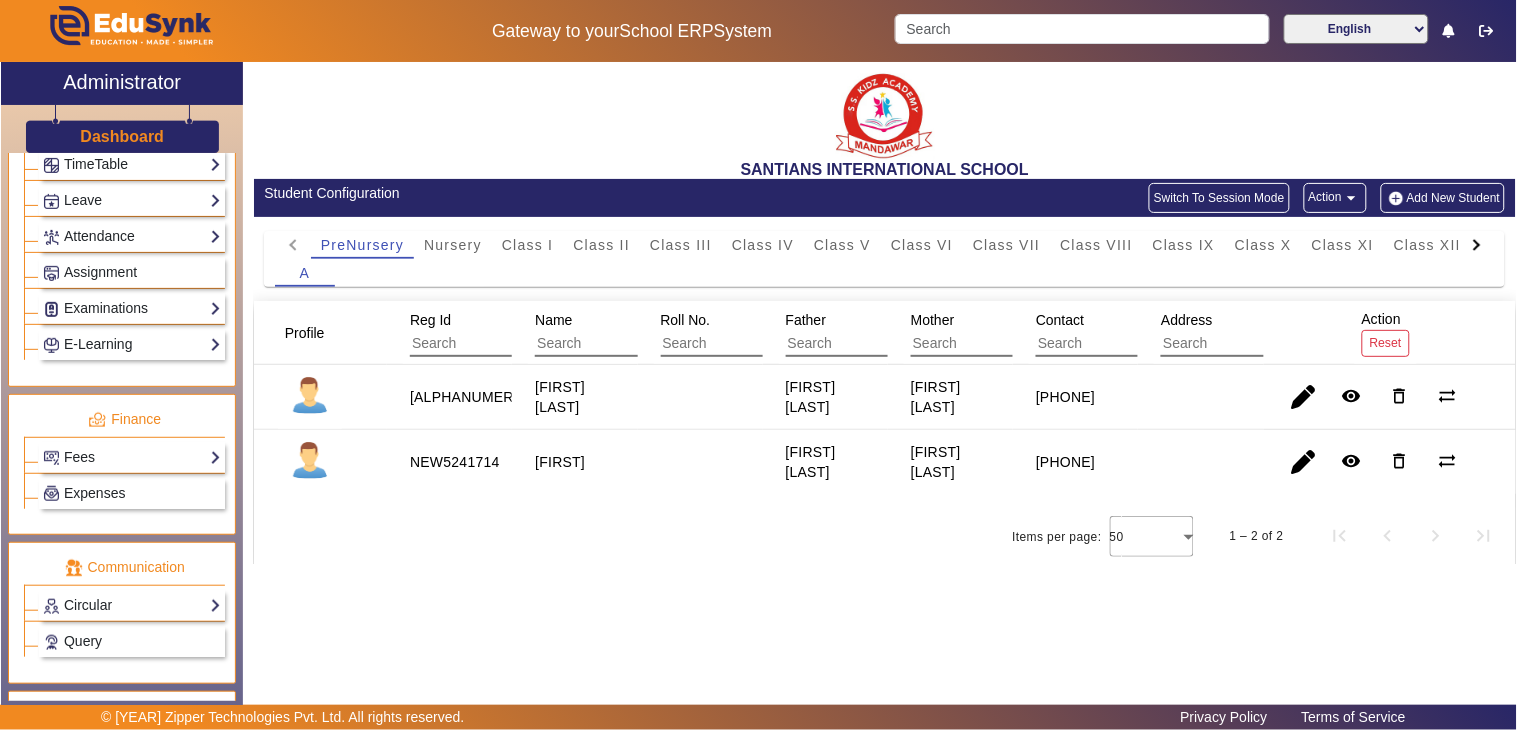 scroll, scrollTop: 953, scrollLeft: 0, axis: vertical 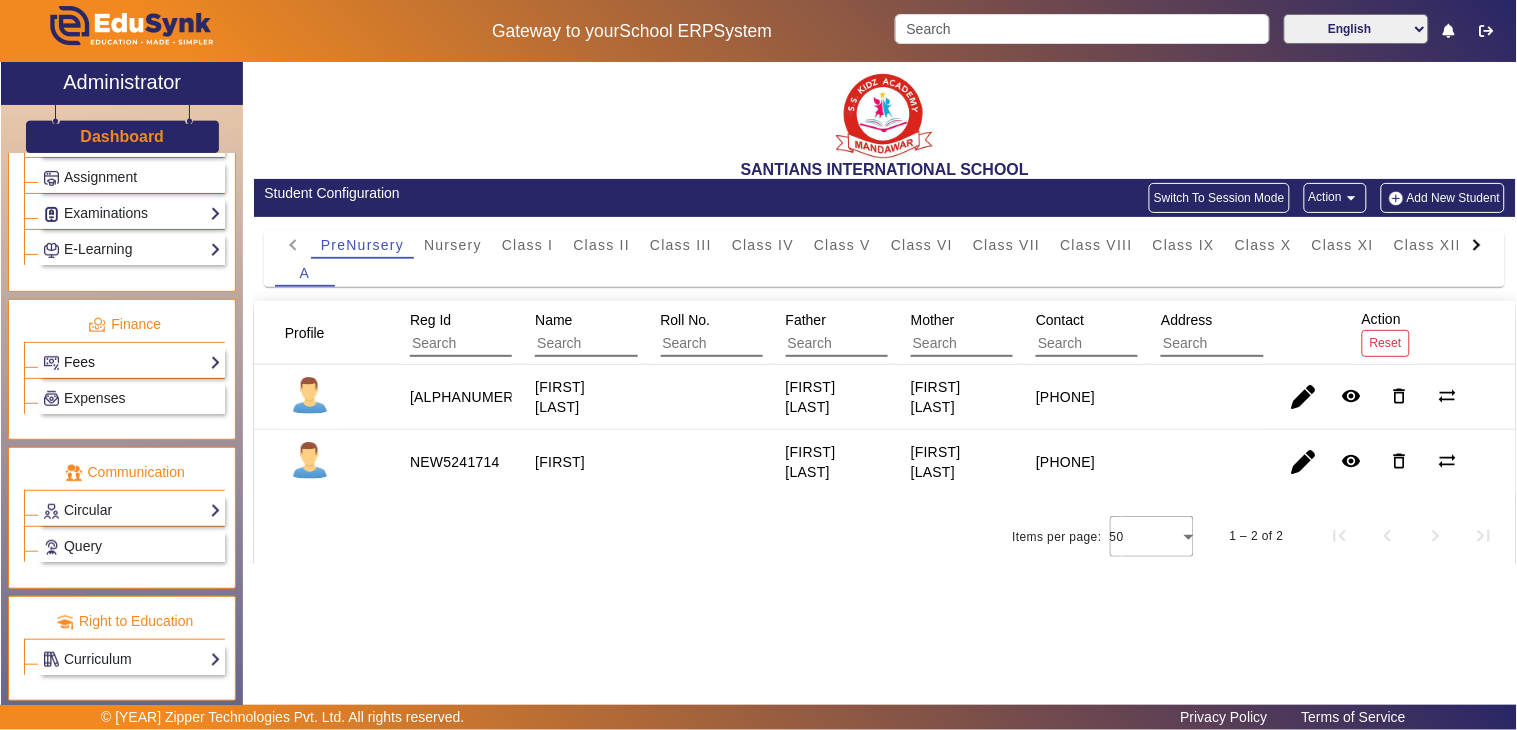 click on "Fees" 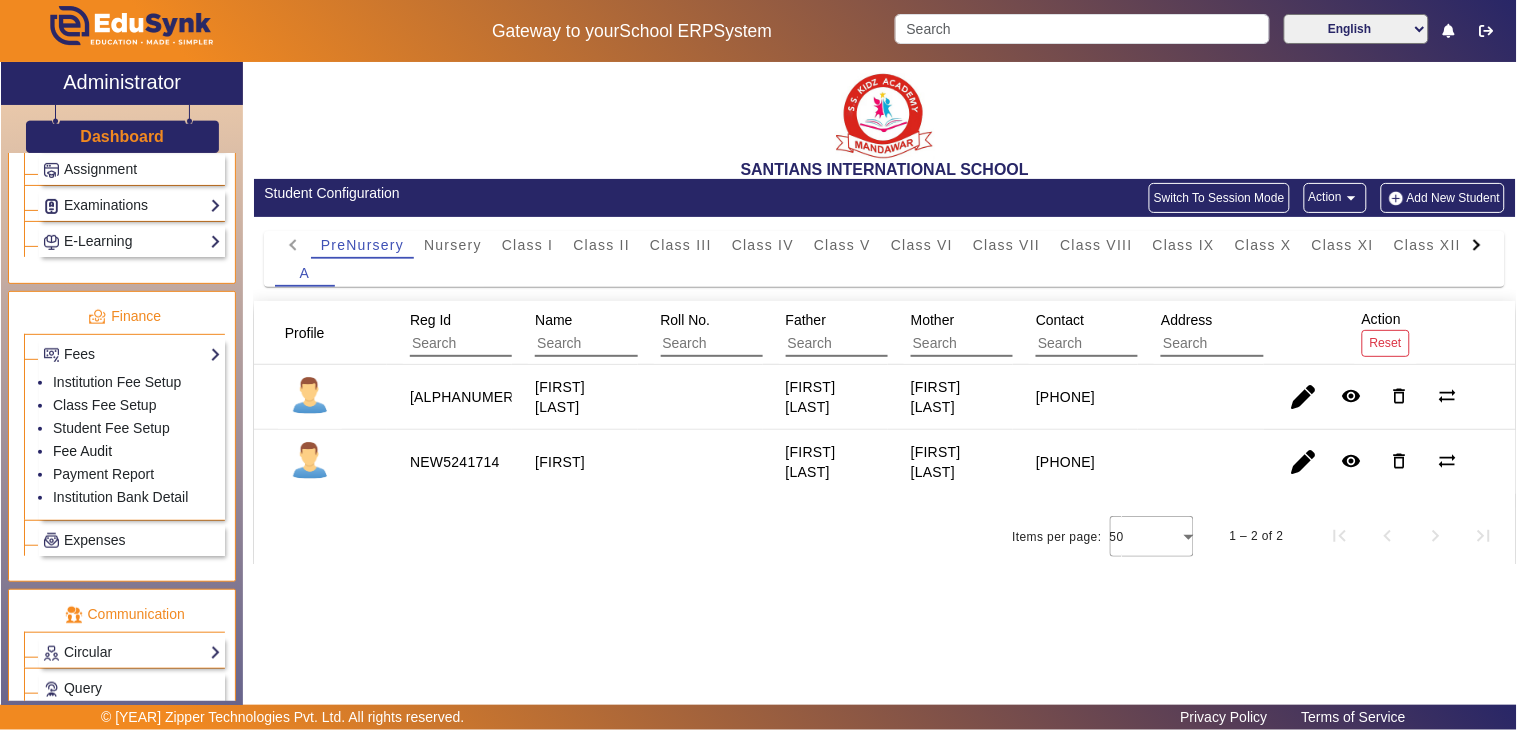 drag, startPoint x: 97, startPoint y: 458, endPoint x: 851, endPoint y: 397, distance: 756.4635 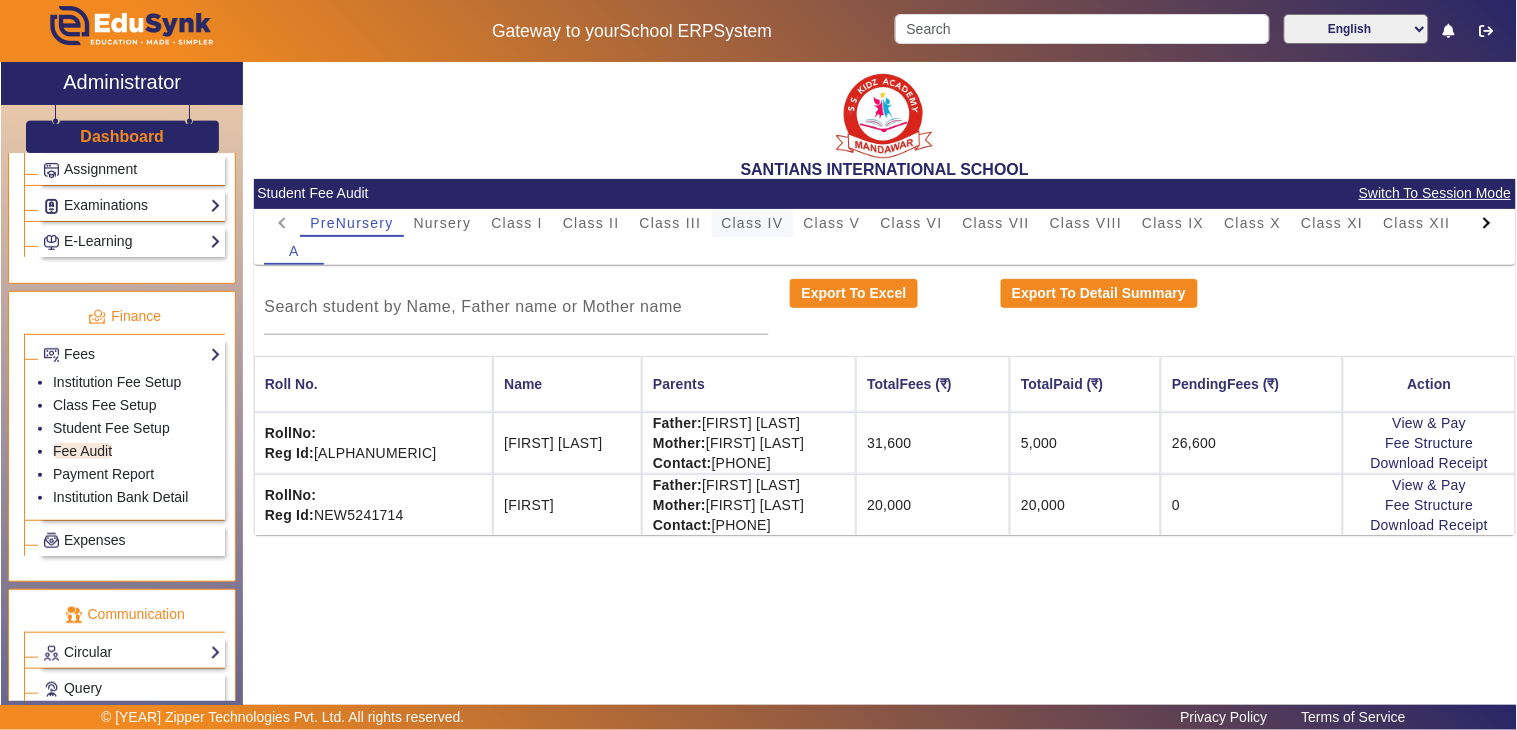 click on "Class IV" at bounding box center [753, 223] 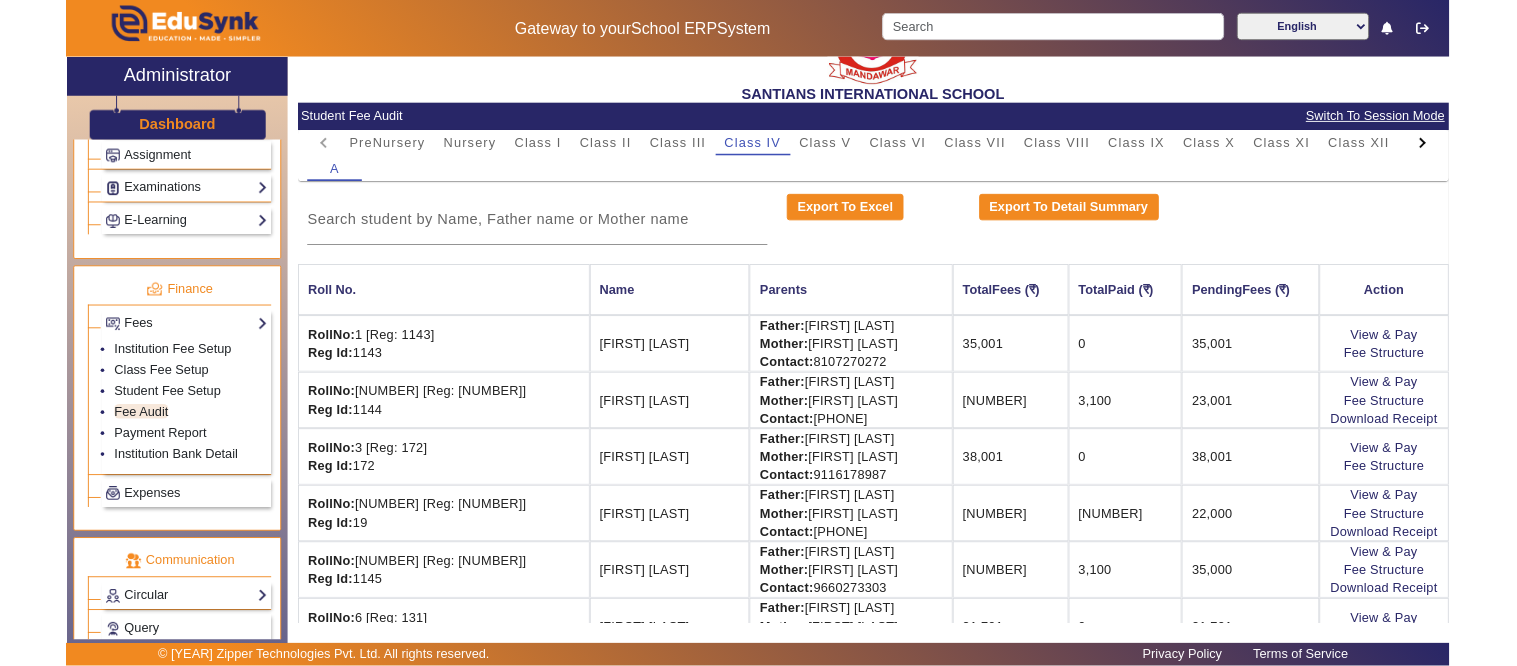 scroll, scrollTop: 222, scrollLeft: 0, axis: vertical 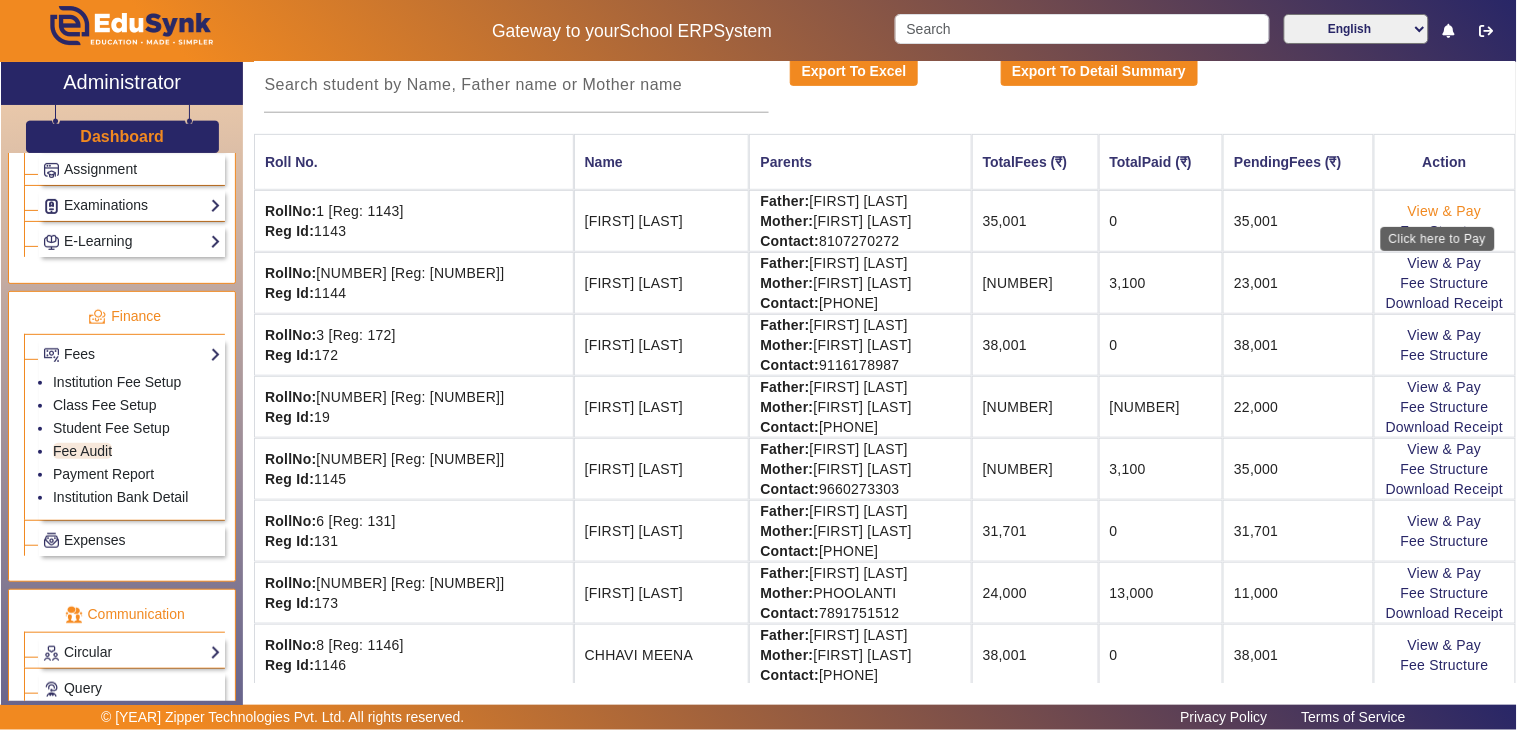 click on "View & Pay" 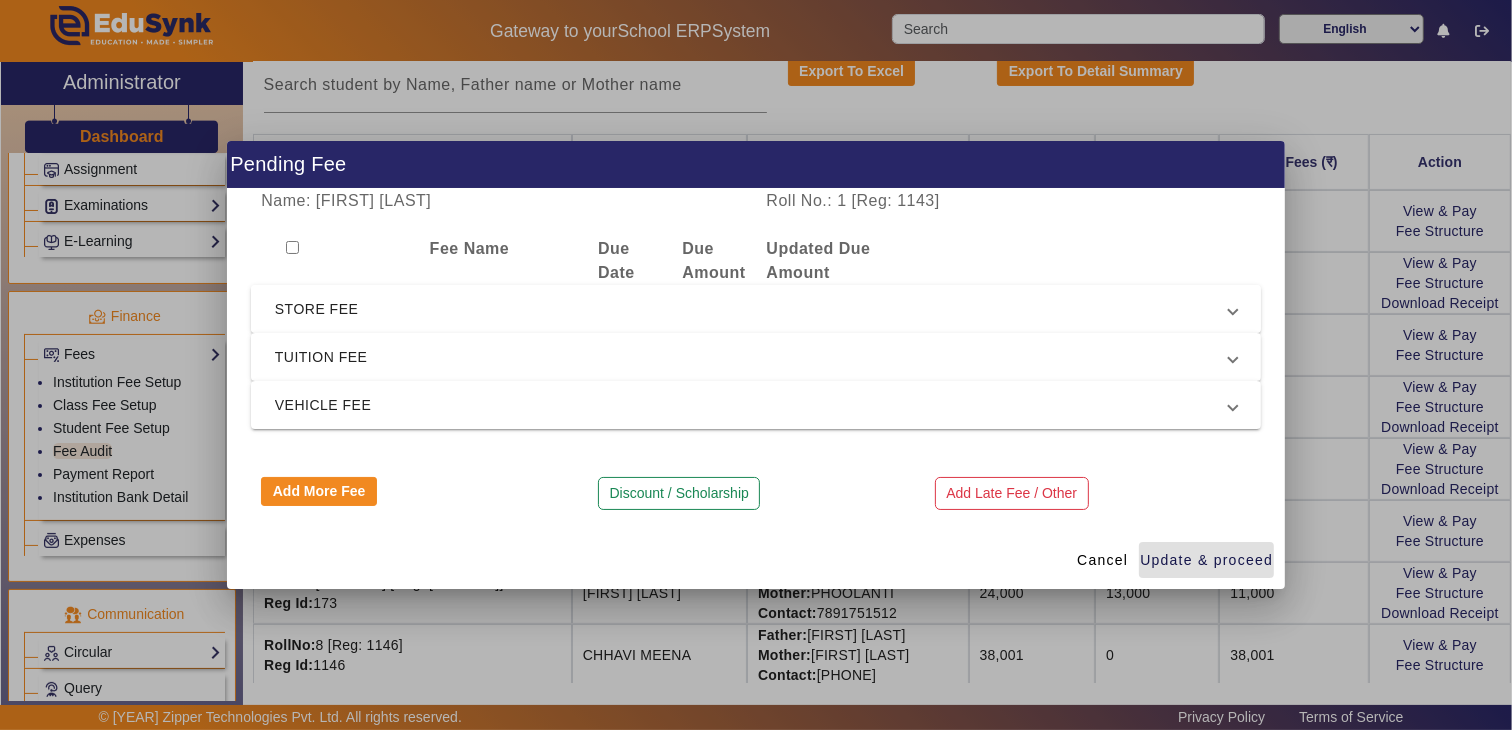 click on "STORE FEE" at bounding box center (752, 309) 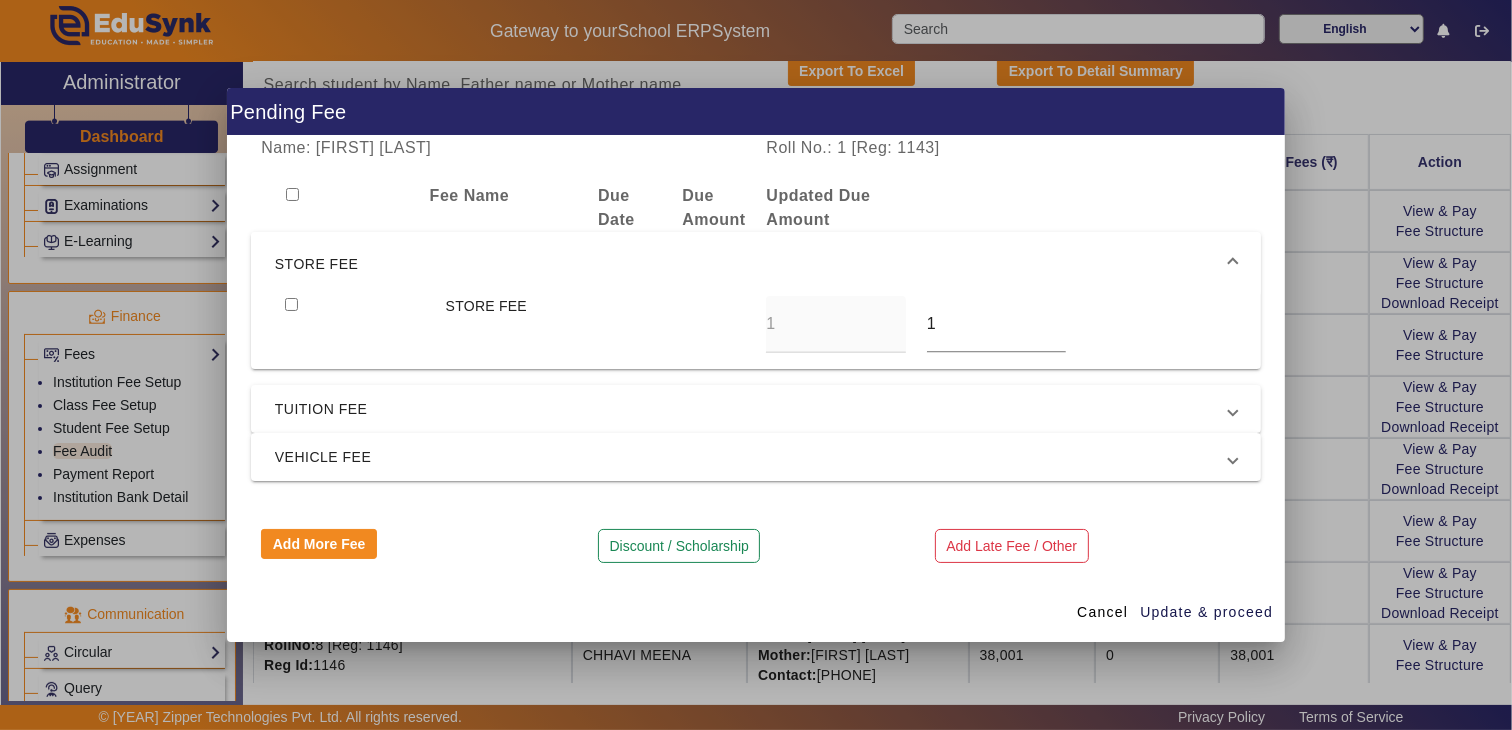 drag, startPoint x: 336, startPoint y: 258, endPoint x: 341, endPoint y: 360, distance: 102.122475 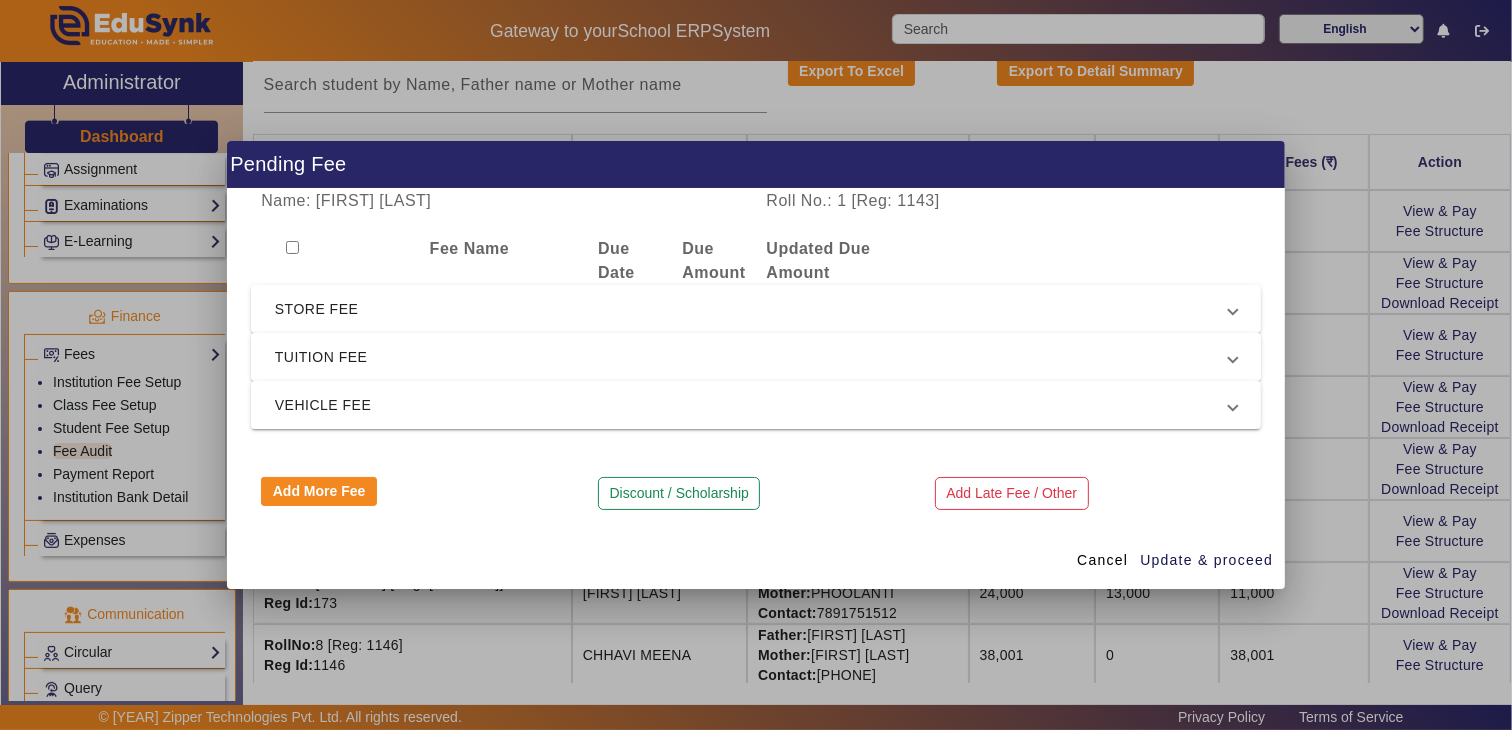 click on "TUITION FEE" at bounding box center (752, 357) 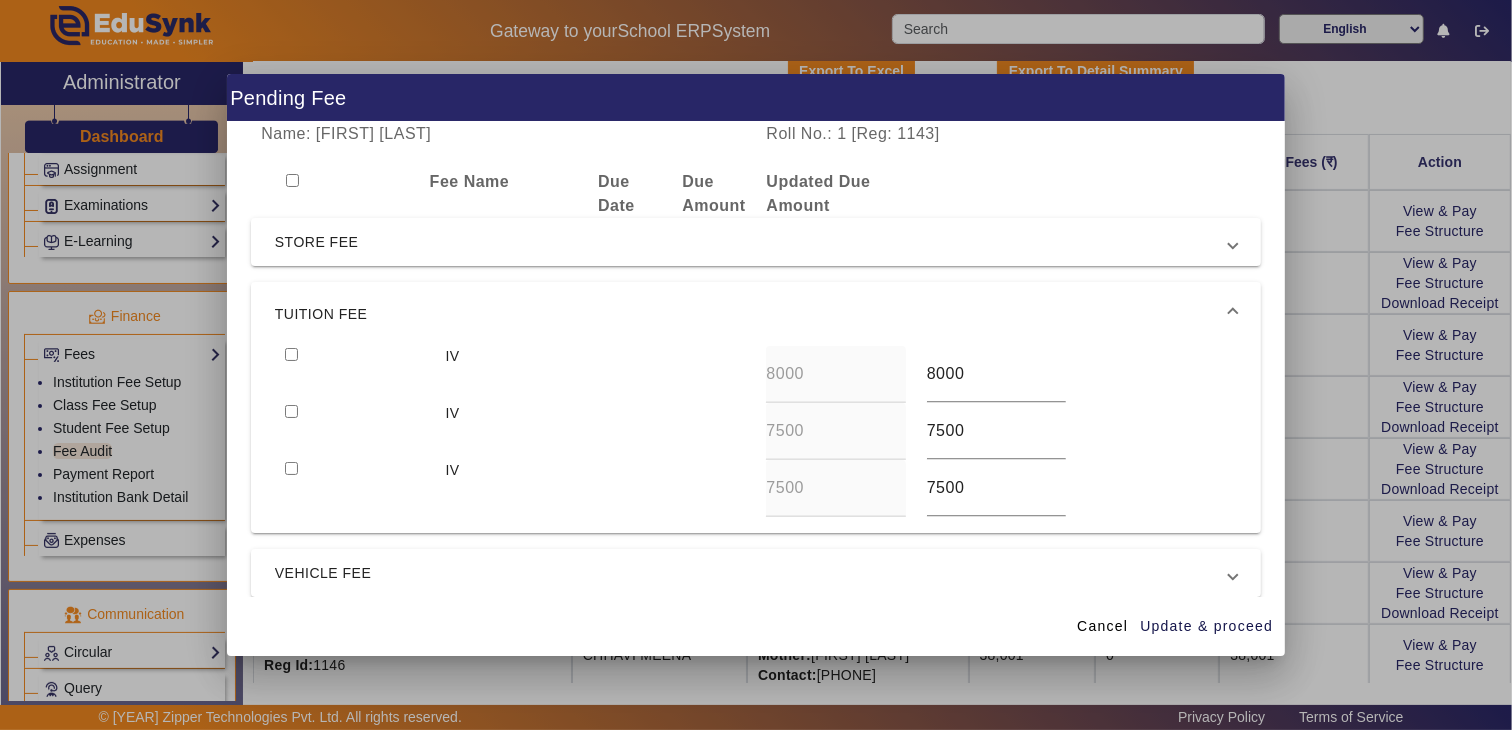 drag, startPoint x: 285, startPoint y: 355, endPoint x: 301, endPoint y: 397, distance: 44.94441 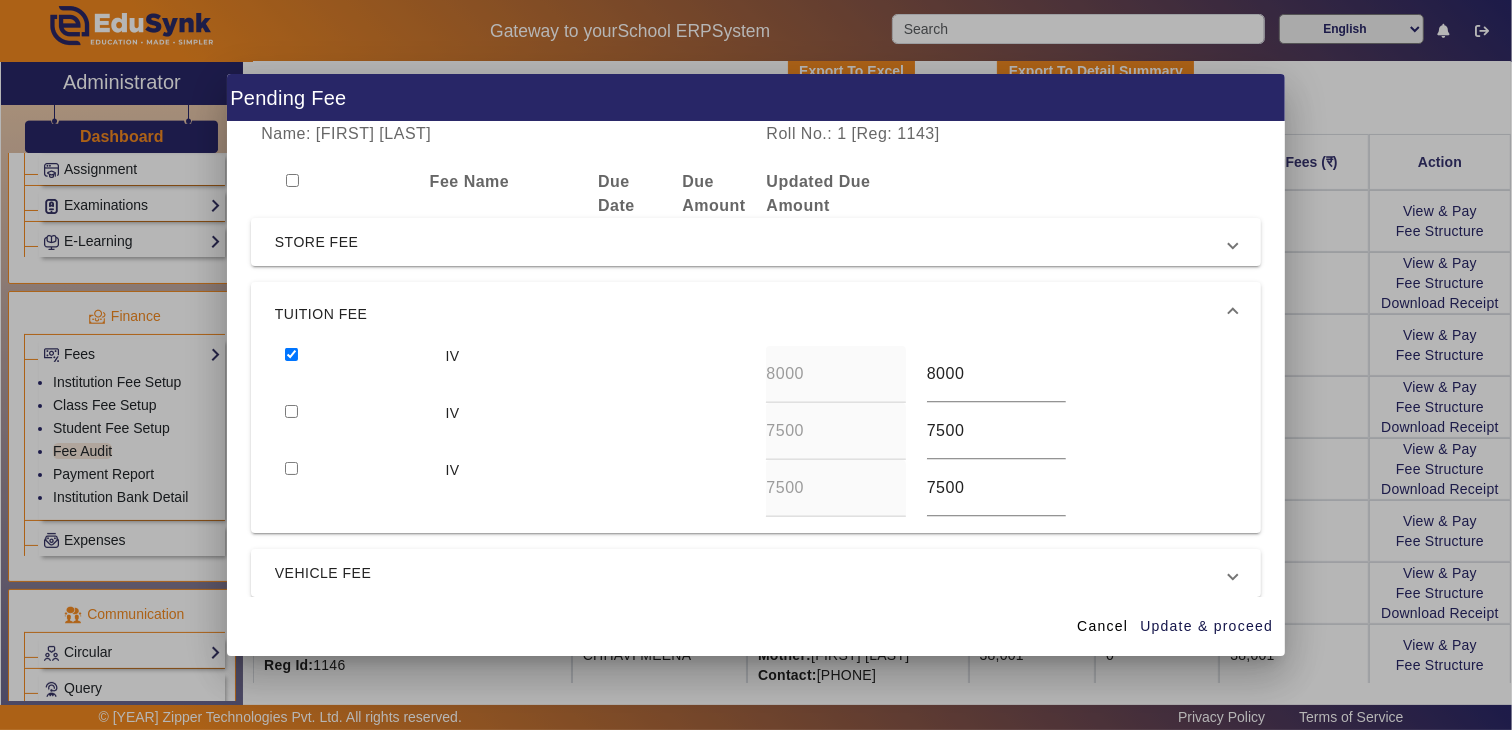 click at bounding box center (291, 411) 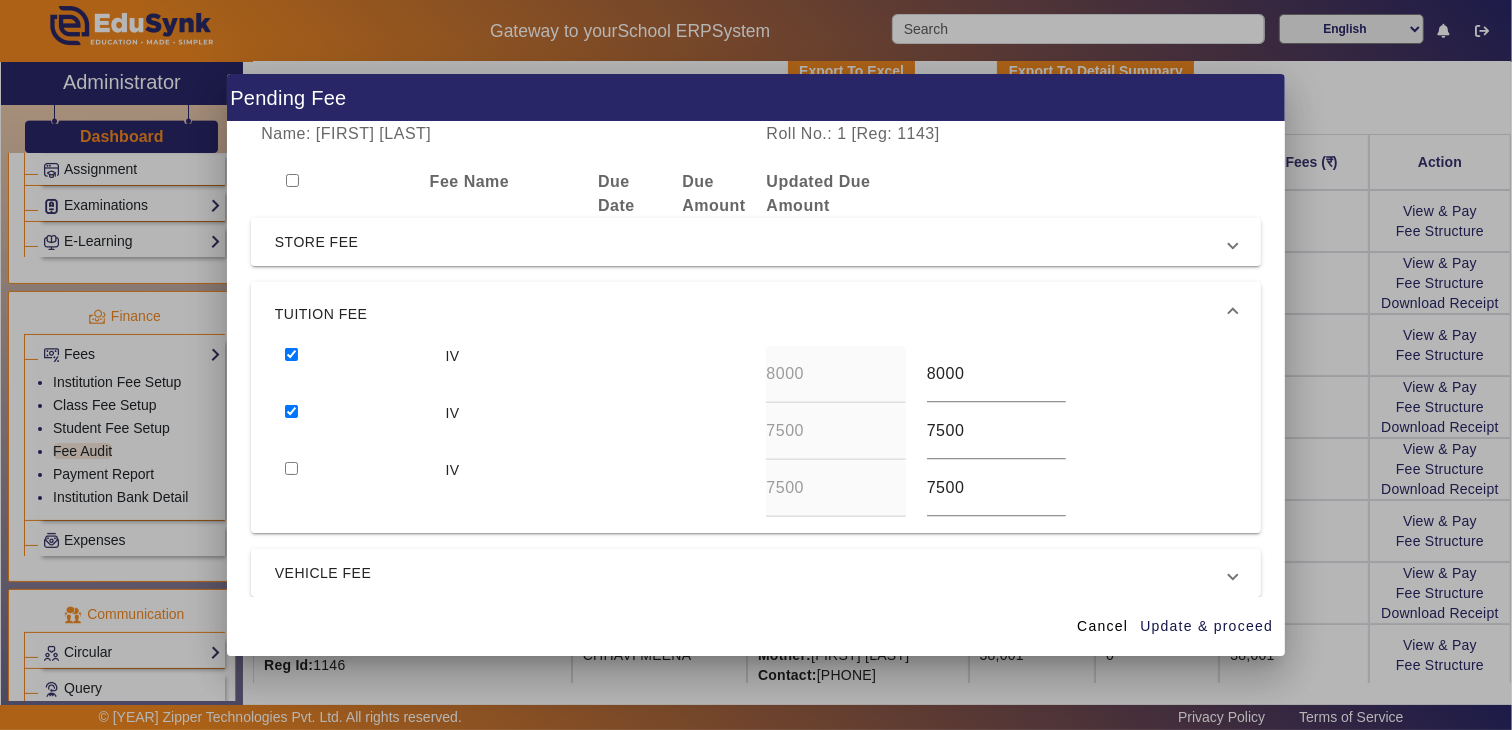 click at bounding box center [291, 468] 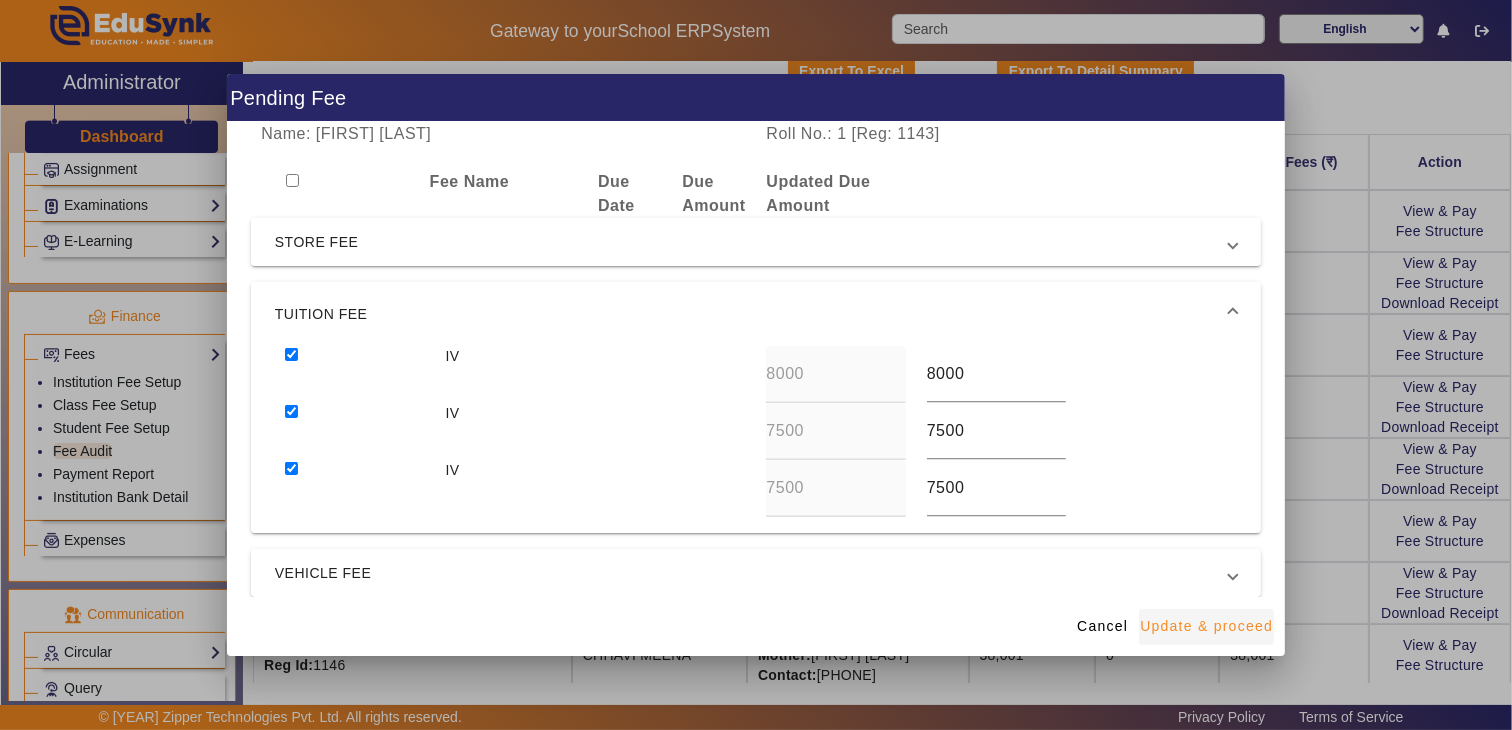 click on "Update & proceed" at bounding box center (1206, 626) 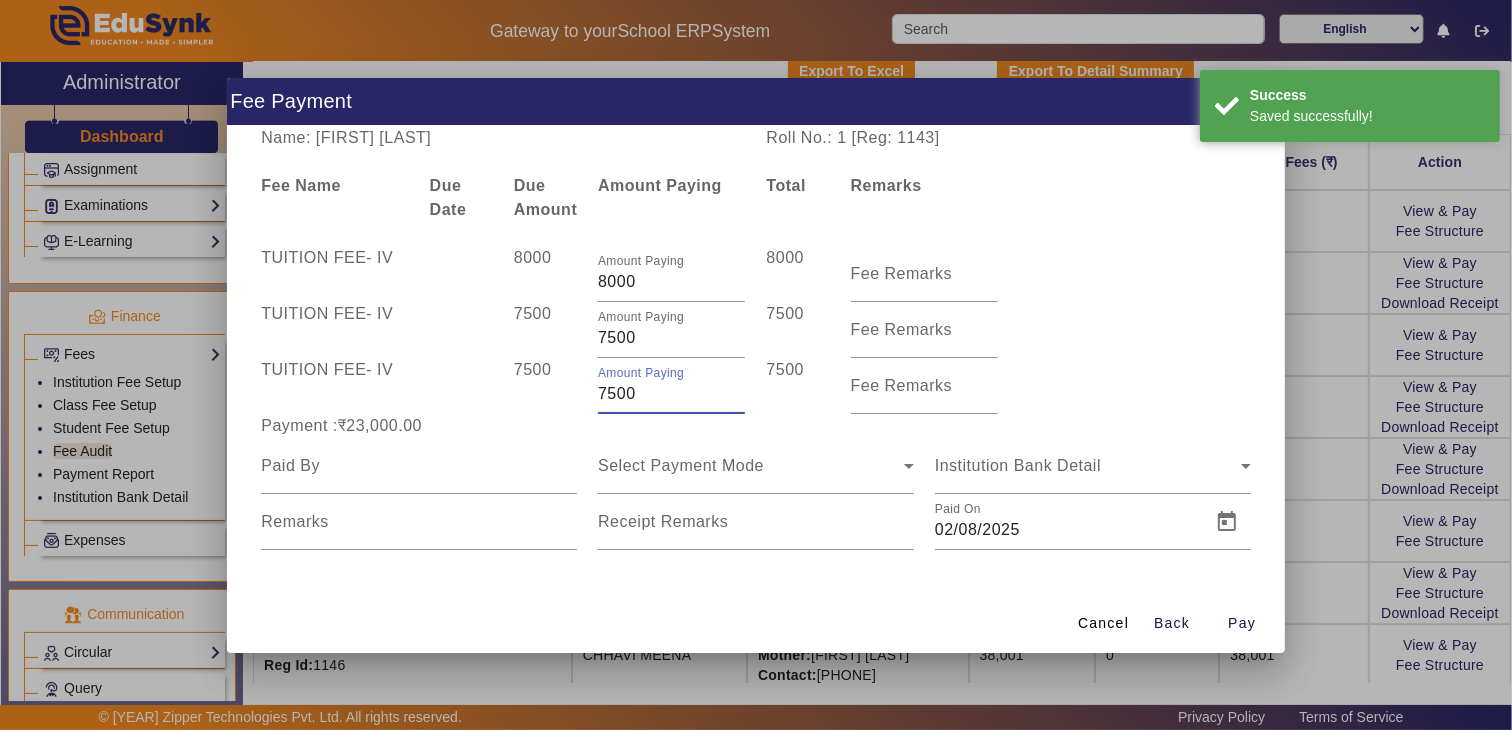 drag, startPoint x: 658, startPoint y: 384, endPoint x: 586, endPoint y: 395, distance: 72.835434 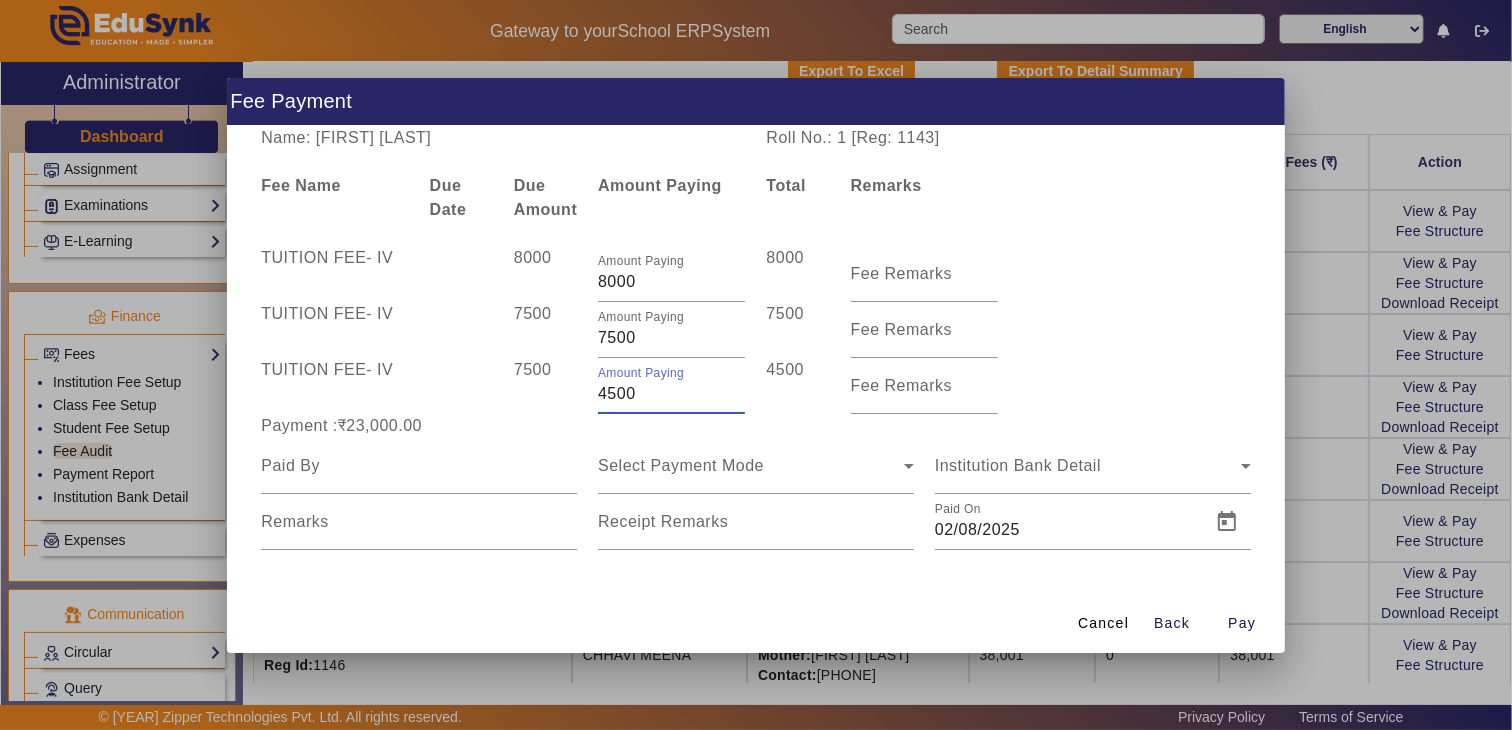 type on "4500" 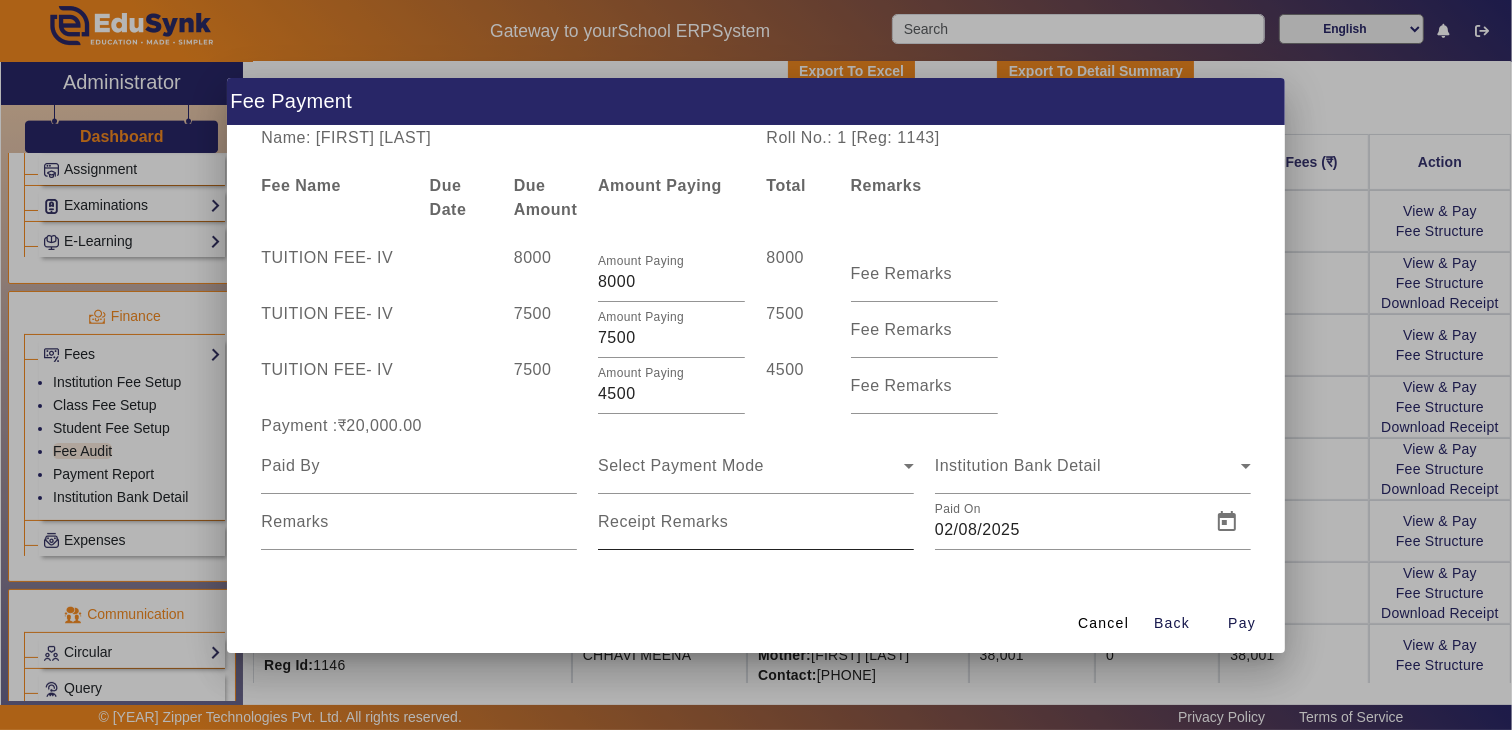 drag, startPoint x: 491, startPoint y: 435, endPoint x: 684, endPoint y: 506, distance: 205.64532 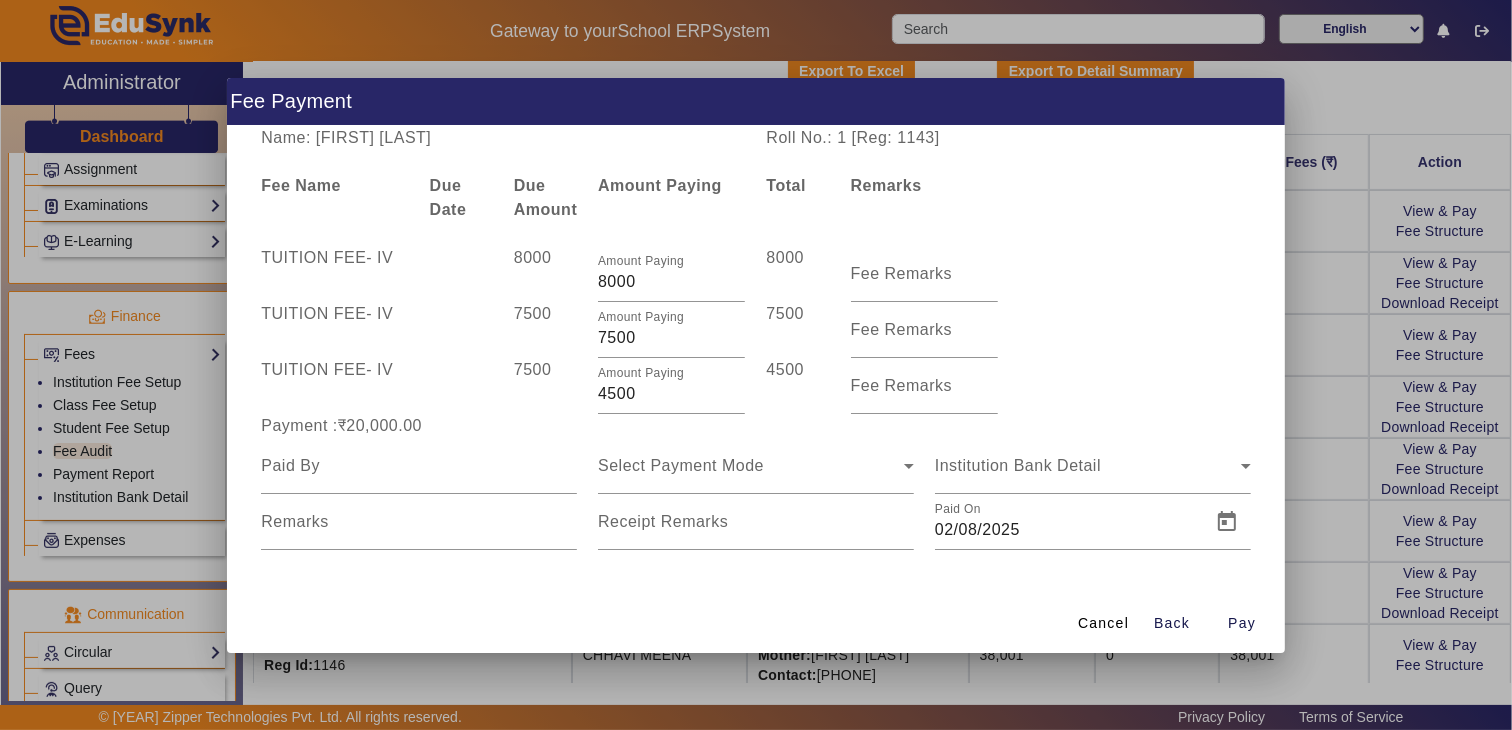 click on "Name: [FIRST] [LAST] Roll No.: 1 [Reg: 1143] Fee Name Due Date Due Amount Amount Paying Total Remarks TUITION FEE - IV 8000 Amount Paying 8000 8000 Fee Remarks TUITION FEE - IV 7500 Amount Paying 7500 7500 Fee Remarks TUITION FEE - IV 7500 Amount Paying 4500 4500 Fee Remarks Payment :₹20,000.00 Select Payment Mode Institution Bank Detail Remarks Receipt Remarks Paid On [DATE]" at bounding box center [756, 360] 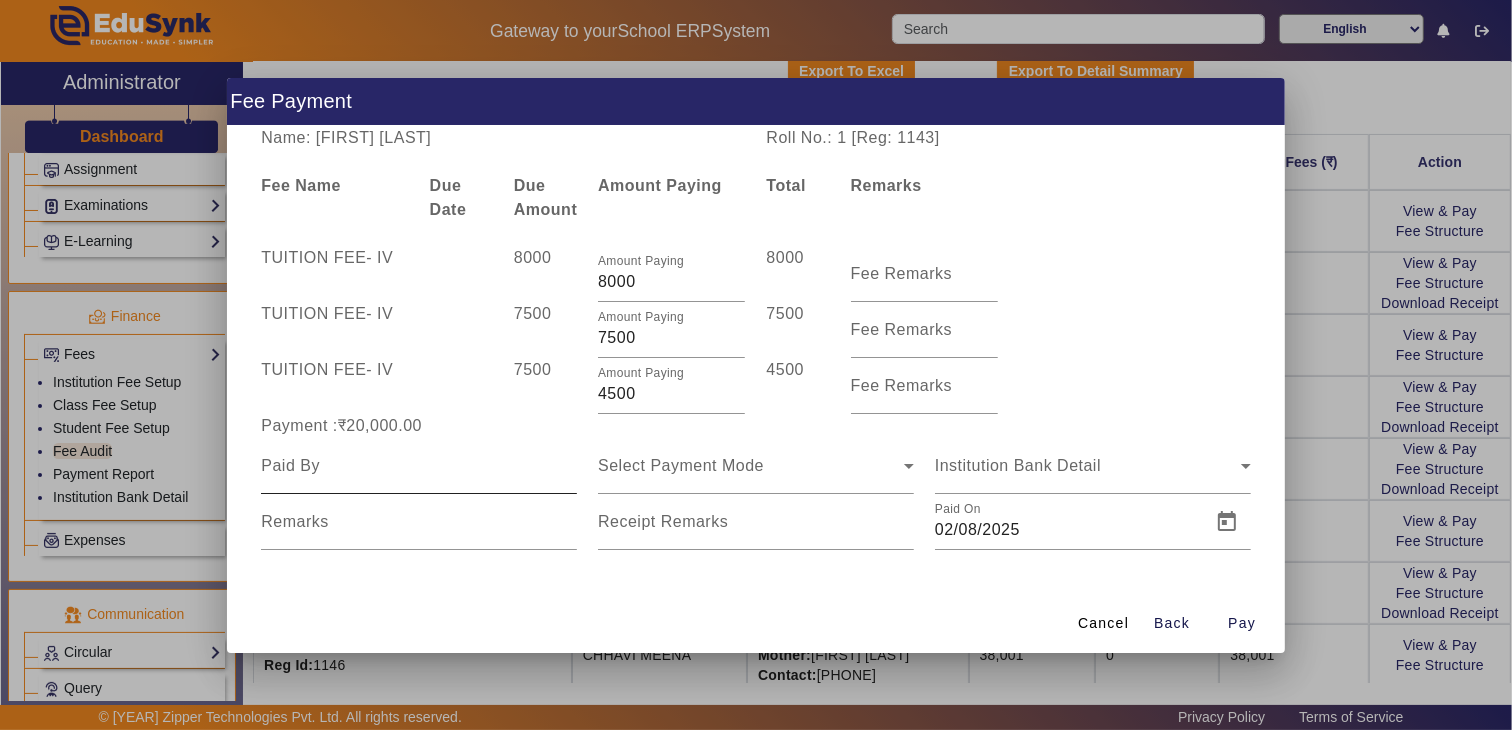 click at bounding box center (419, 466) 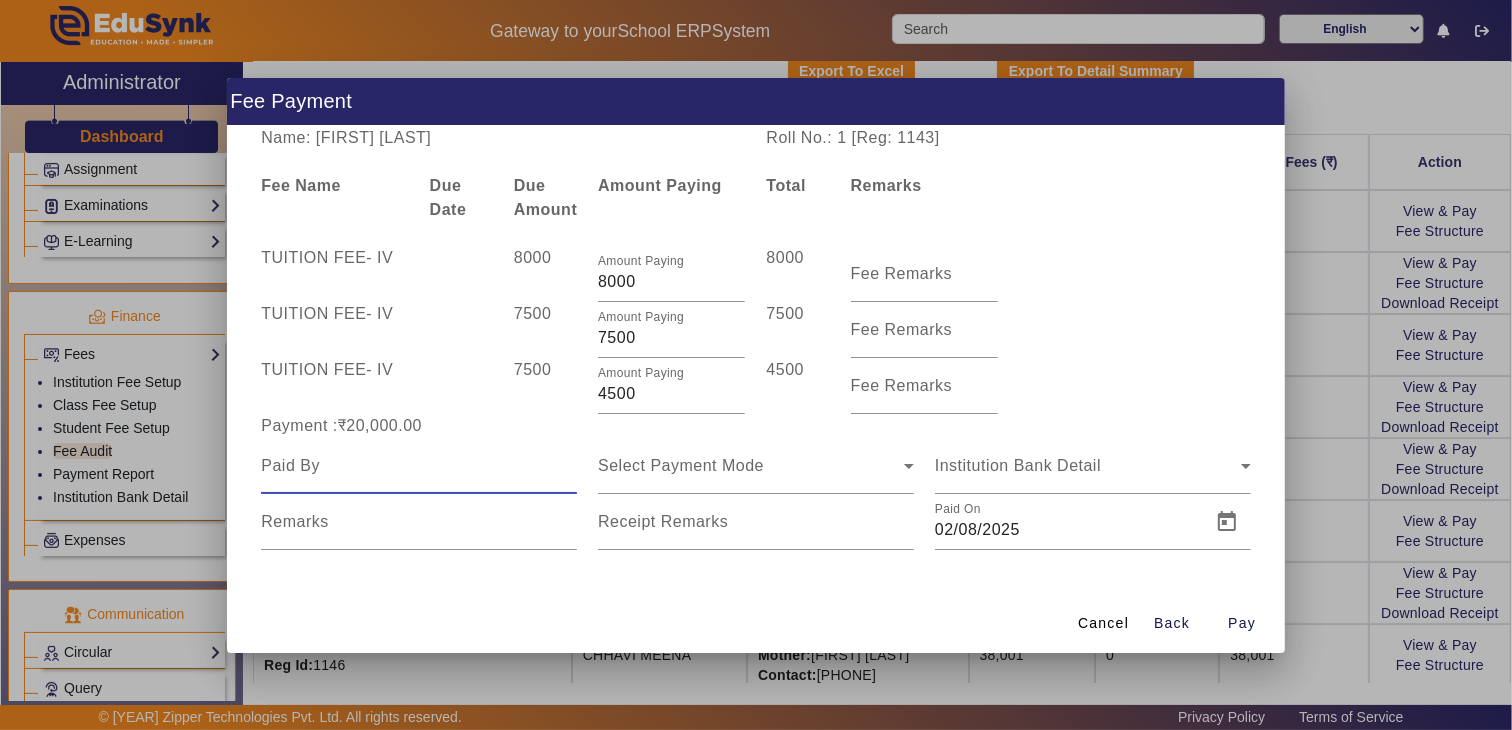 click at bounding box center (419, 466) 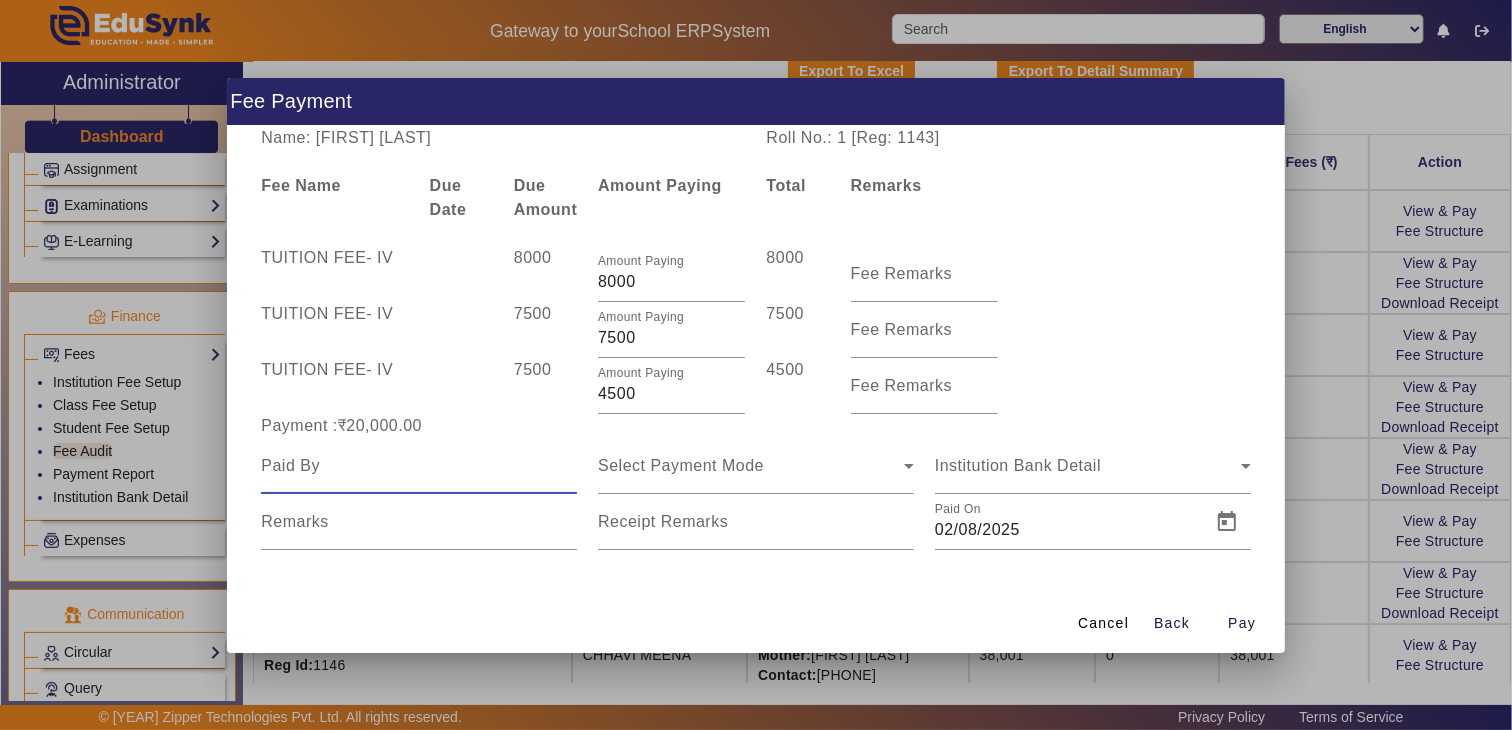 click on "Back" at bounding box center (1172, 623) 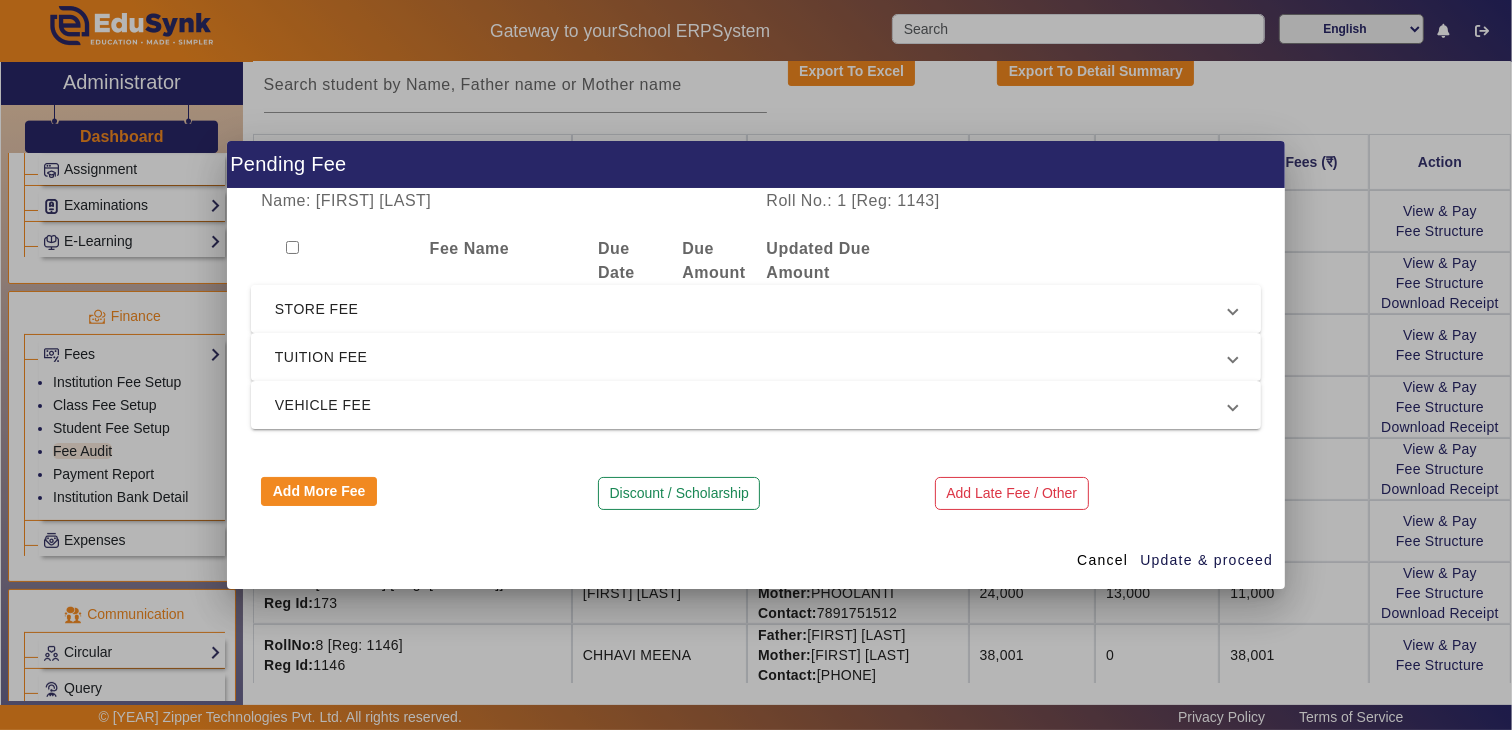 click on "STORE FEE" at bounding box center [756, 309] 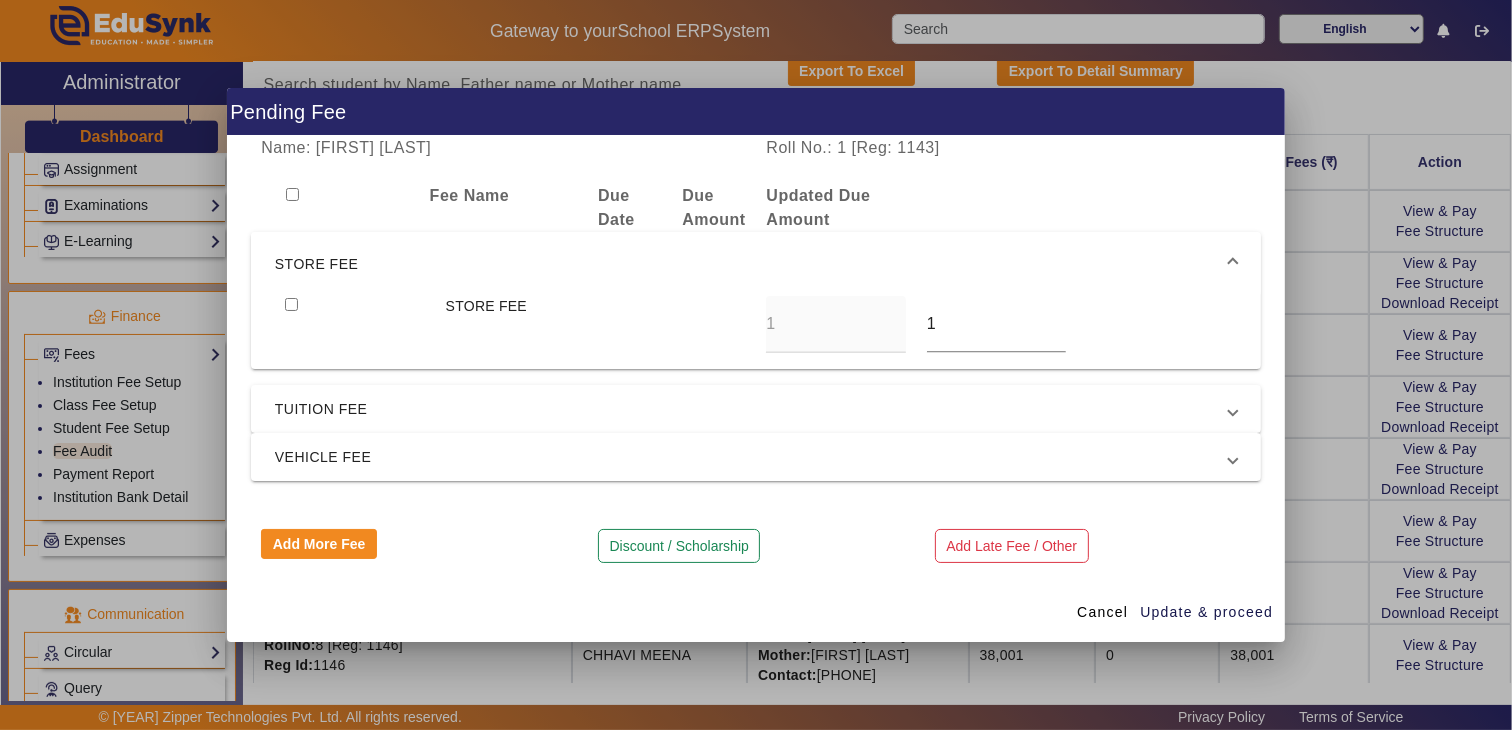 click on "STORE FEE" at bounding box center (752, 264) 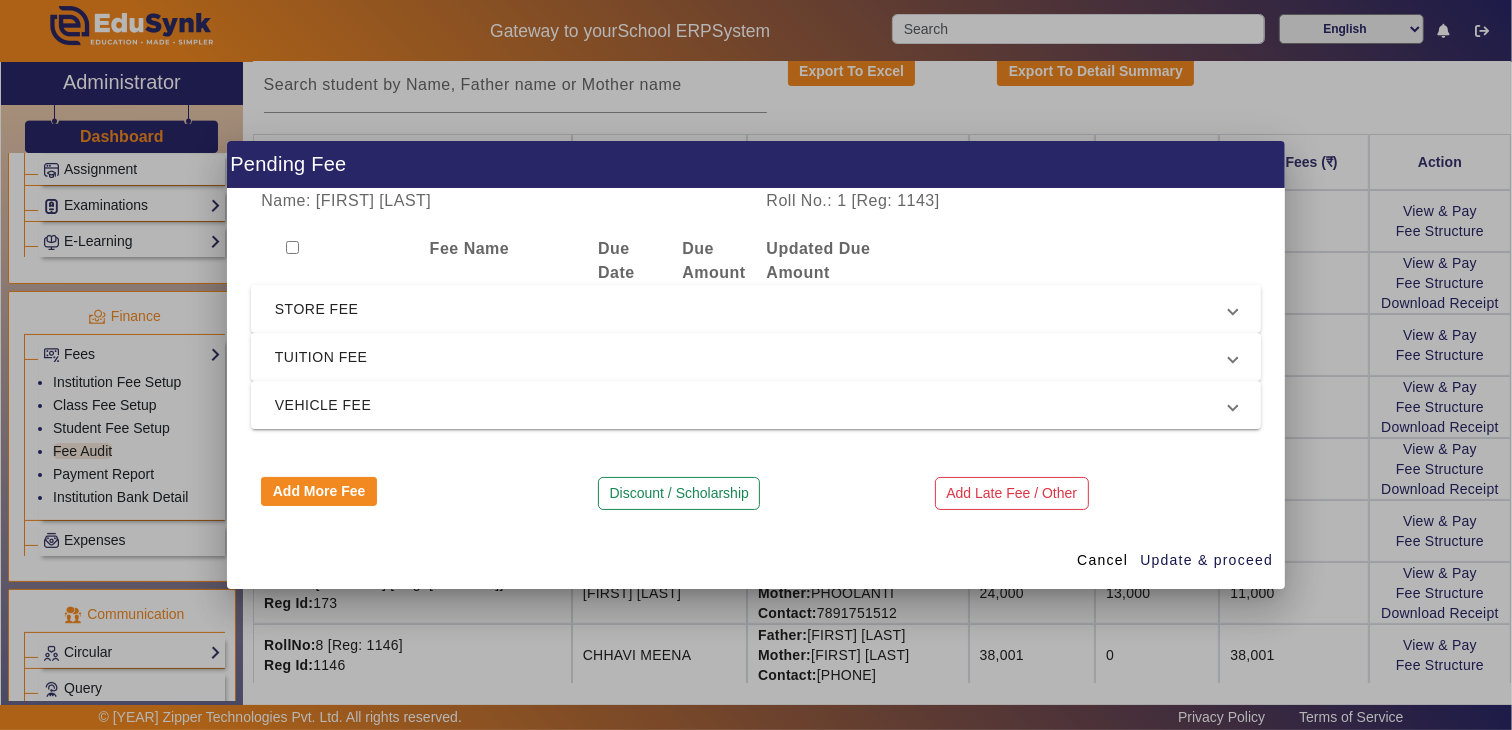 click on "TUITION FEE" at bounding box center [752, 357] 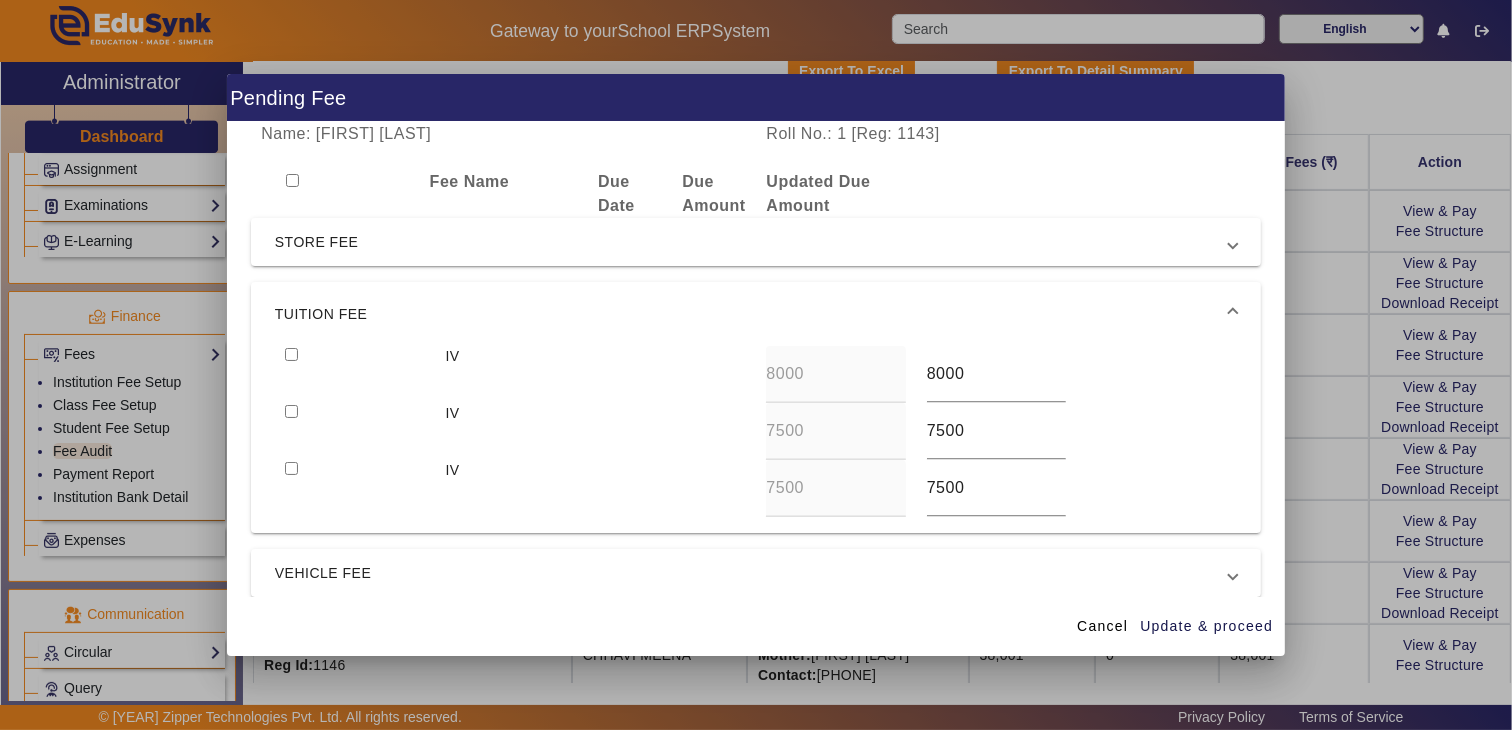 click at bounding box center [291, 354] 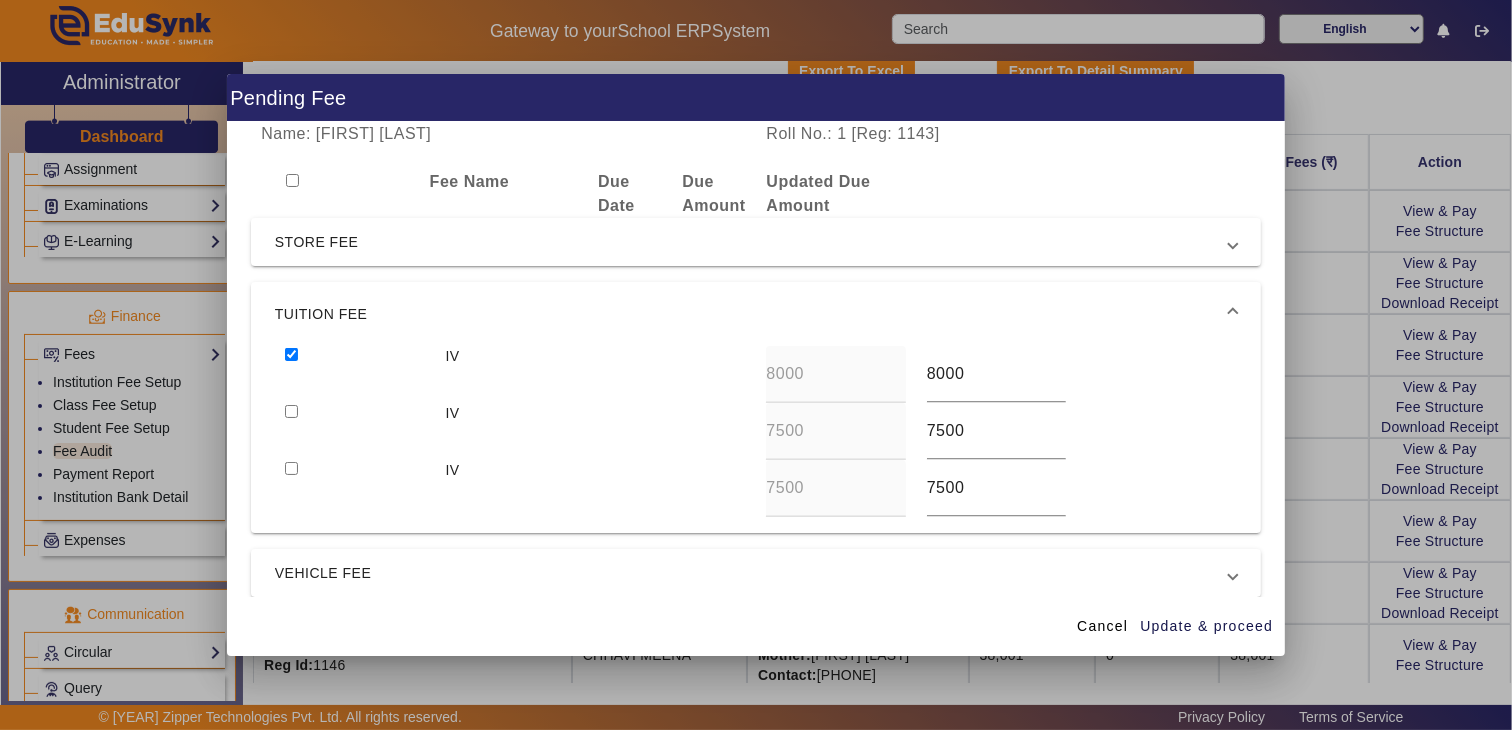 drag, startPoint x: 287, startPoint y: 417, endPoint x: 301, endPoint y: 408, distance: 16.643316 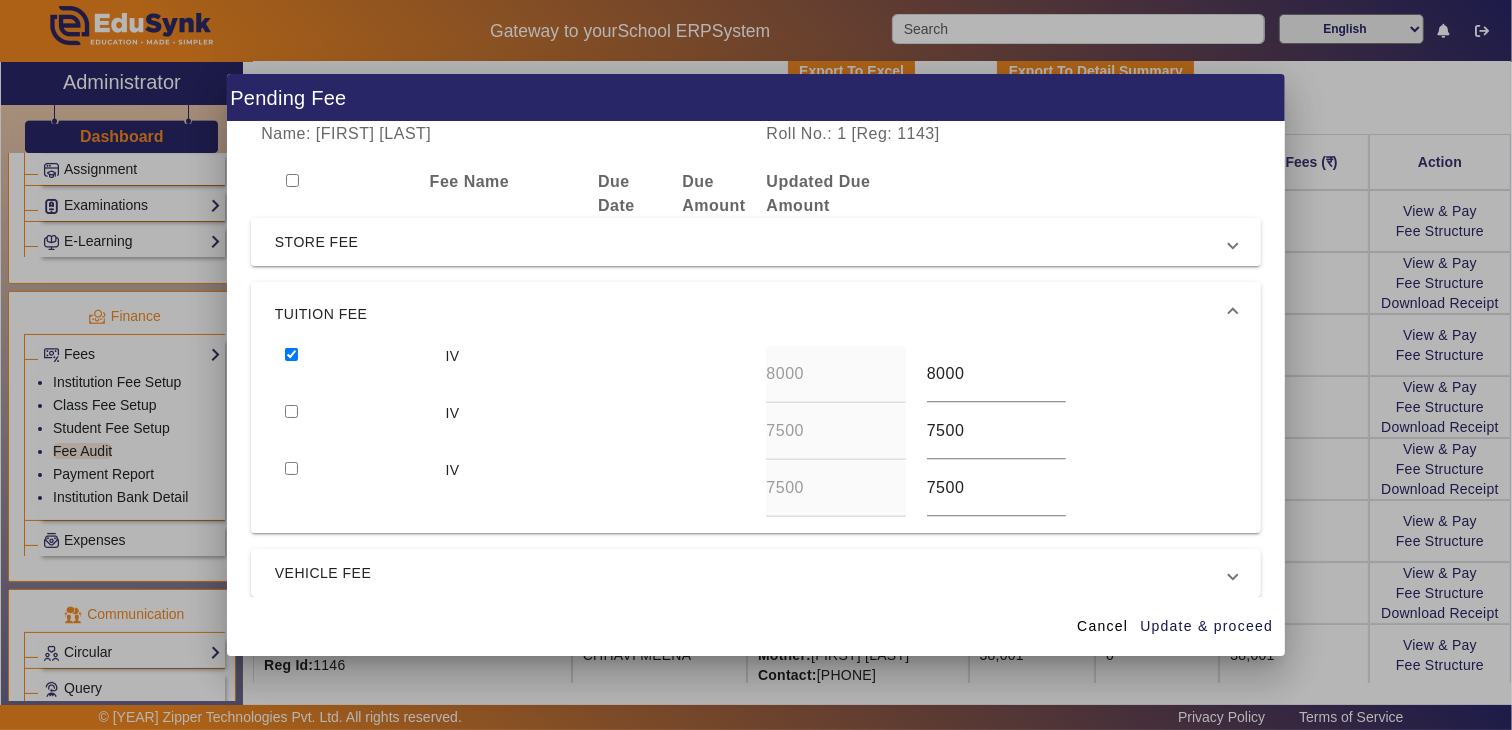 click at bounding box center [291, 411] 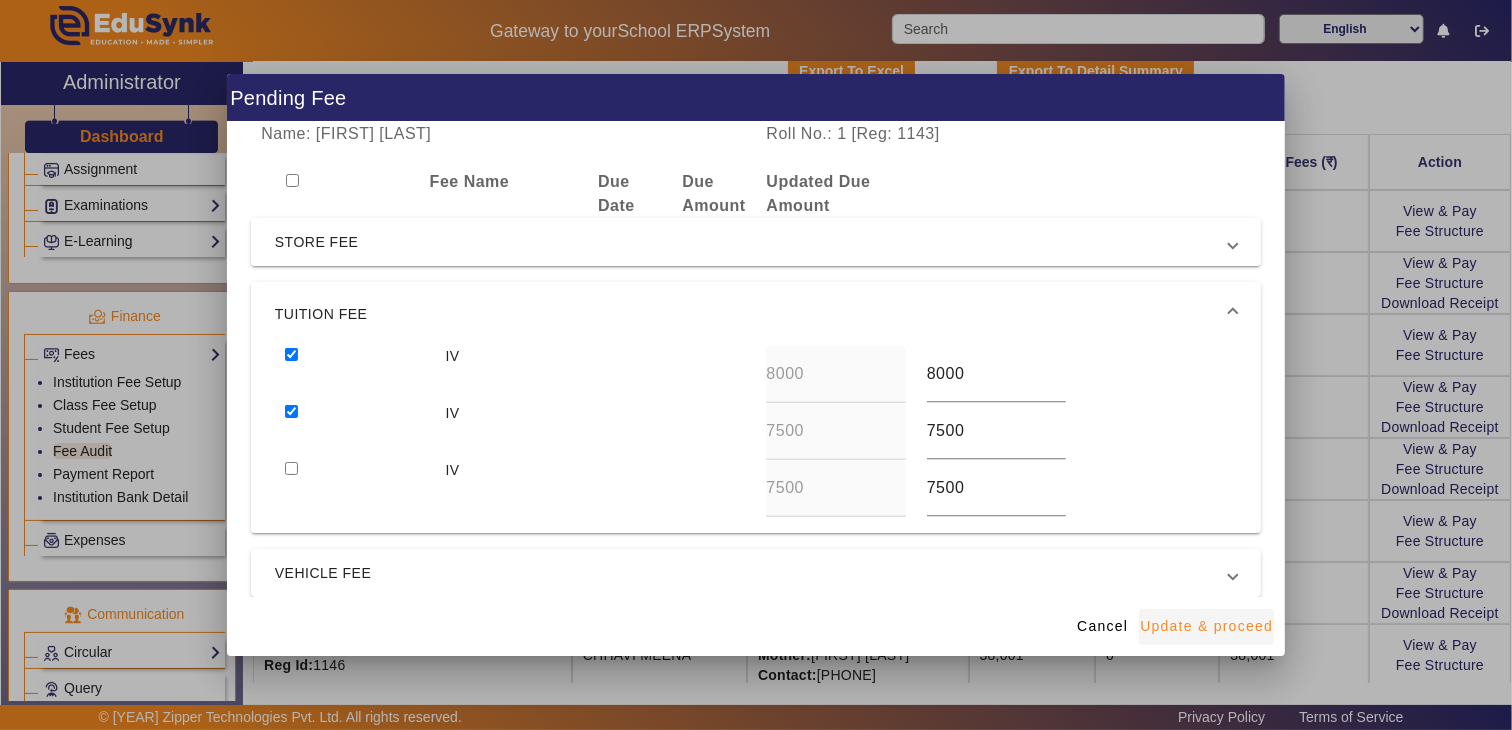 click on "Update & proceed" at bounding box center [1206, 626] 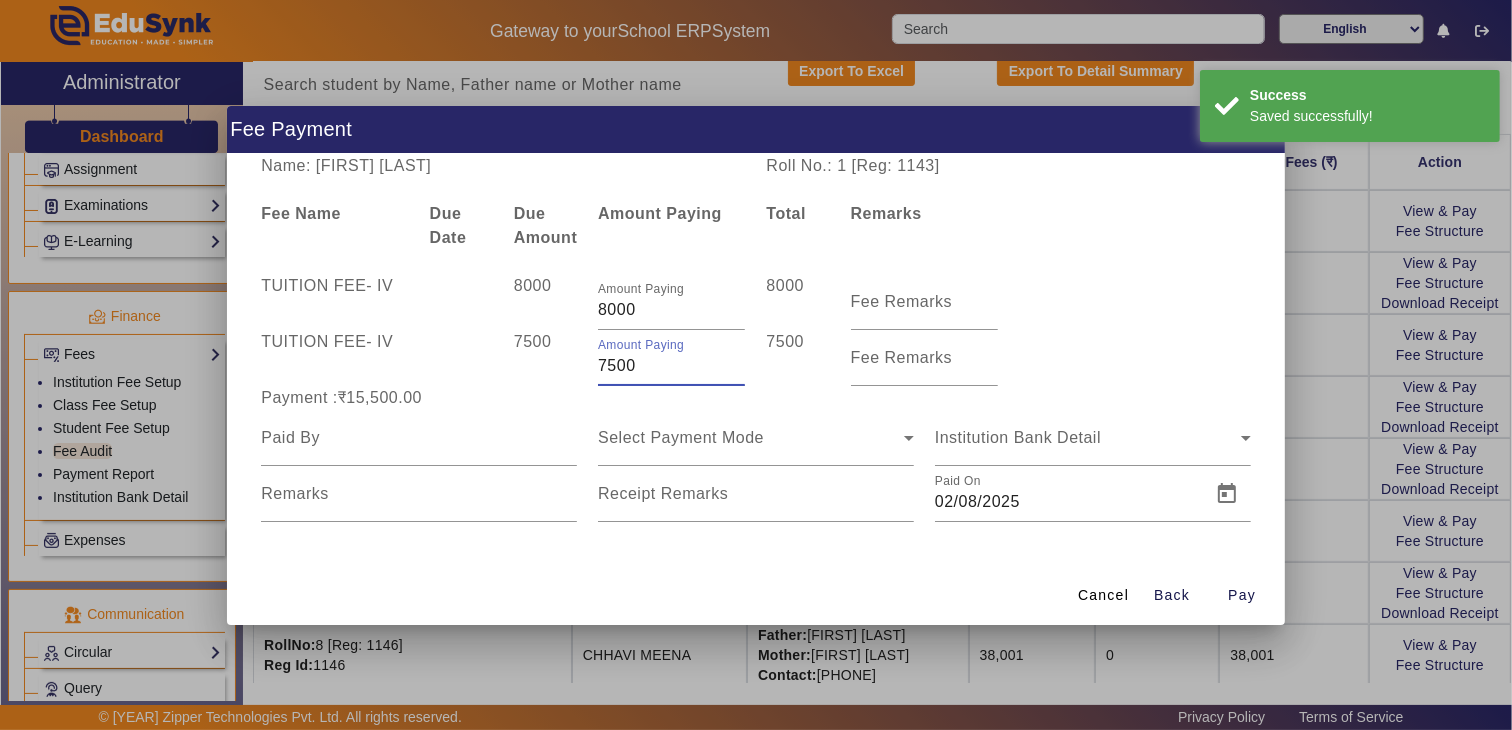 drag, startPoint x: 641, startPoint y: 372, endPoint x: 570, endPoint y: 374, distance: 71.02816 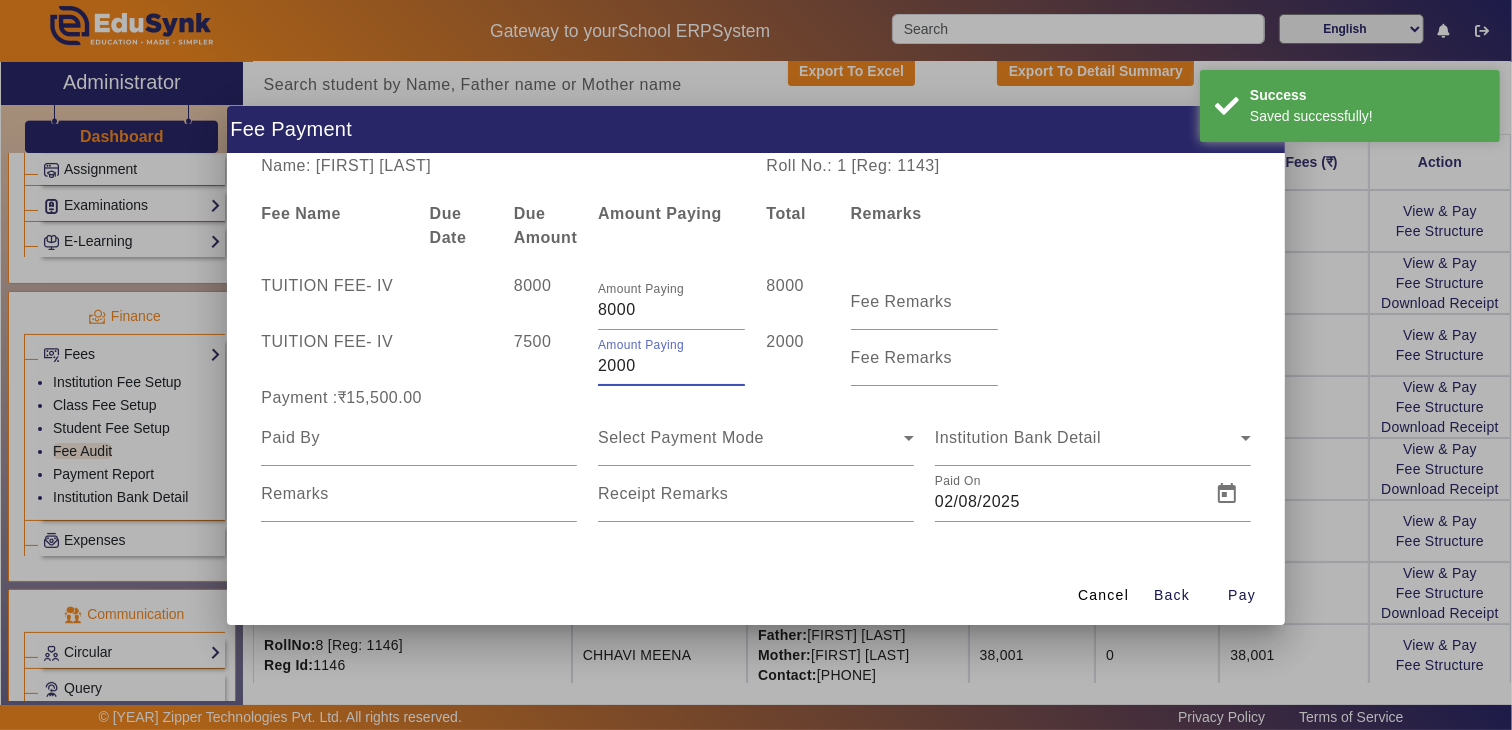 type on "2000" 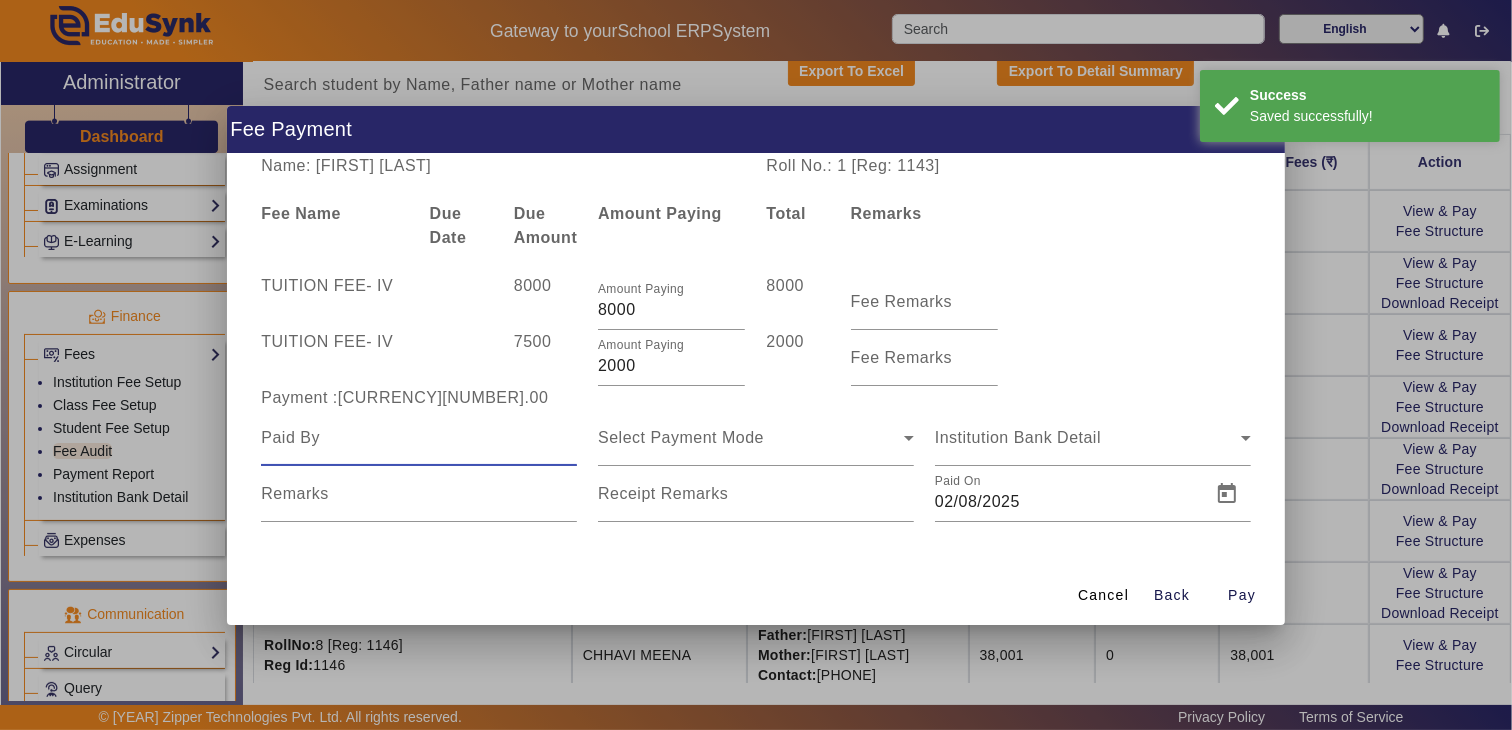 click at bounding box center [419, 438] 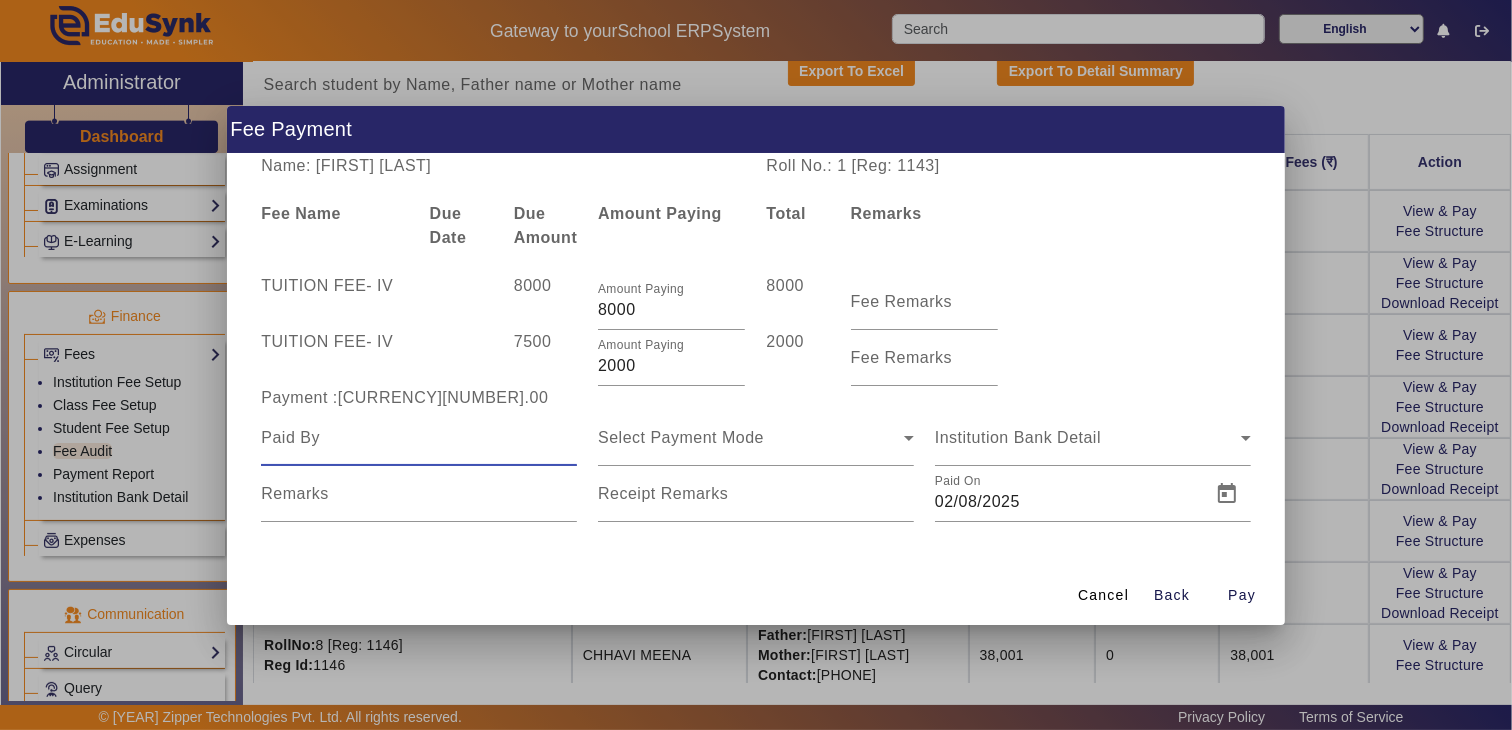 type on "A" 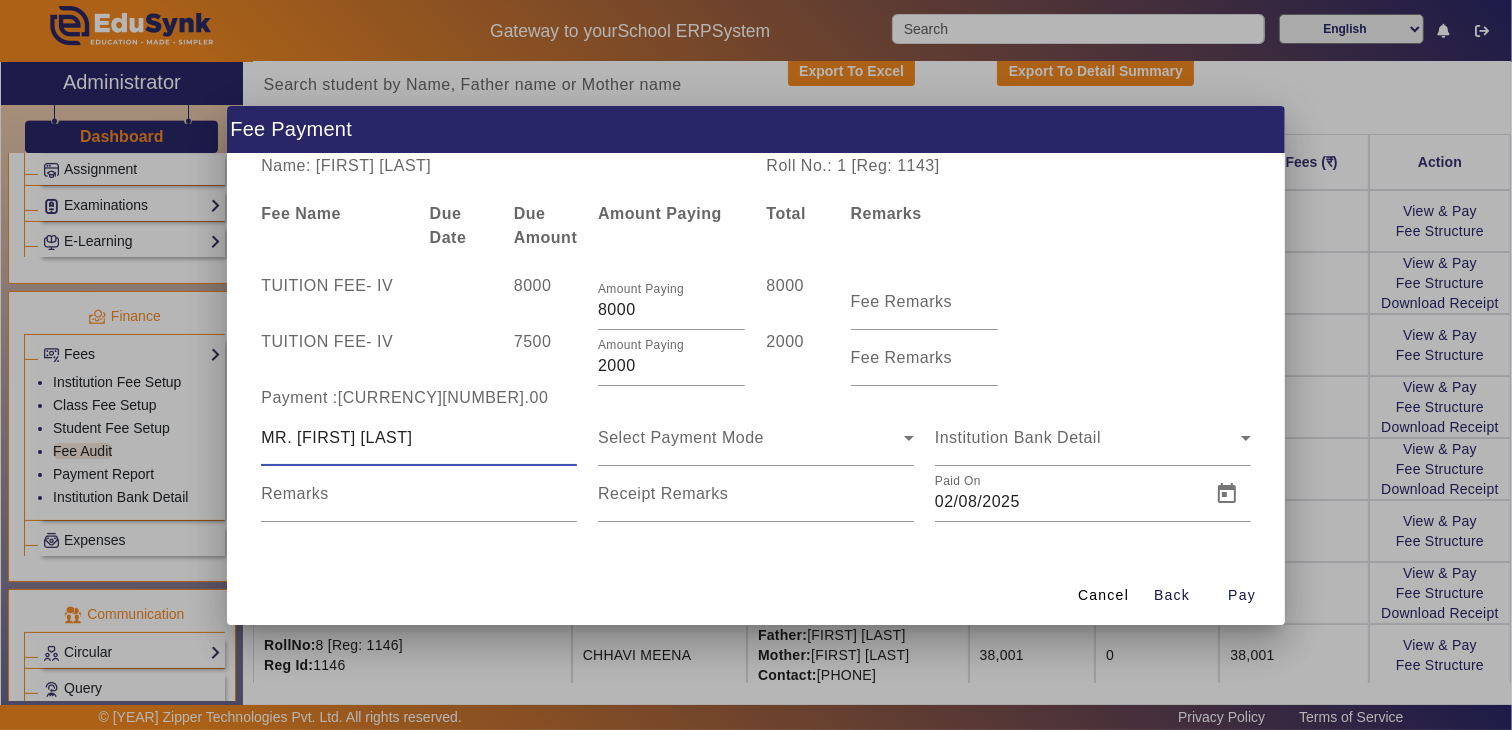 type on "MR. [FIRST] [LAST]" 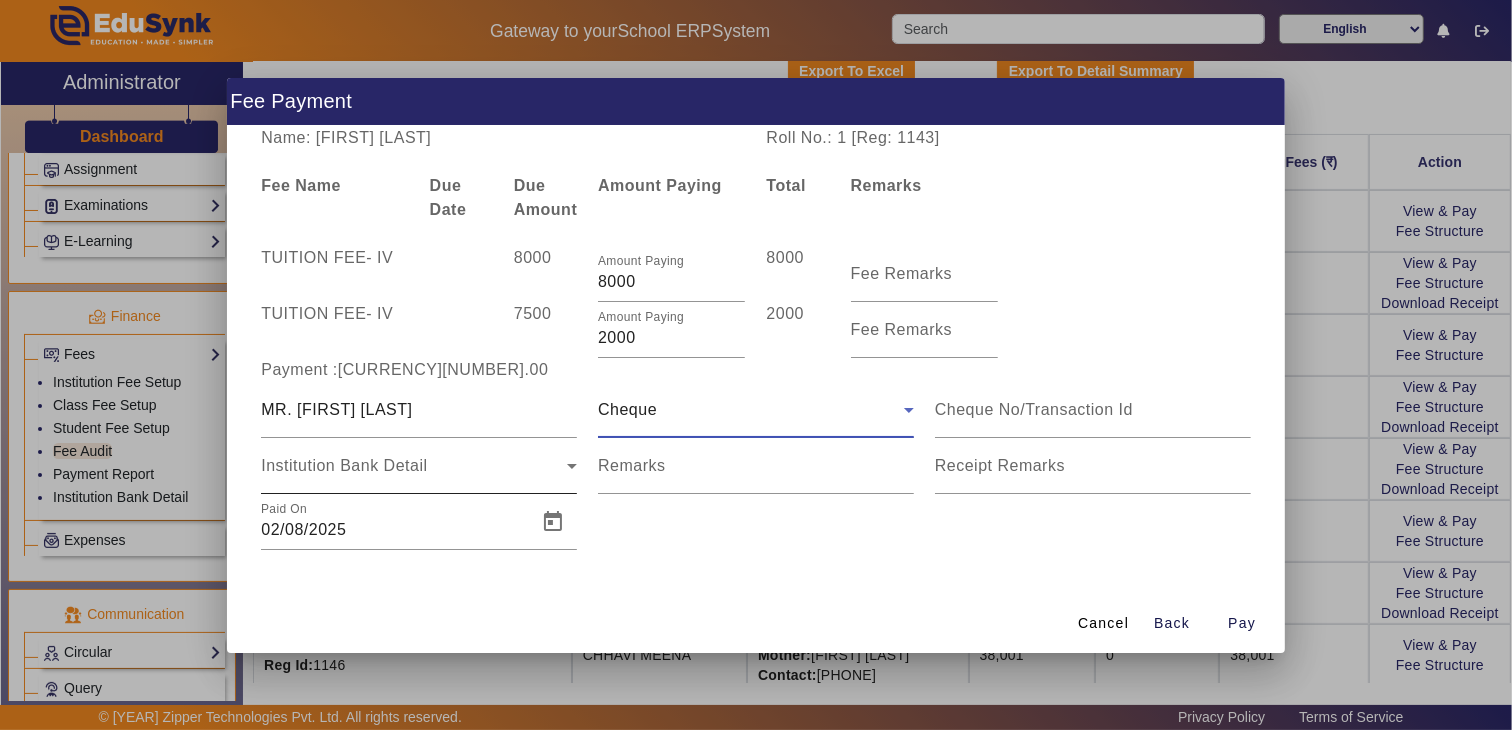 click on "Institution Bank Detail" at bounding box center (414, 466) 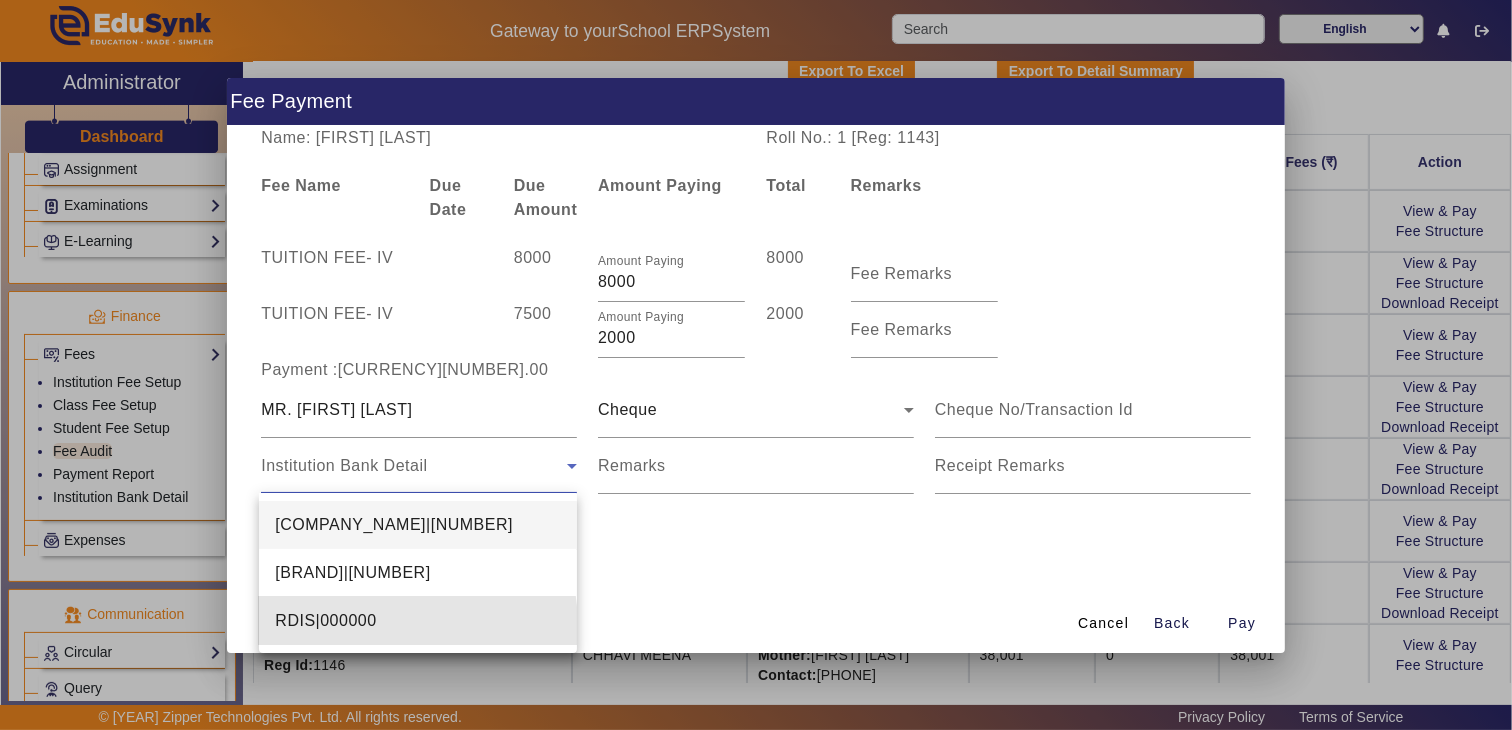 drag, startPoint x: 350, startPoint y: 627, endPoint x: 542, endPoint y: 563, distance: 202.38577 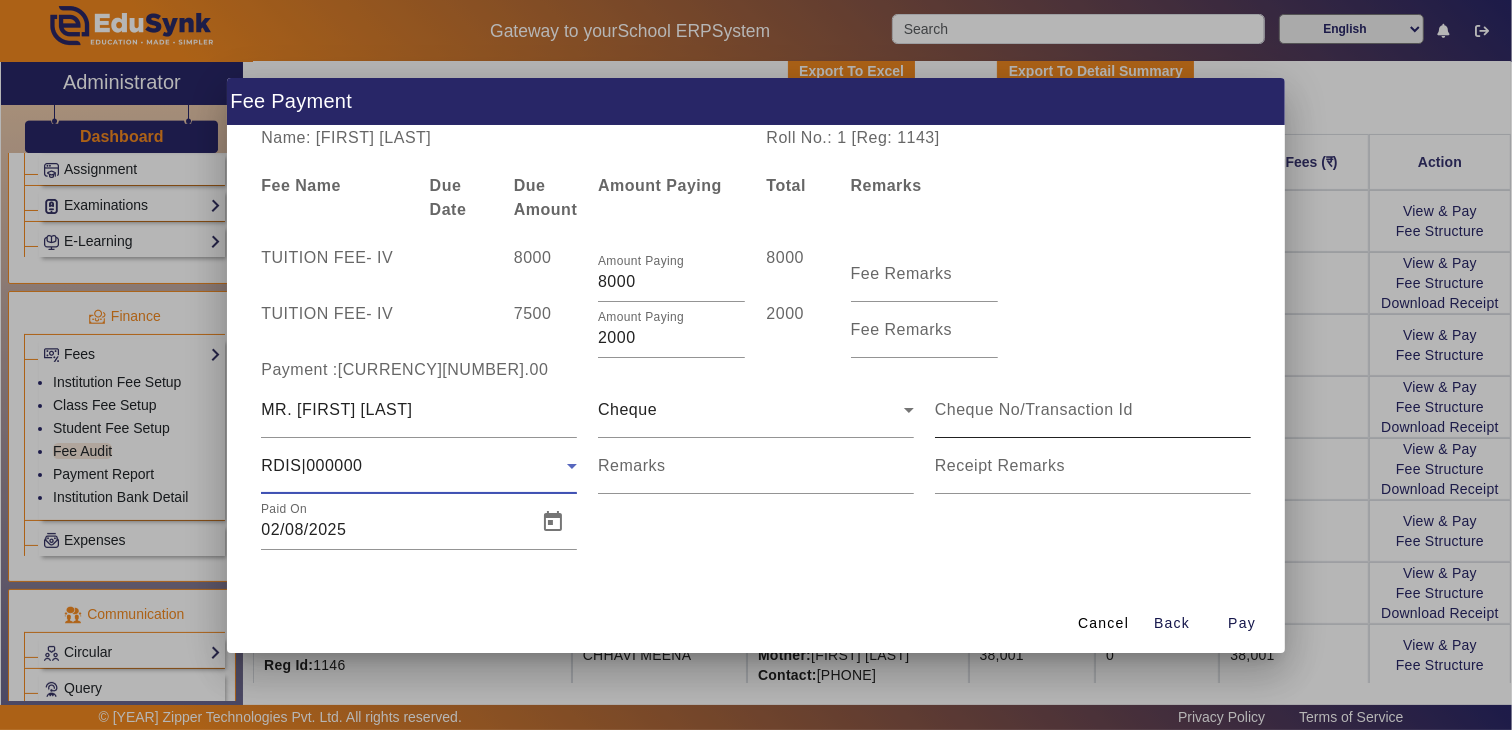 click at bounding box center [1093, 410] 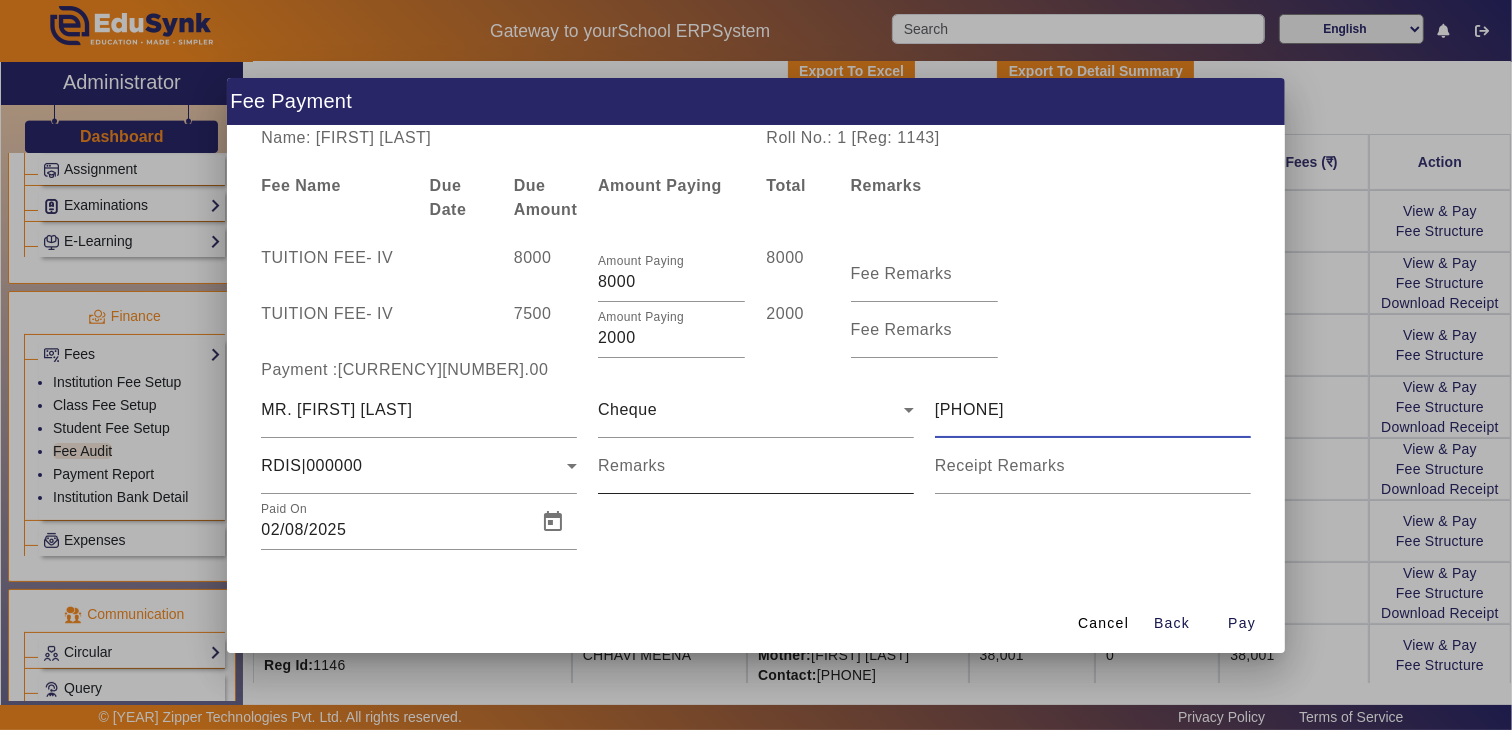 type on "[PHONE]" 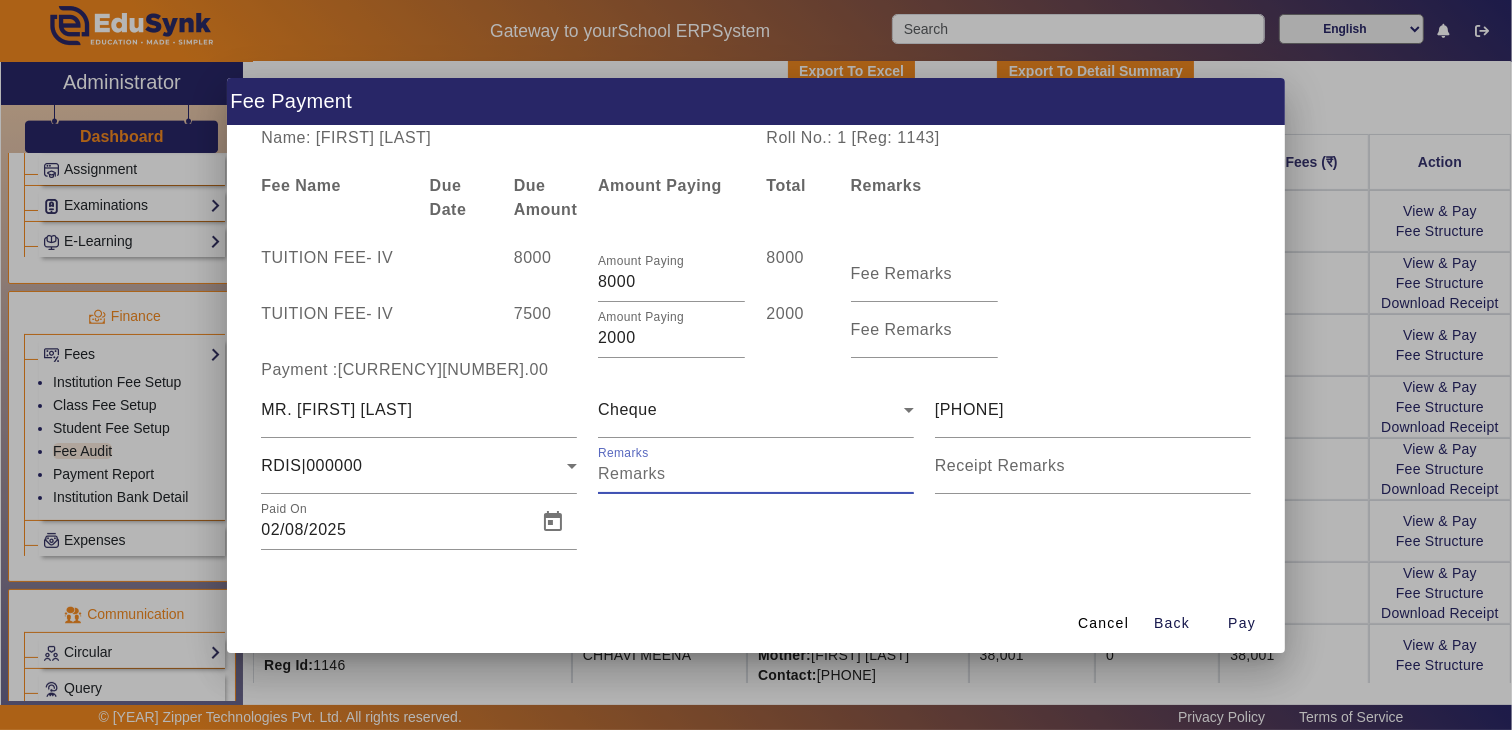 click on "Remarks" at bounding box center (756, 474) 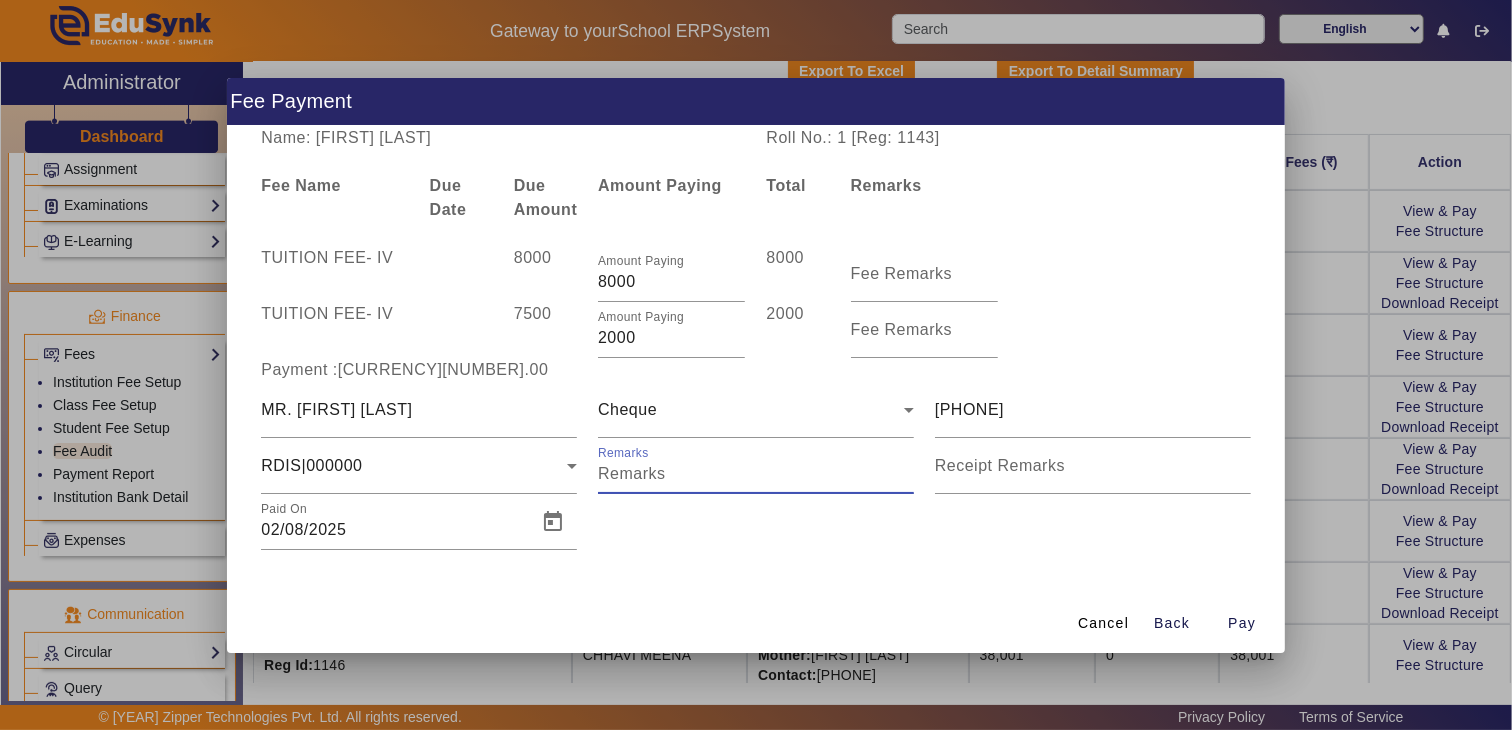 click on "Name: [FIRST] [LAST]   Roll No.: [NUMBER] [Reg: [NUMBER]]  Fee Name Due DateDue Amount  Amount Paying  Total  Remarks  TUITION FEE   - IV     [NUMBER] Amount Paying [NUMBER]  [NUMBER]  Fee Remarks  TUITION FEE   - IV     [NUMBER] Amount Paying [NUMBER]  [NUMBER]  Fee Remarks  Payment :[CURRENCY][NUMBER].[NUMBER]  MR. [FIRST] [LAST] Cheque [NUMBER] RDIS|[NUMBER] Remarks Receipt Remarks Paid On [DATE]" at bounding box center [756, 360] 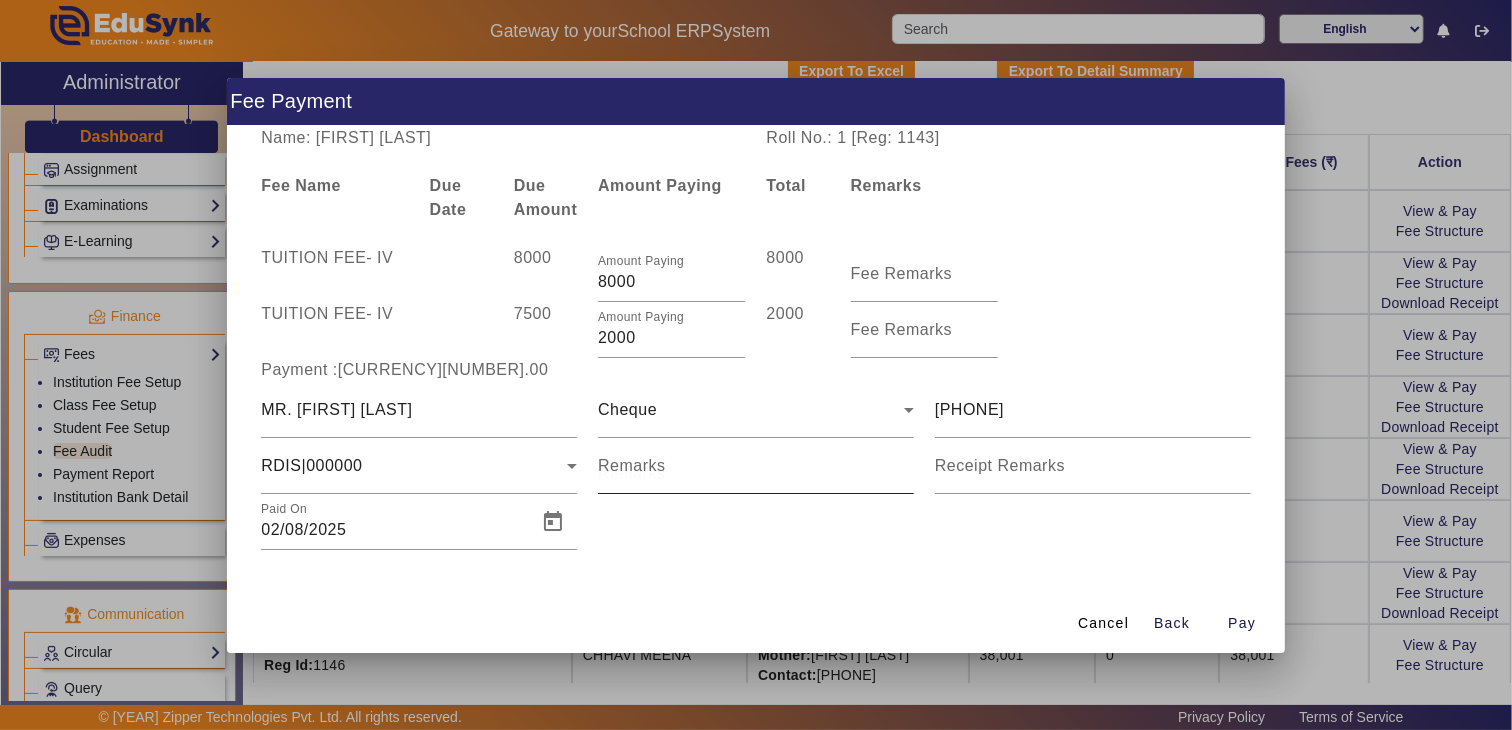 click on "Remarks" at bounding box center (632, 465) 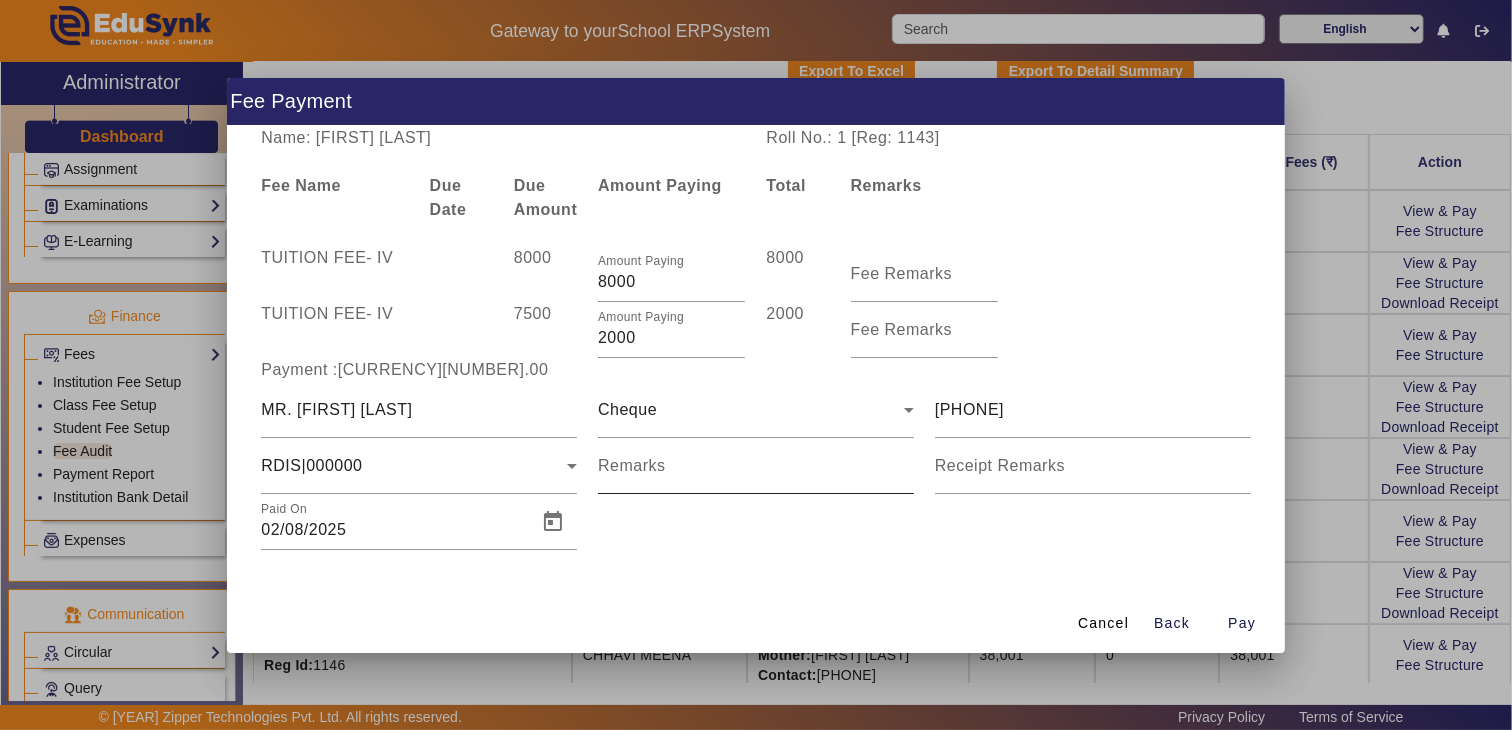 click on "Remarks" at bounding box center (756, 474) 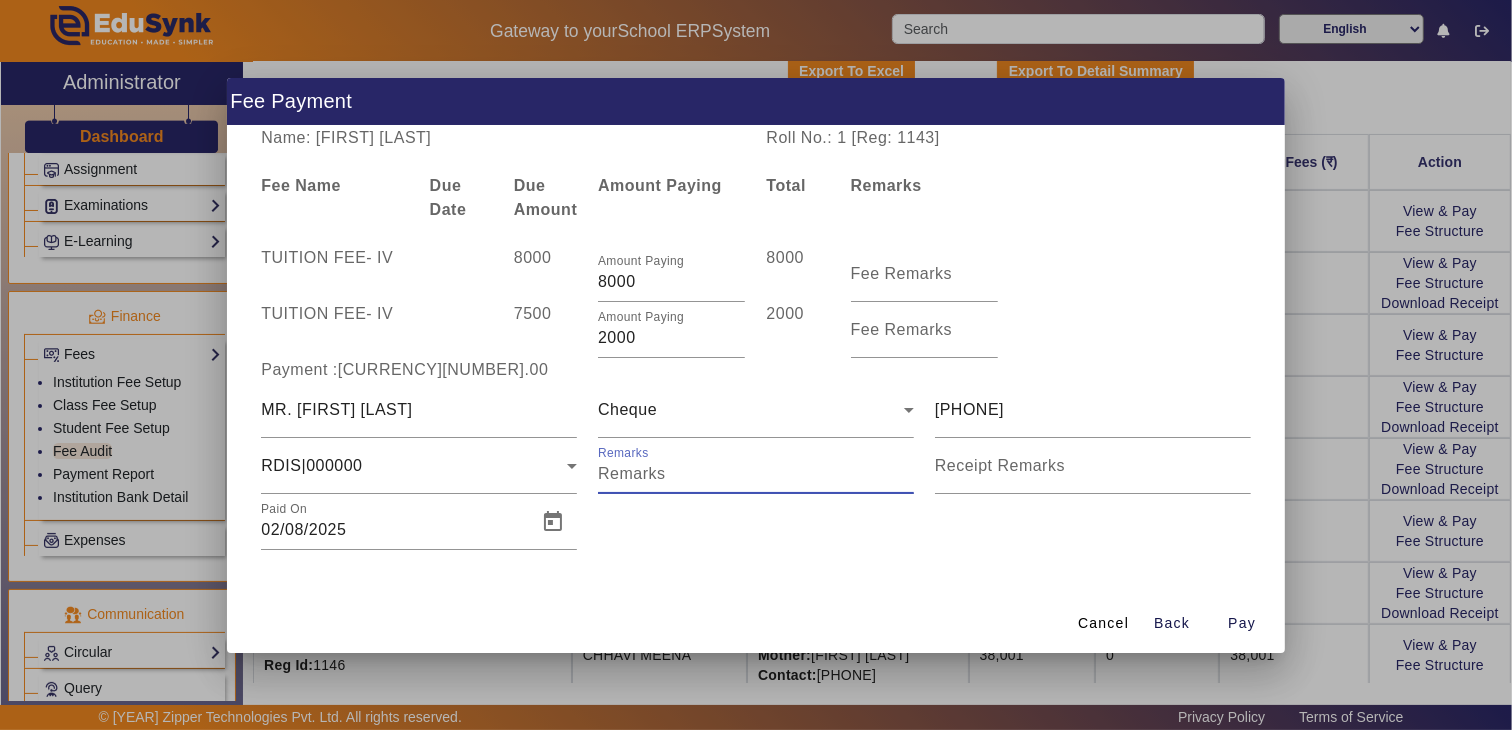 click on "Remarks" at bounding box center (756, 474) 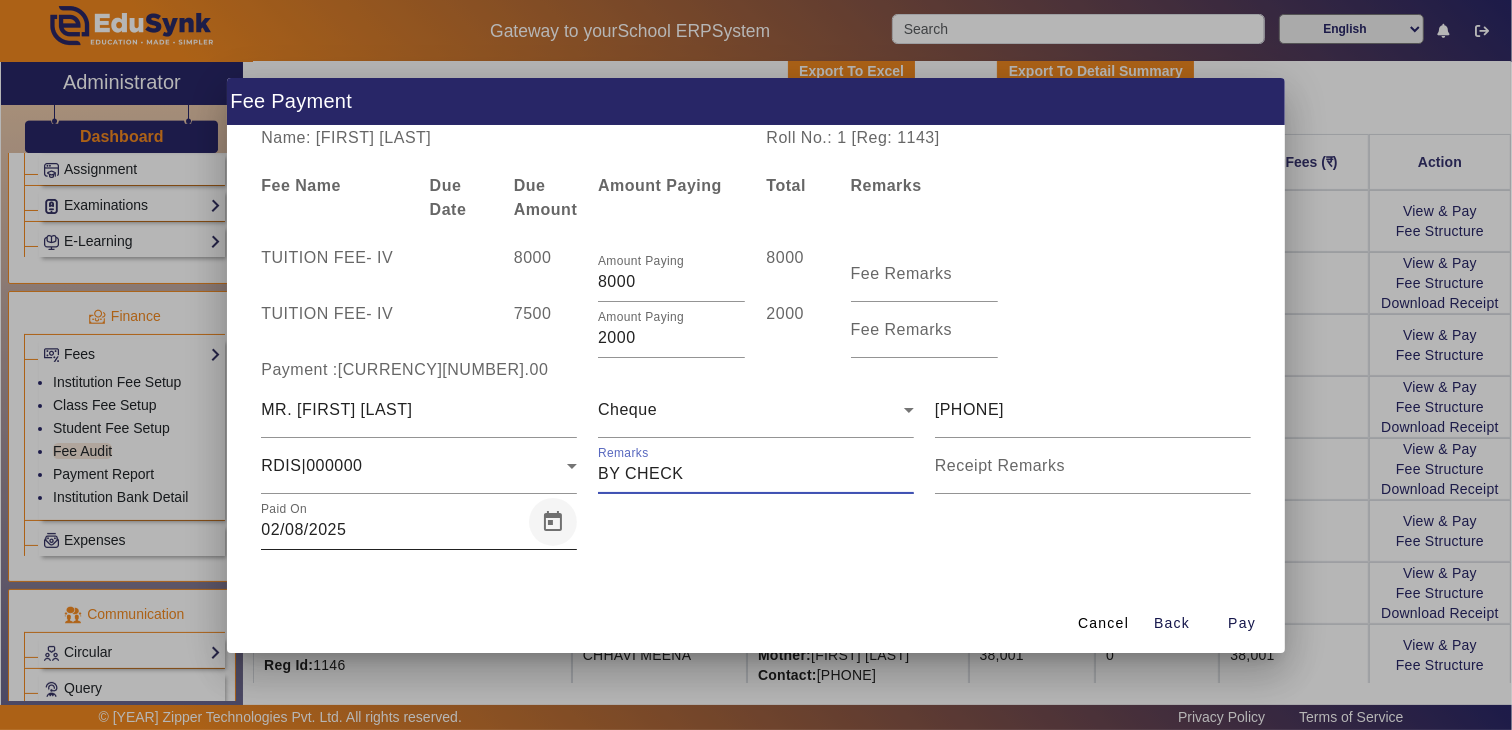 type on "BY CHECK" 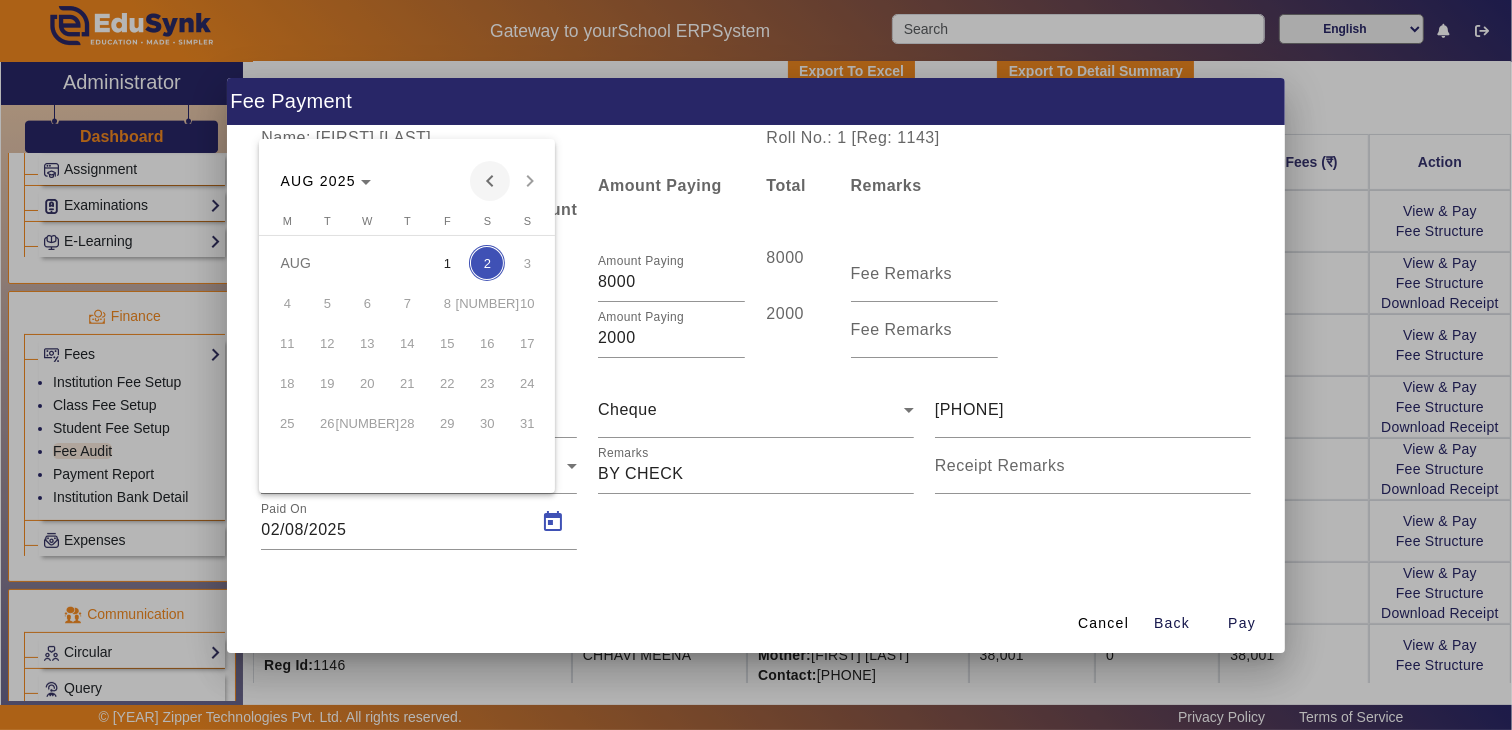 click at bounding box center [490, 181] 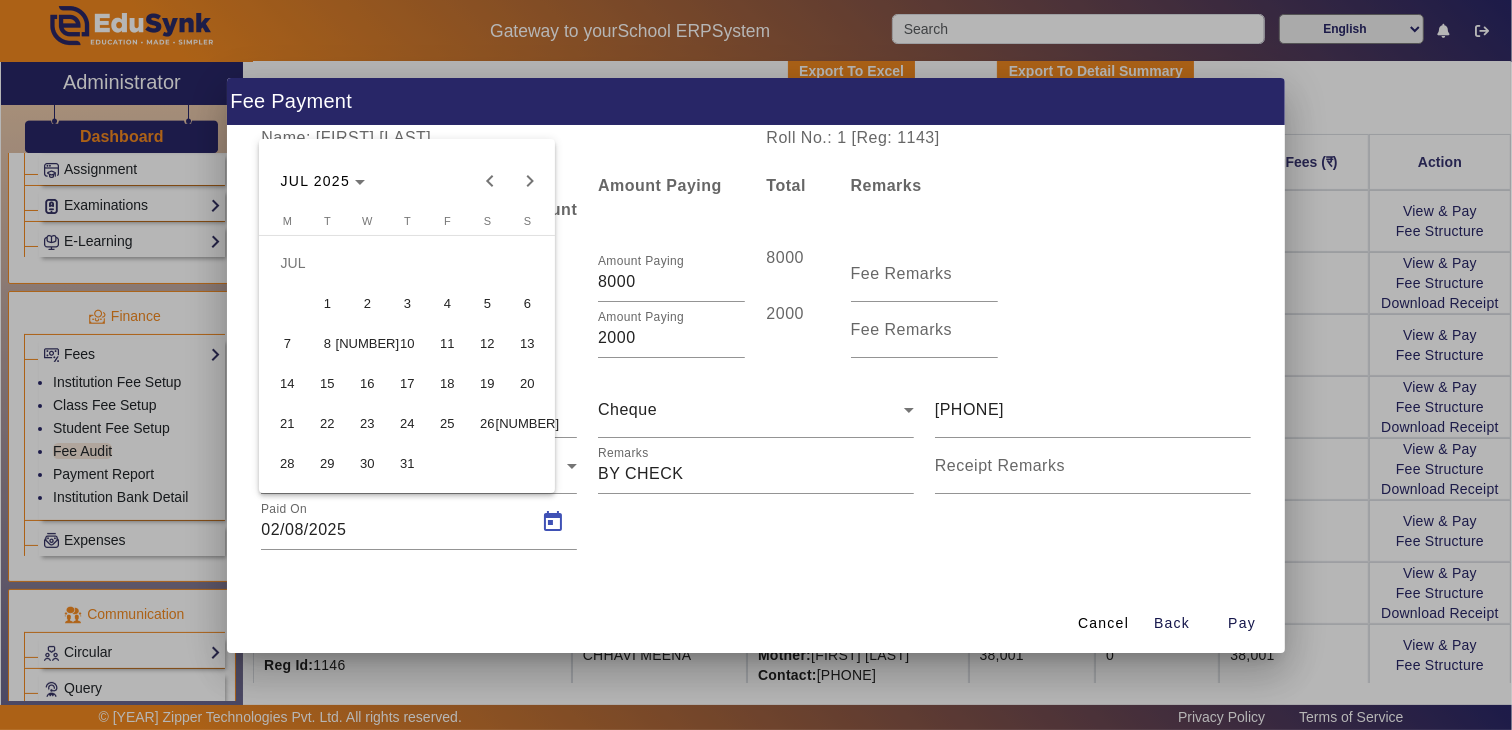 click on "19" at bounding box center [487, 383] 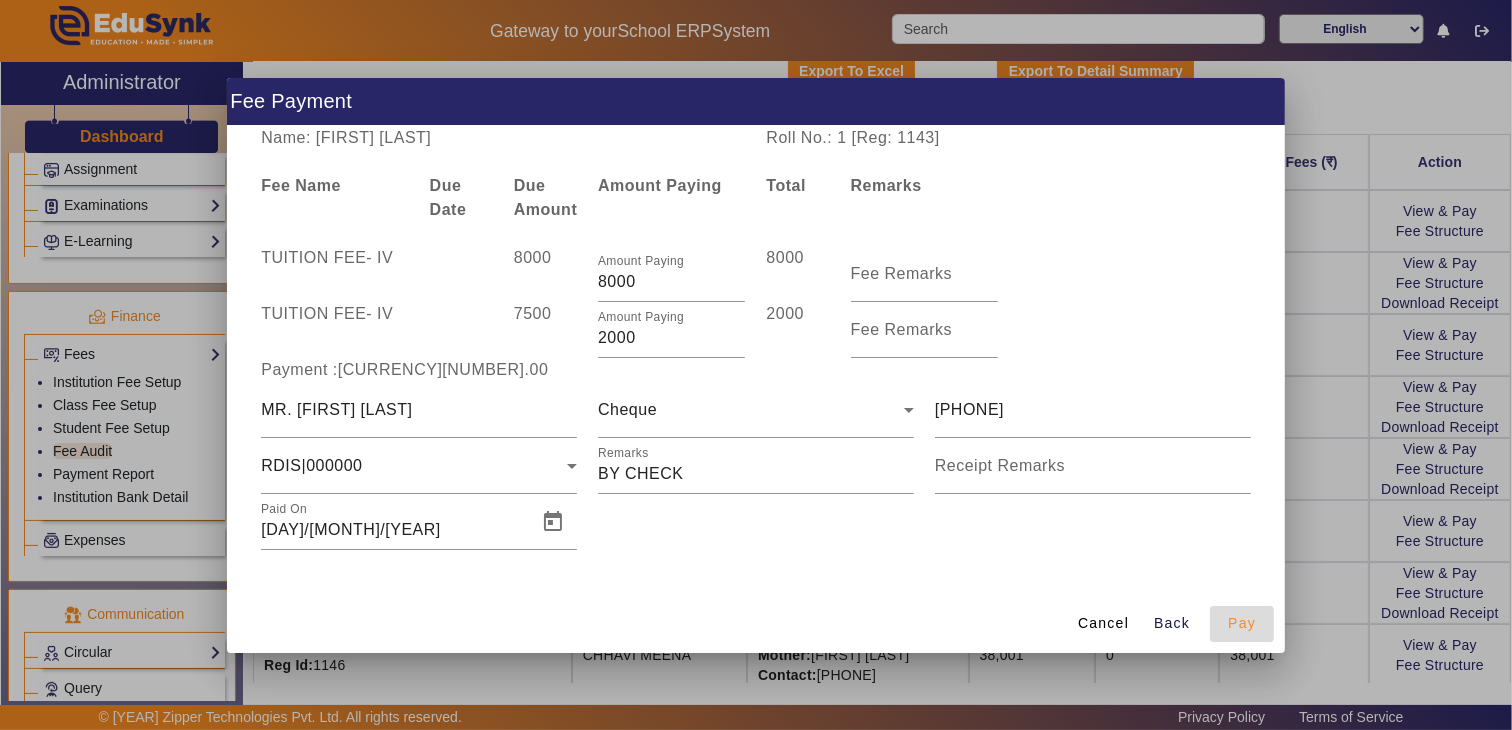 click on "Pay" at bounding box center [1242, 623] 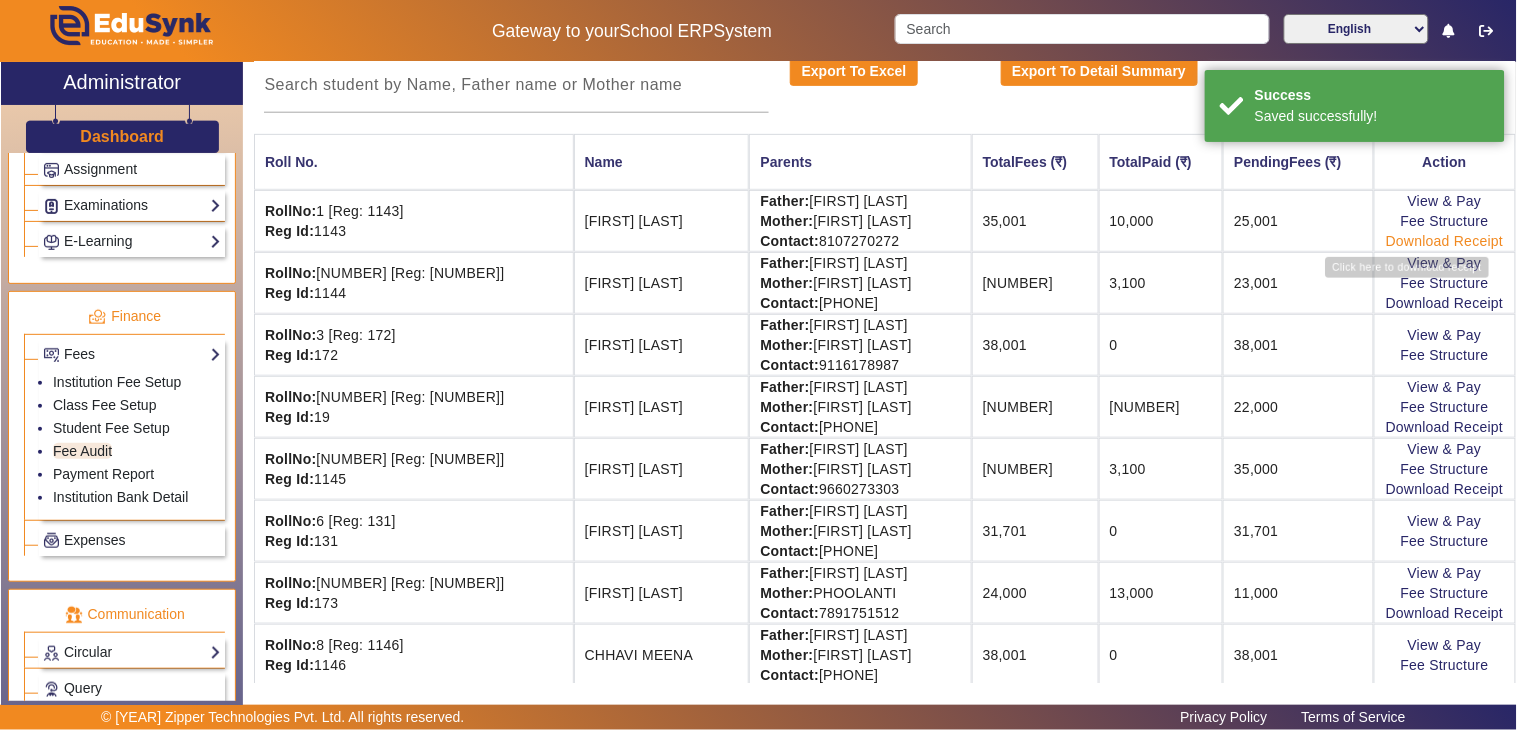 click on "View & Pay   Fee Structure  Download Receipt" 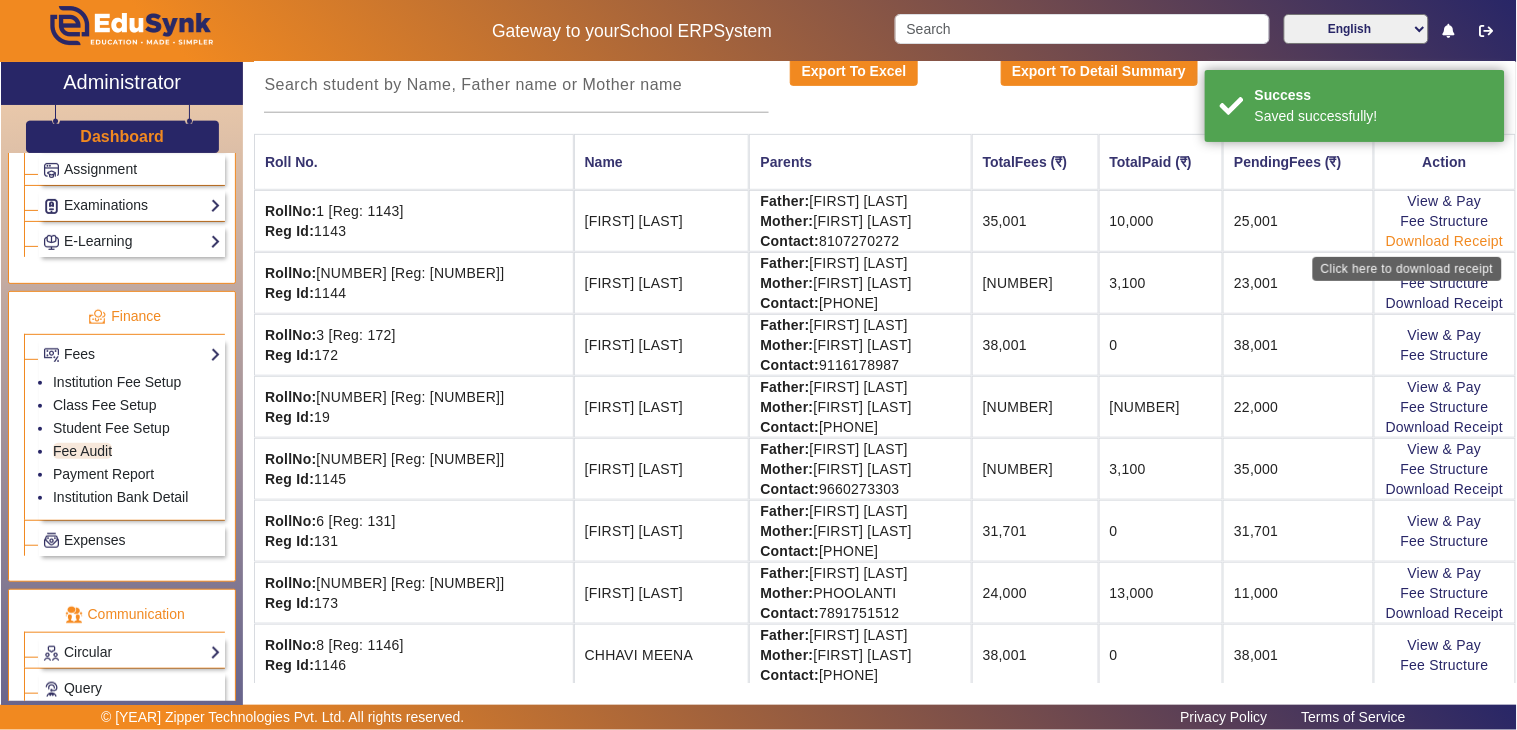 click on "Download Receipt" 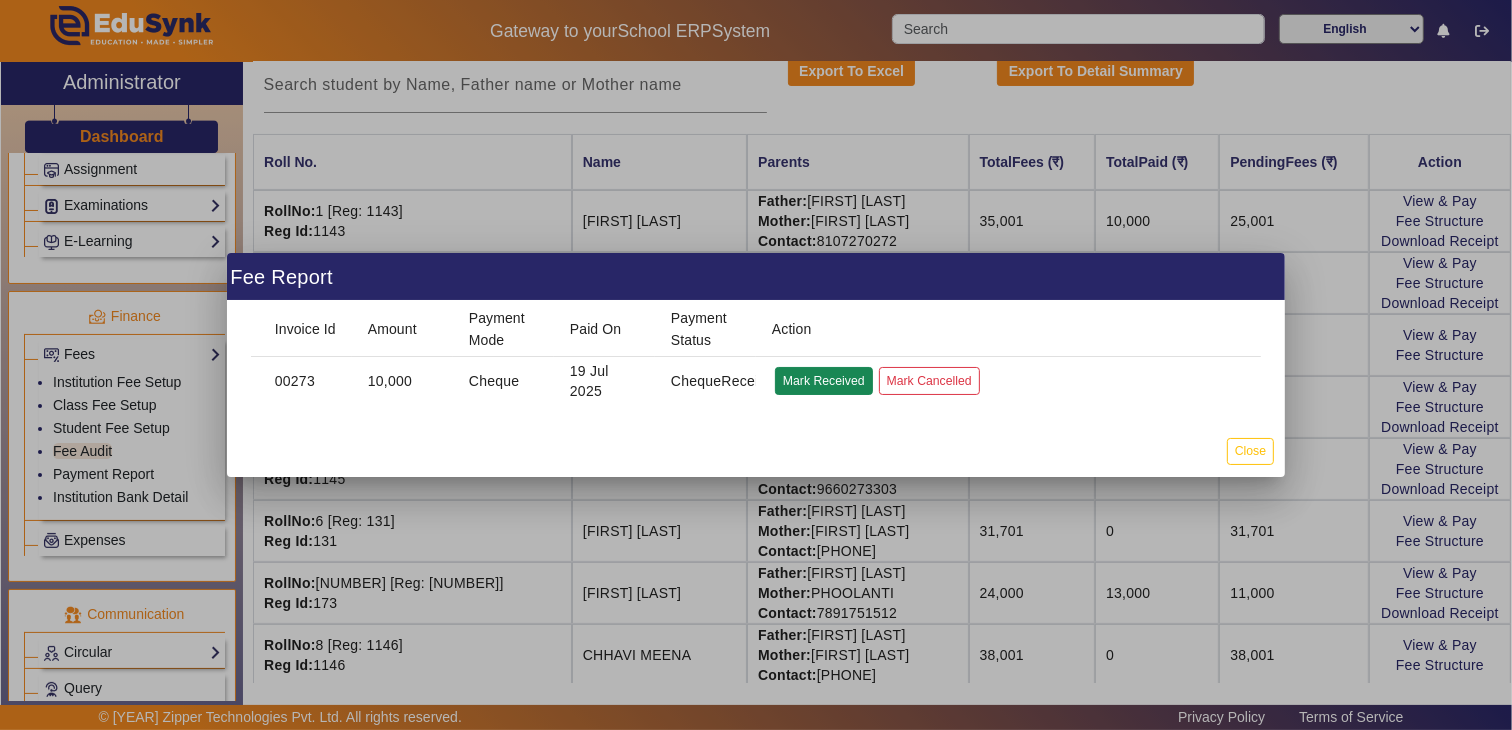 click on "Mark Received" 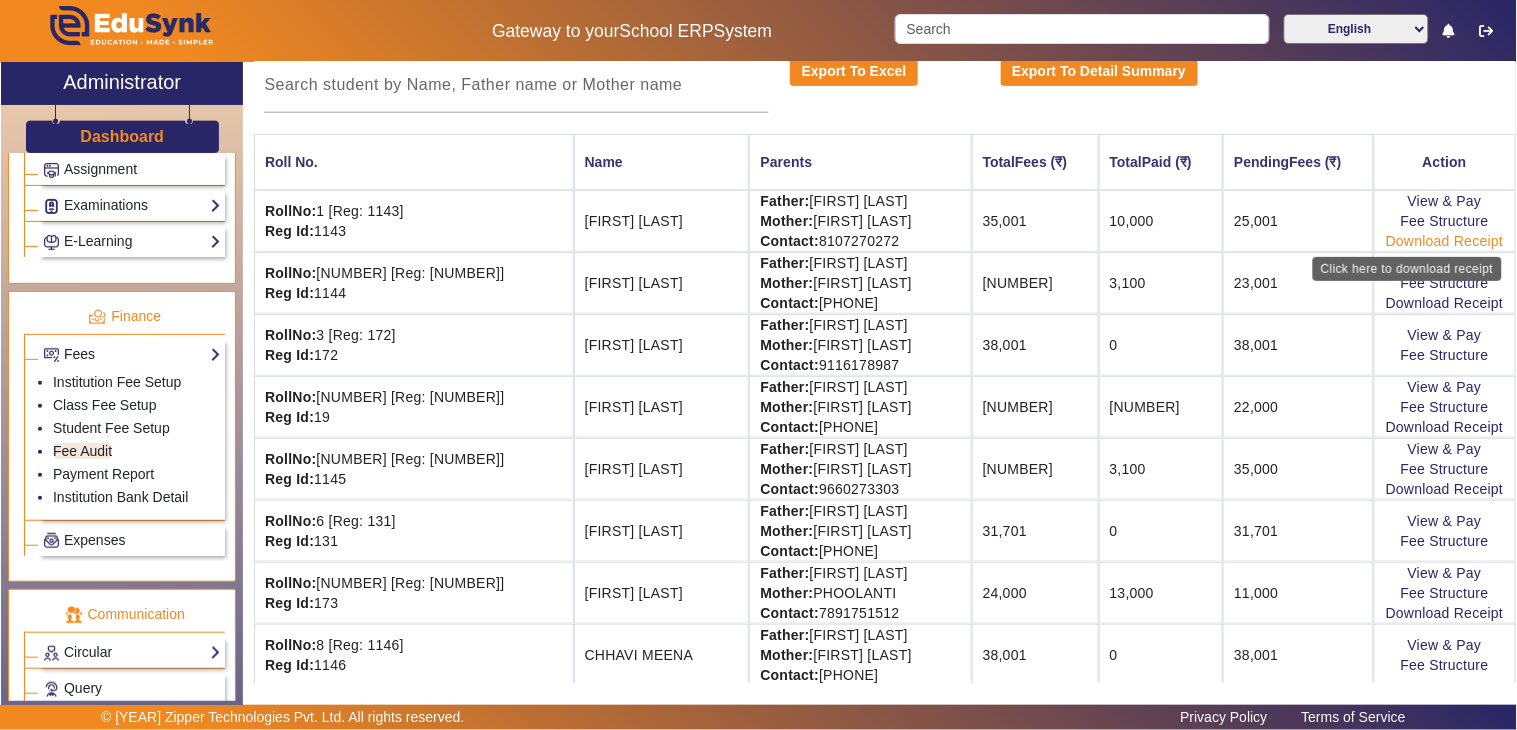 click on "Download Receipt" 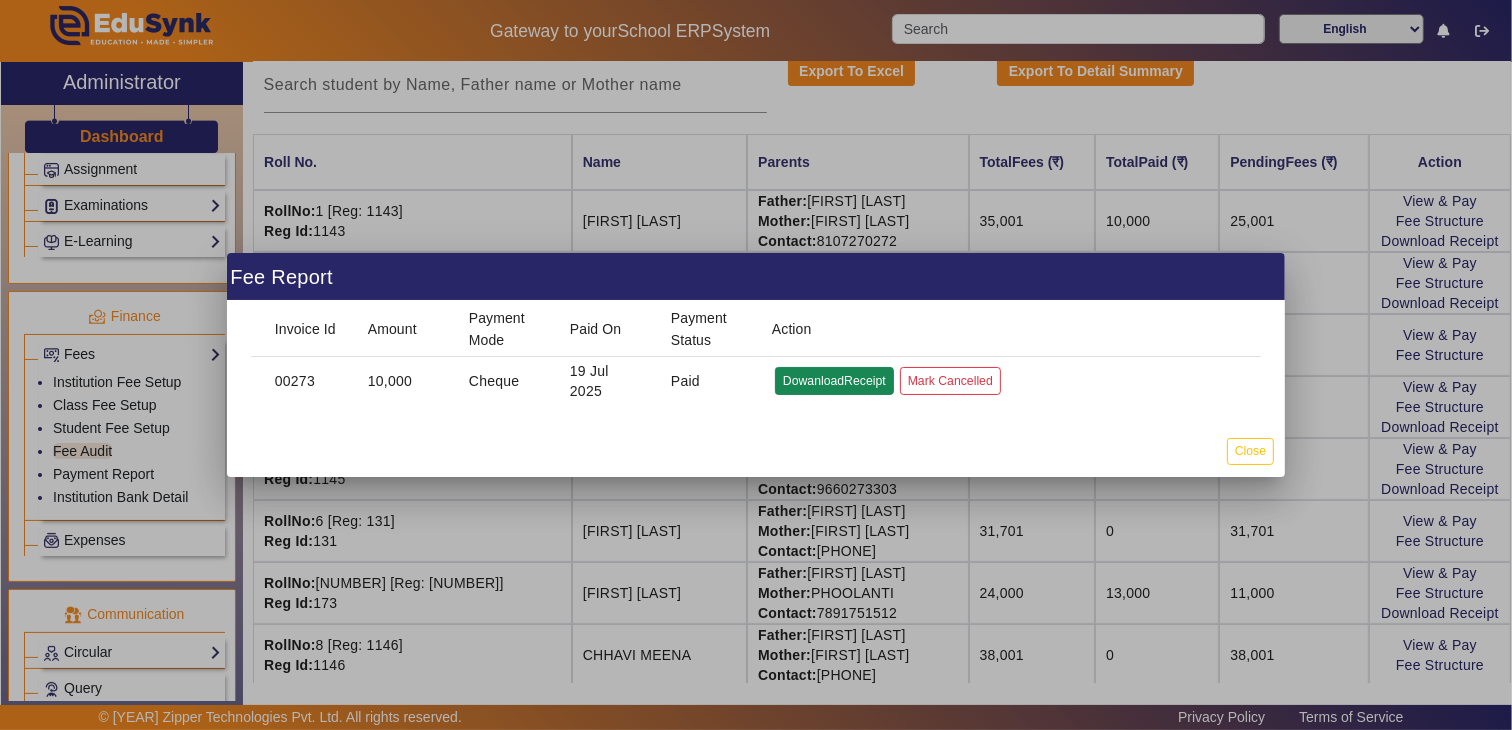 click on "DowanloadReceipt" 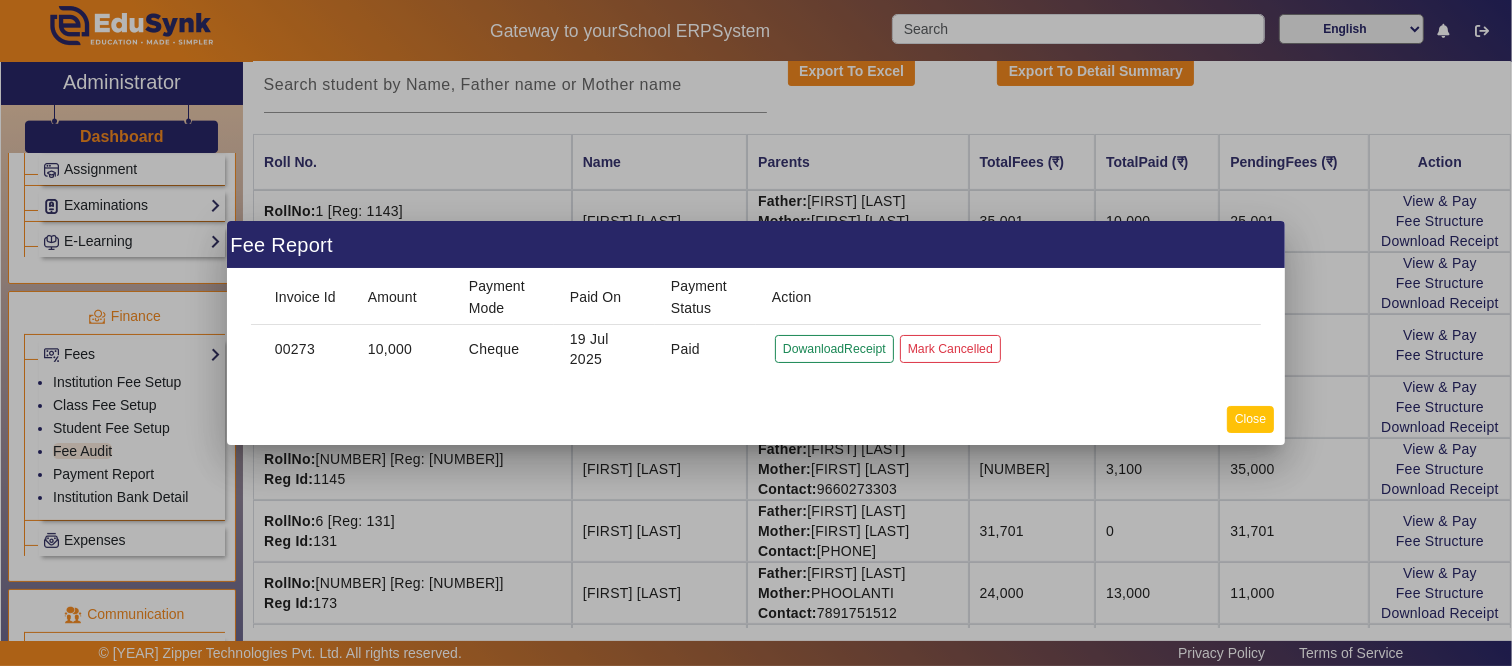 click on "Close" 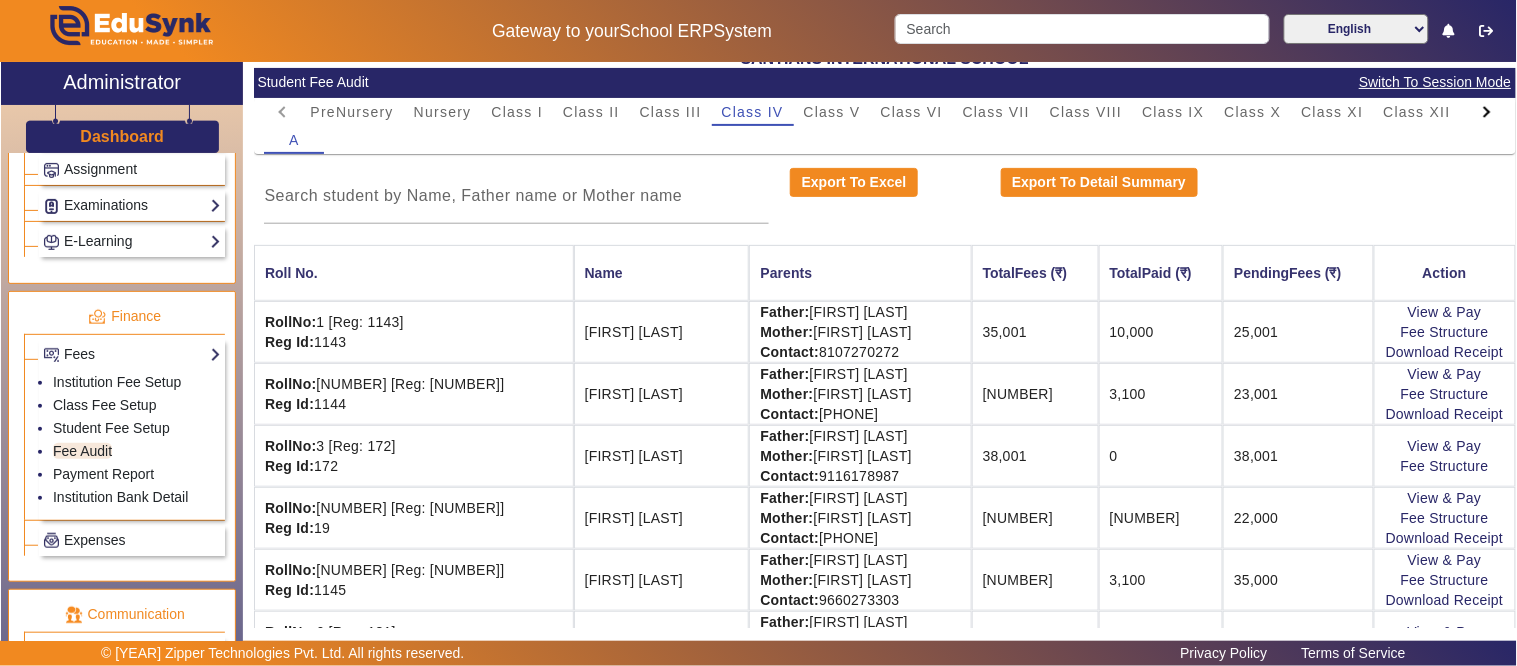 scroll, scrollTop: 0, scrollLeft: 0, axis: both 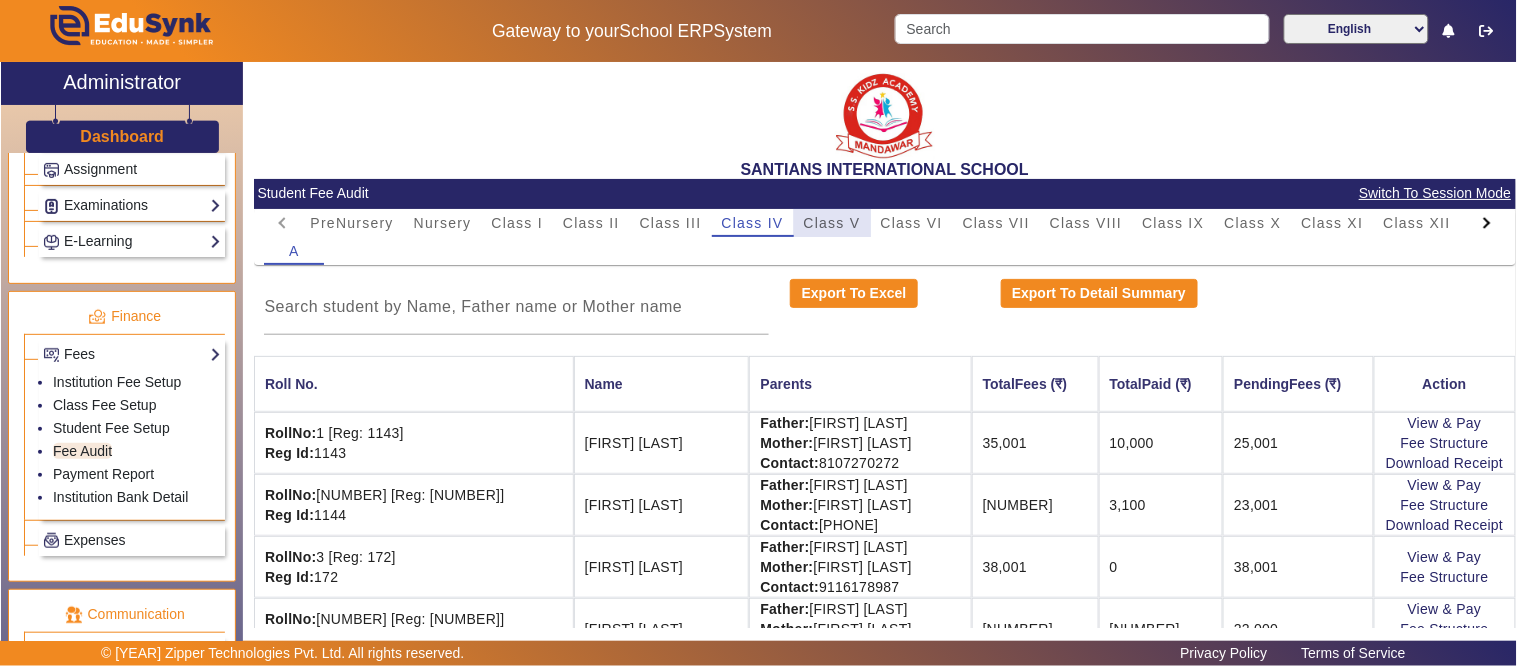click on "Class V" at bounding box center [832, 223] 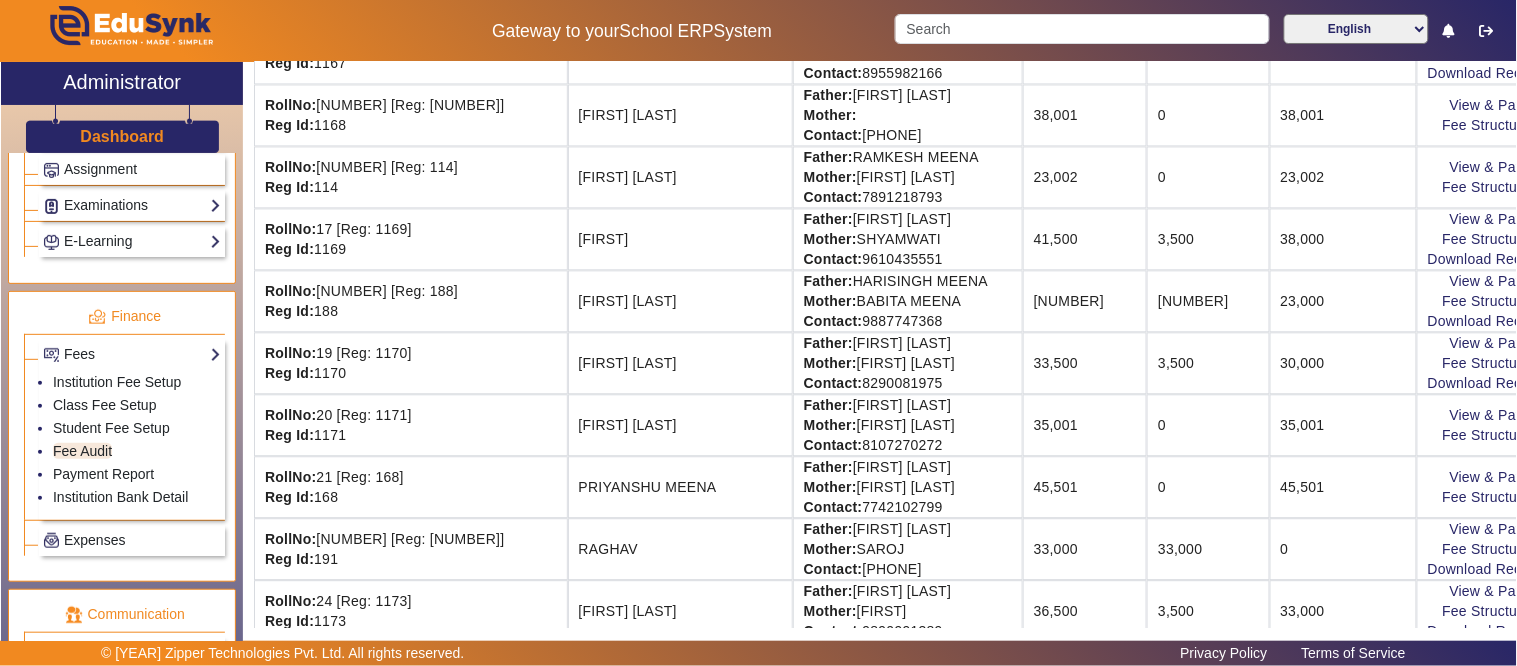 scroll, scrollTop: 1111, scrollLeft: 0, axis: vertical 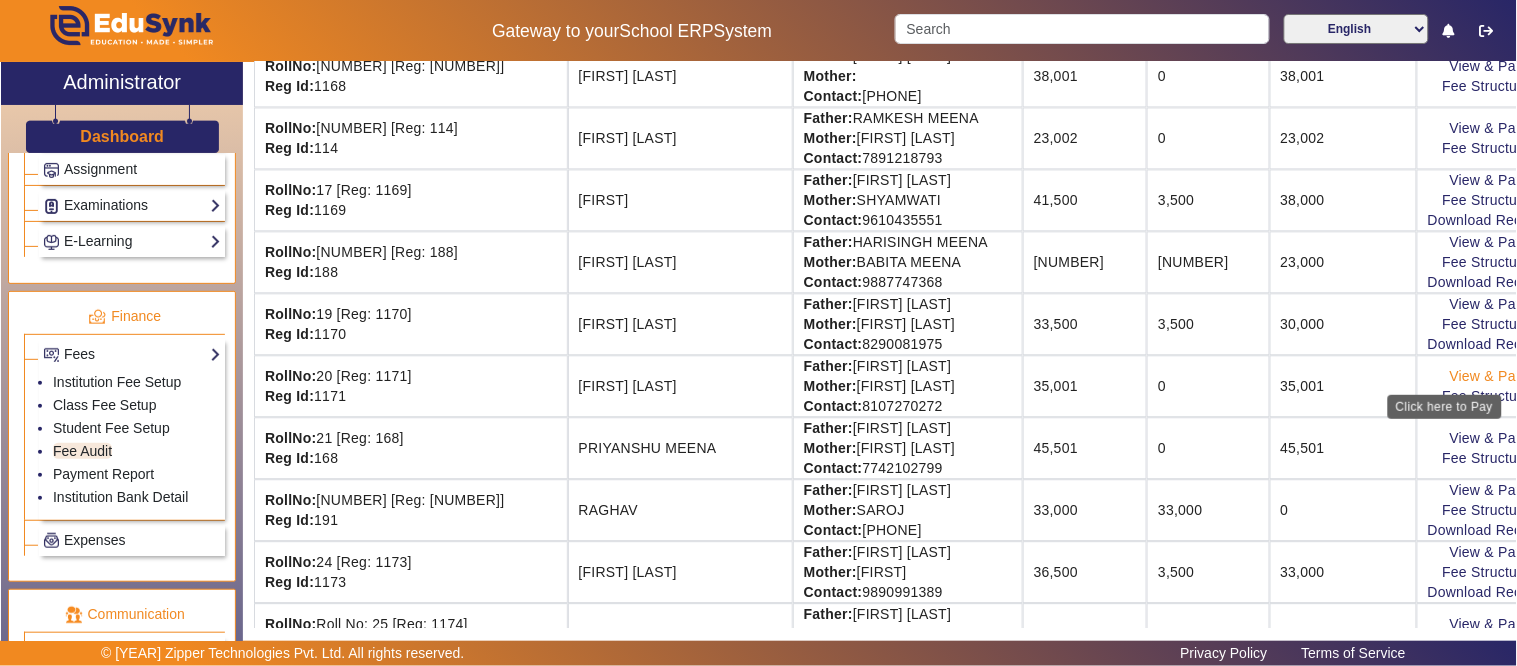 click on "View & Pay" 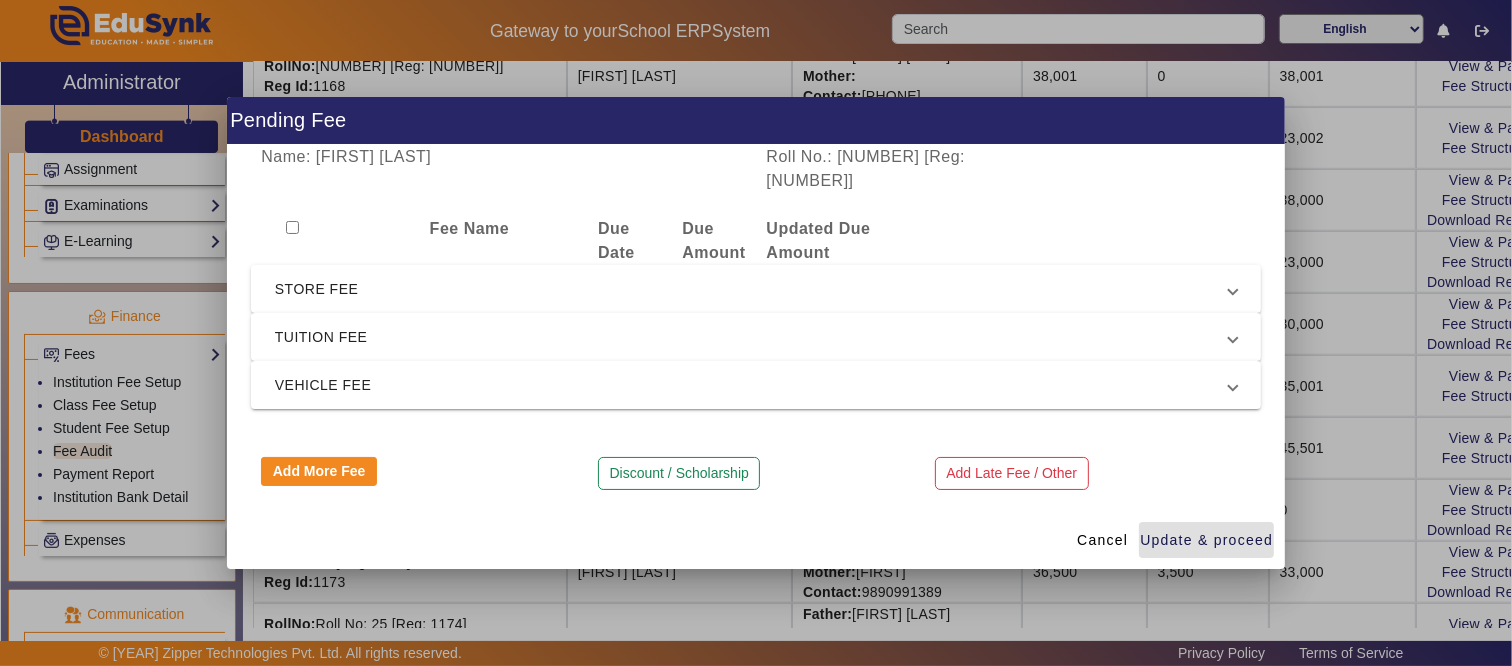 drag, startPoint x: 333, startPoint y: 313, endPoint x: 334, endPoint y: 328, distance: 15.033297 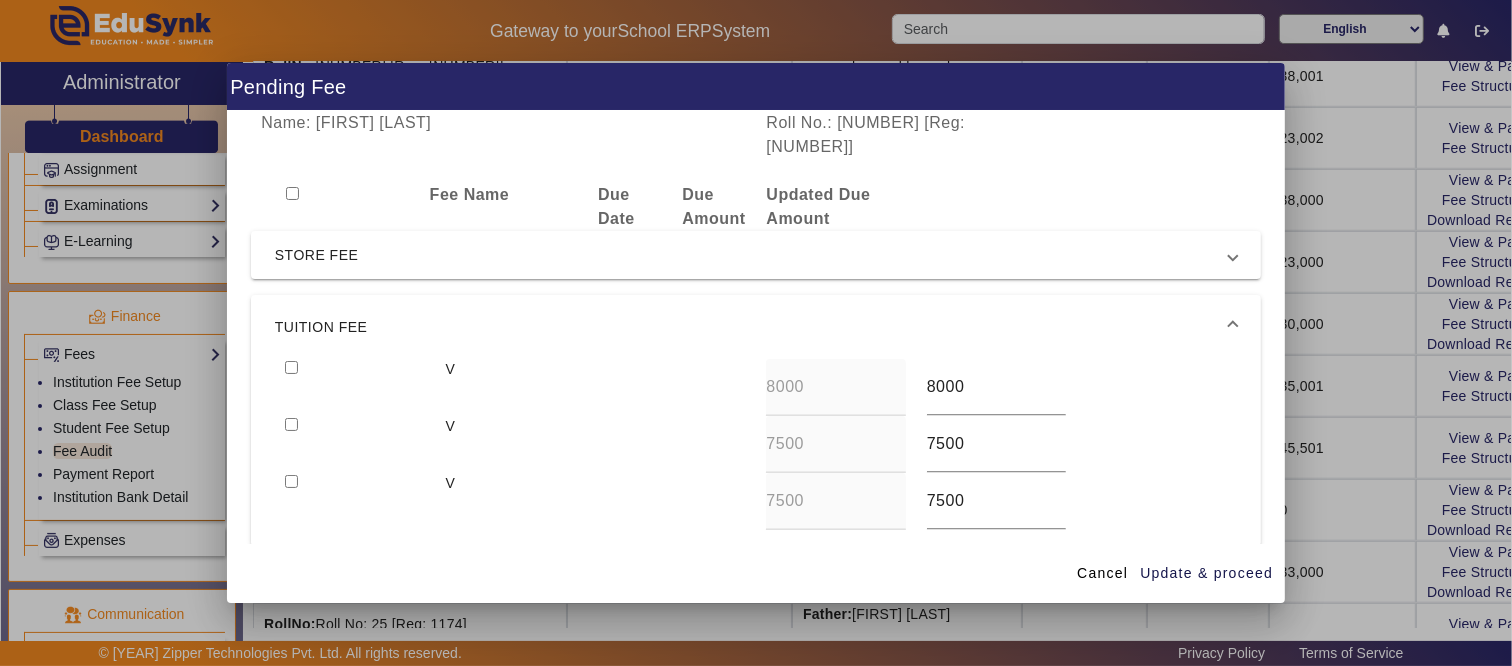 click at bounding box center [291, 367] 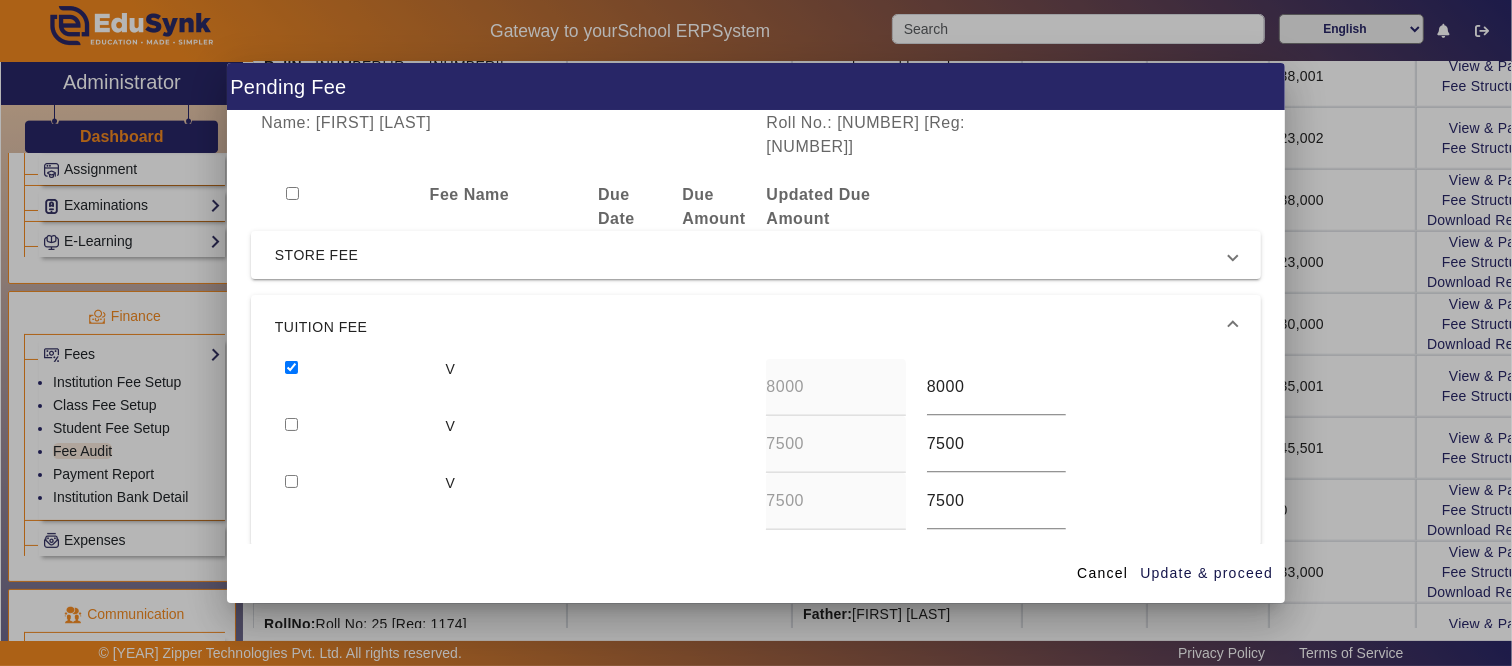 click at bounding box center (291, 424) 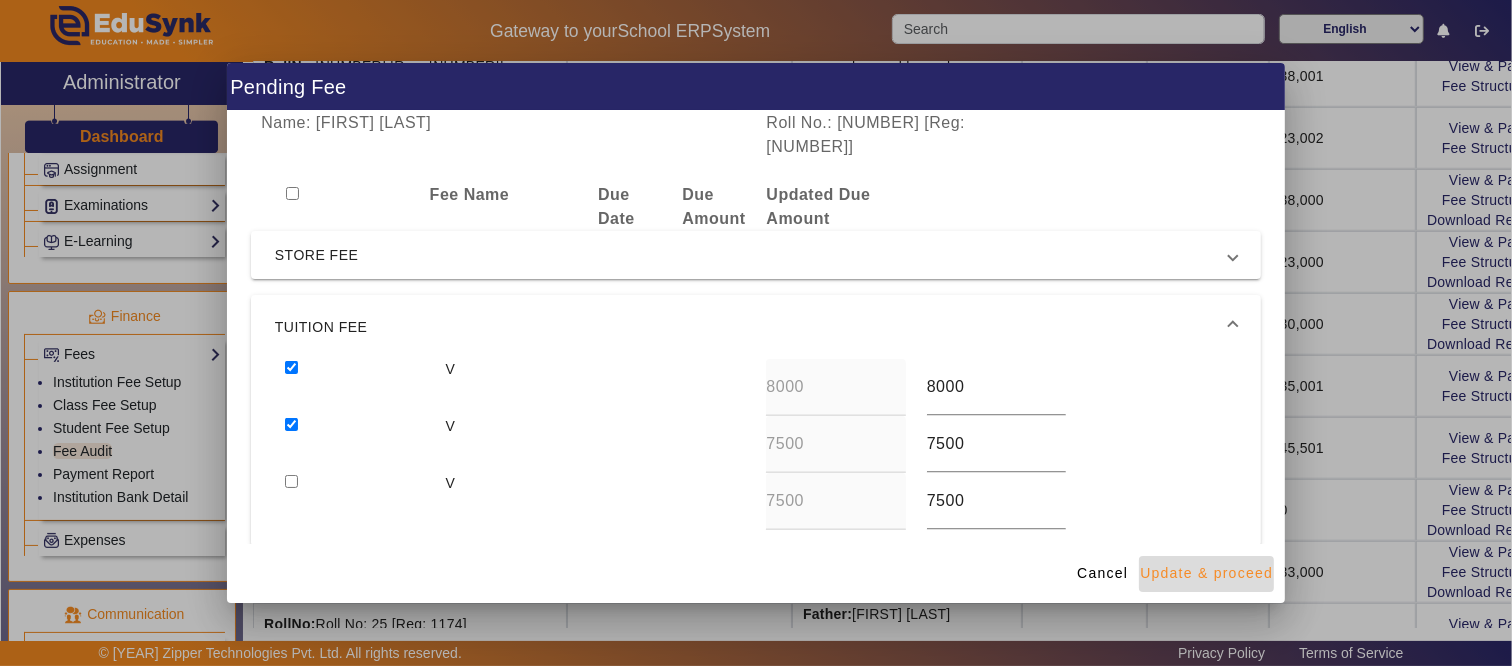 click at bounding box center (1206, 574) 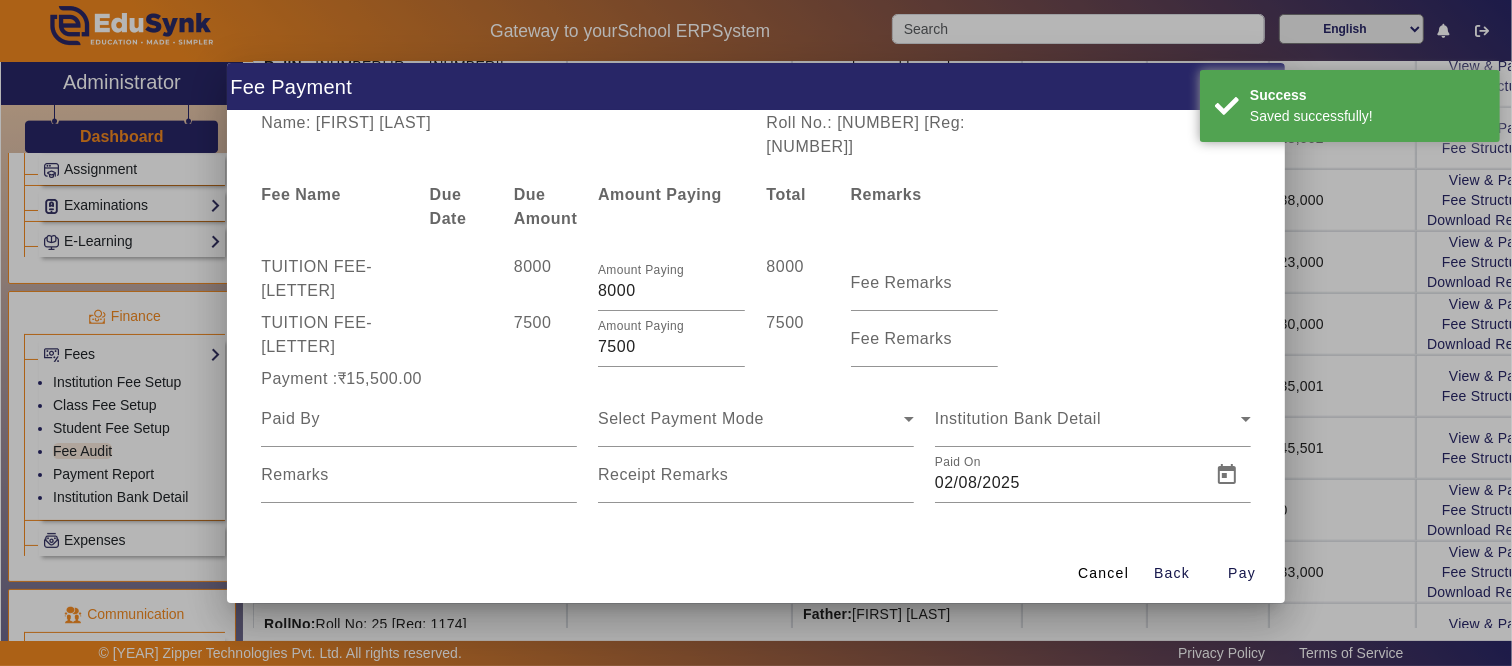 drag, startPoint x: 642, startPoint y: 335, endPoint x: 421, endPoint y: 341, distance: 221.08144 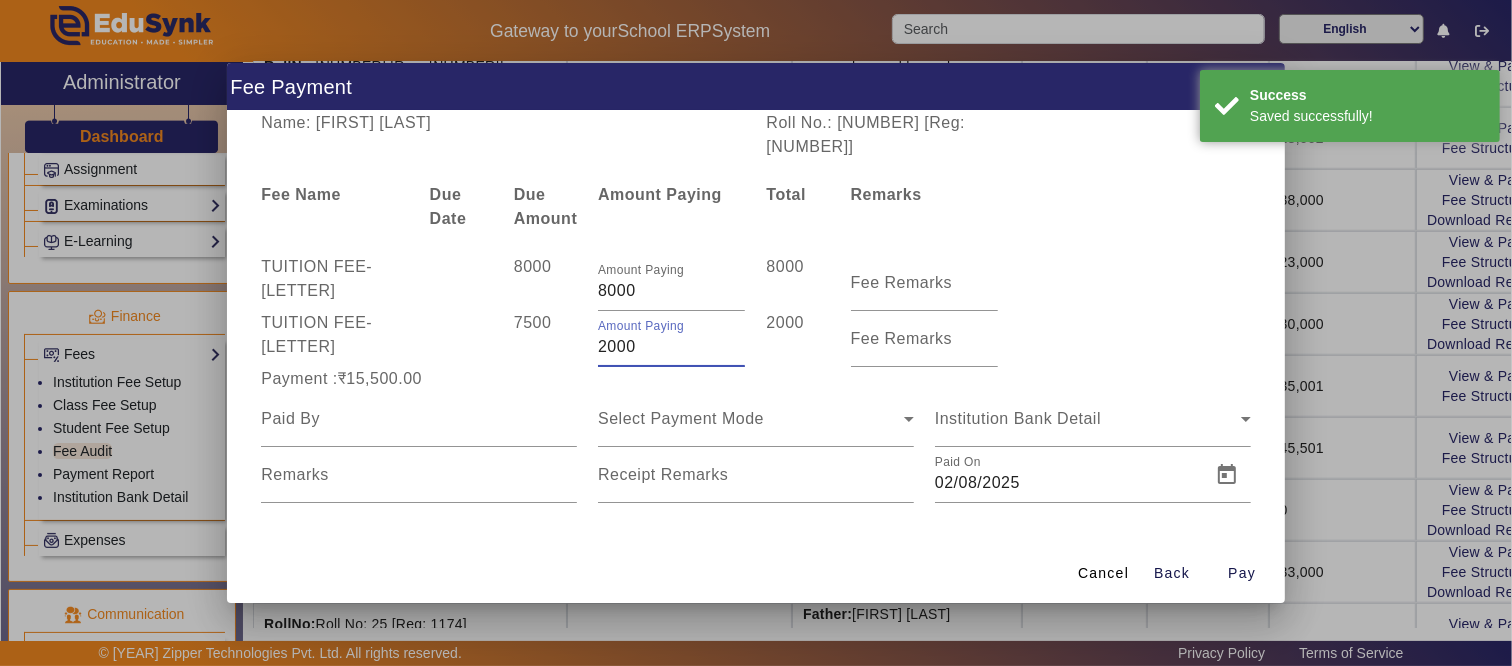 type on "2000" 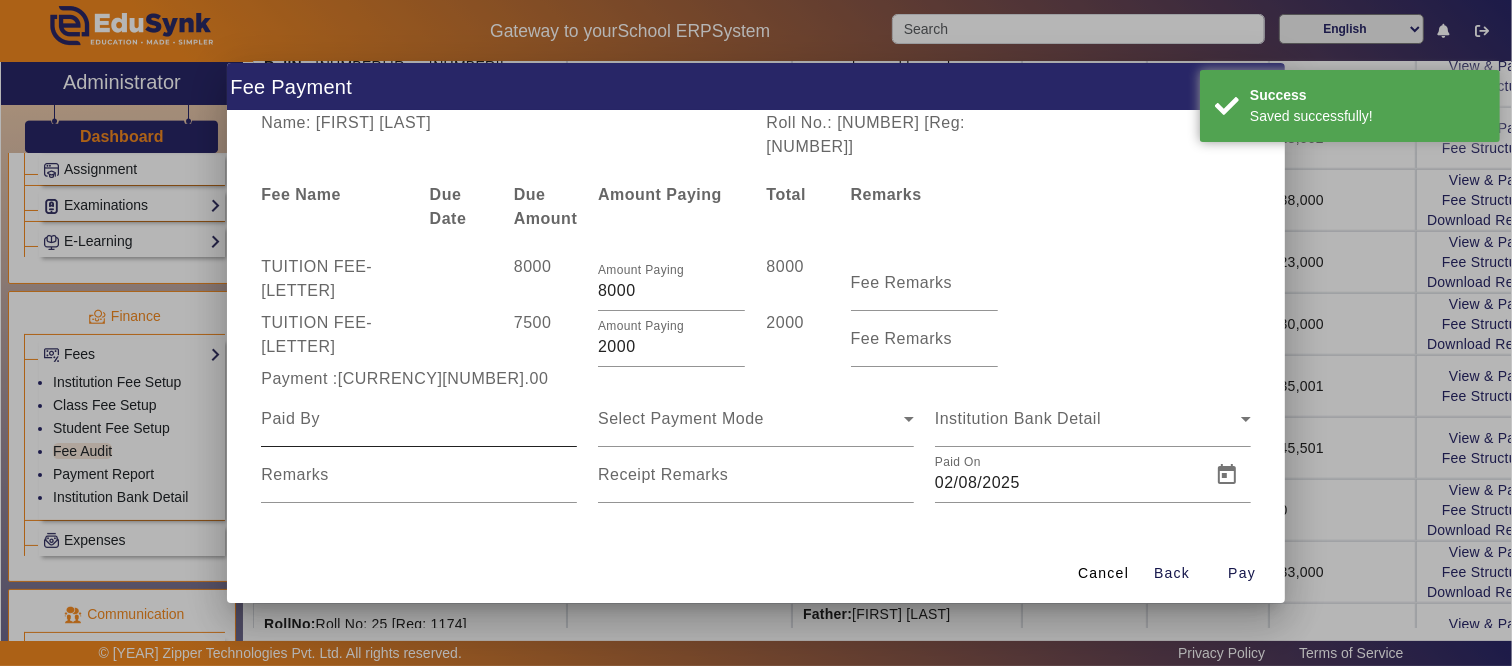 click at bounding box center (419, 419) 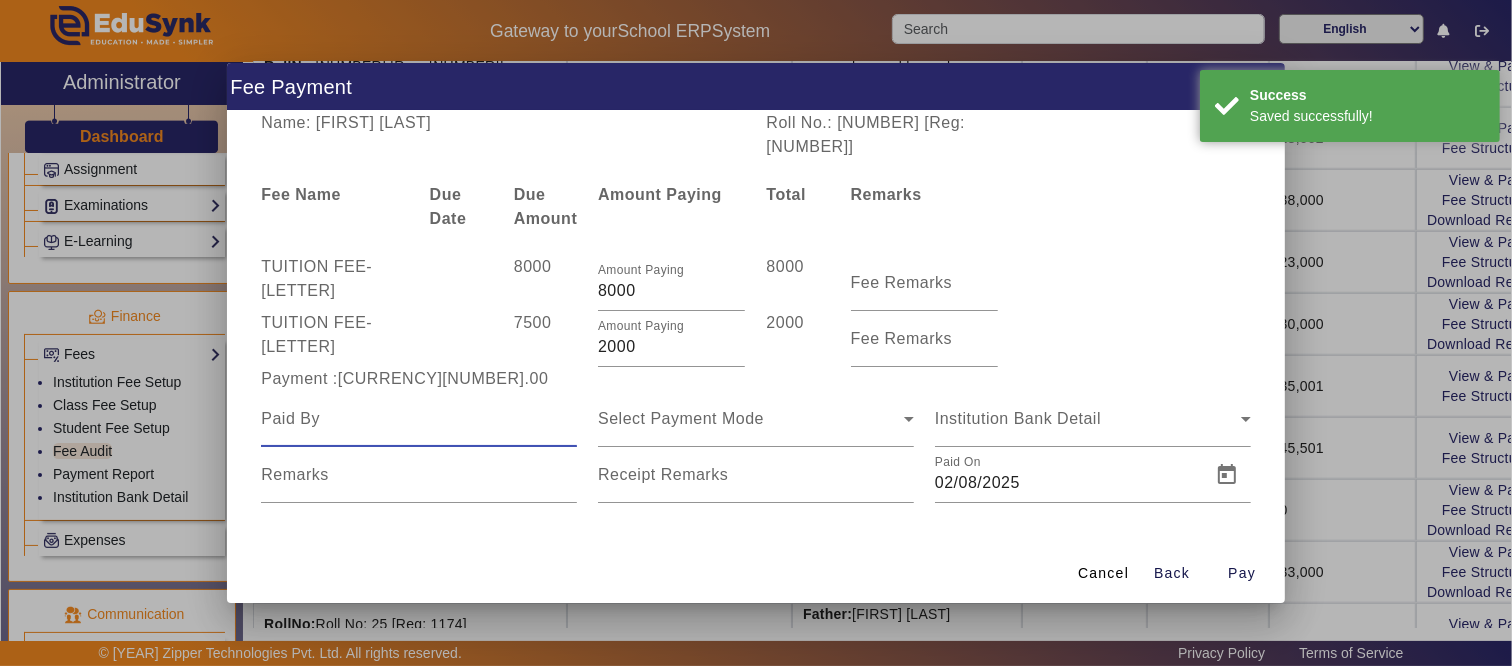 click at bounding box center (419, 419) 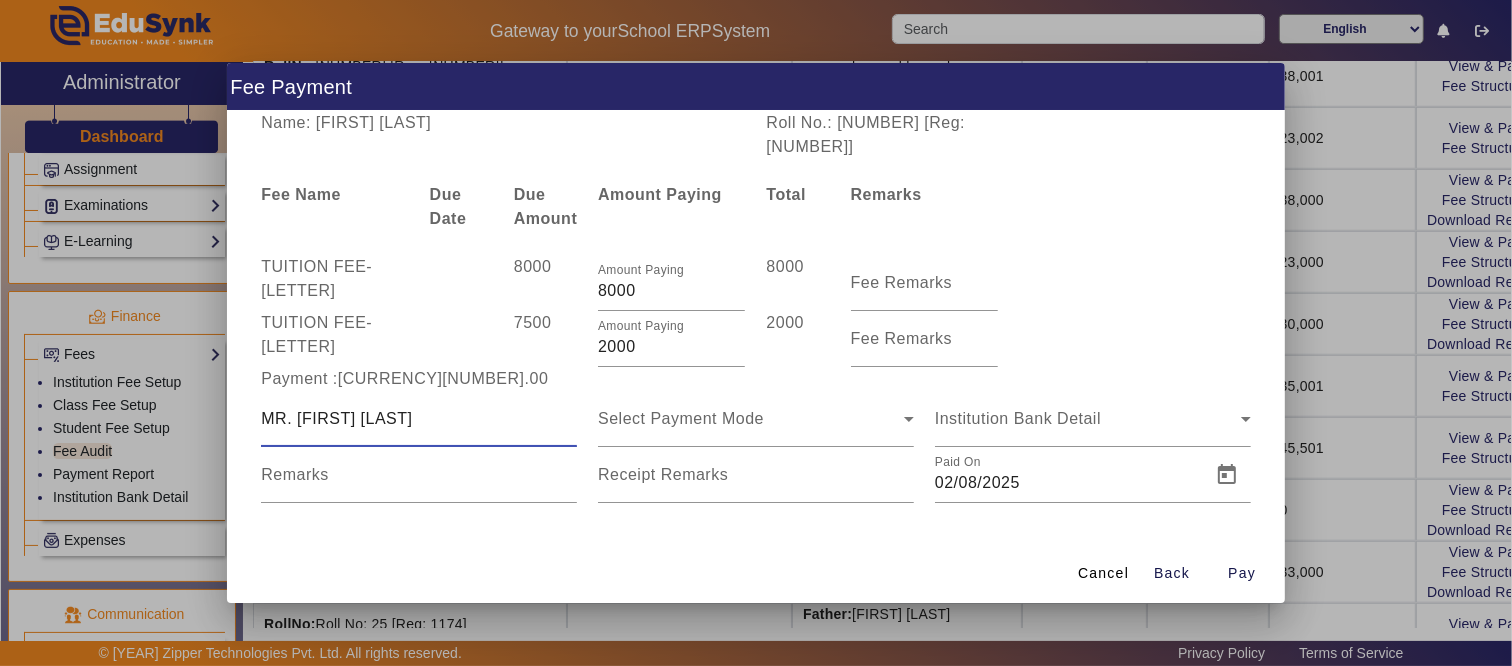 type on "MR. [FIRST] [LAST]" 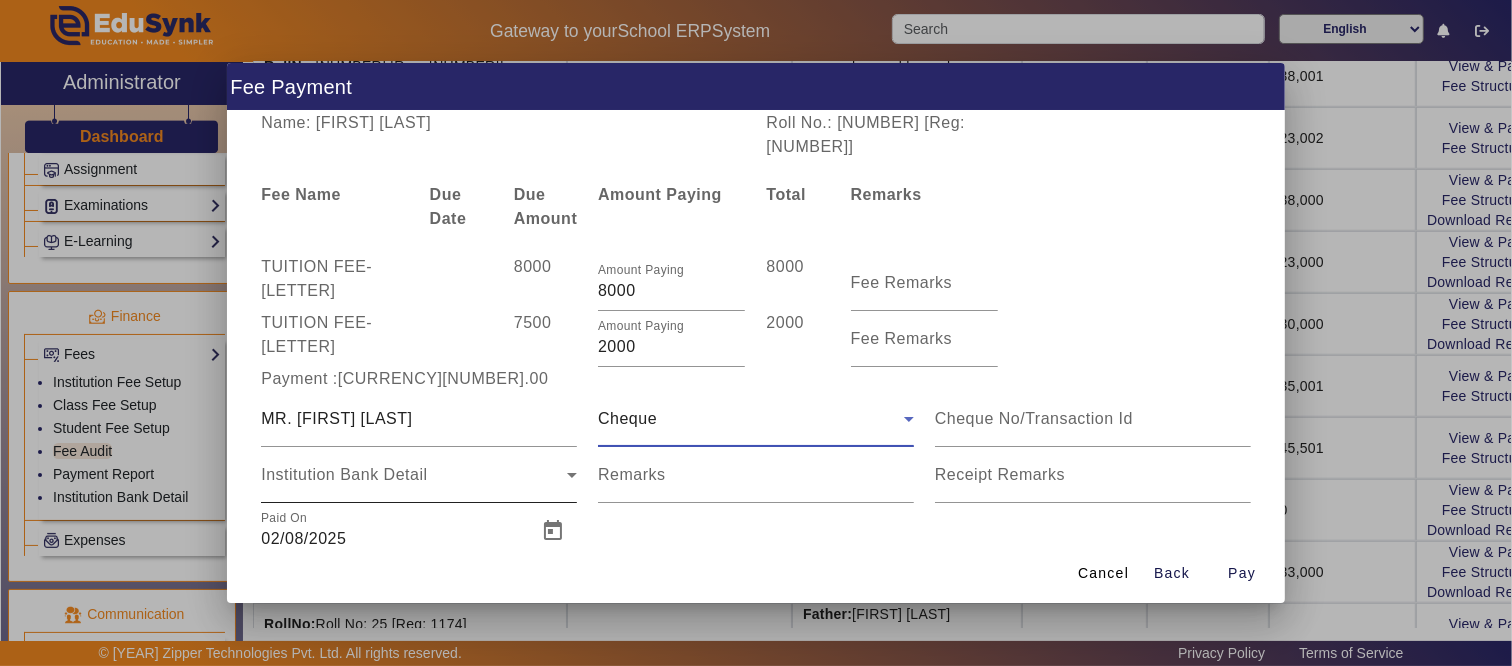 click on "Institution Bank Detail" at bounding box center [414, 475] 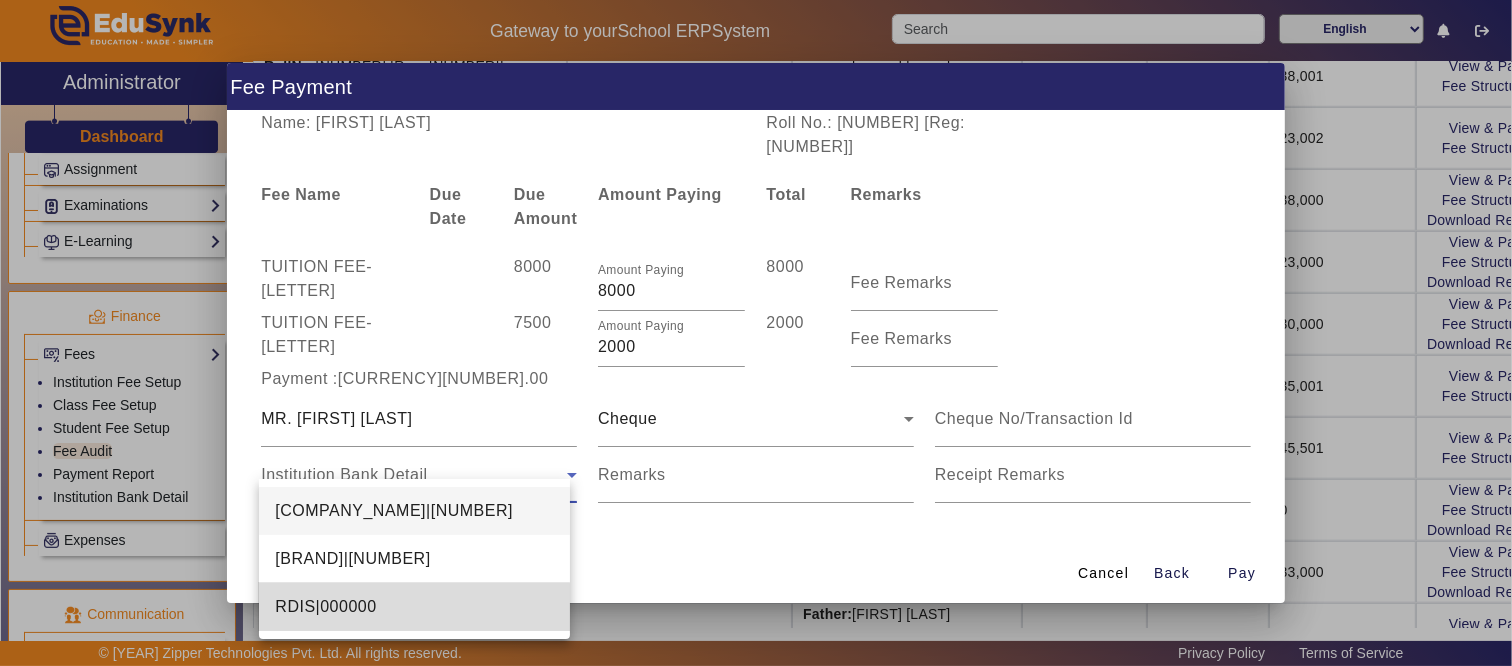 click on "RDIS|000000" at bounding box center [325, 607] 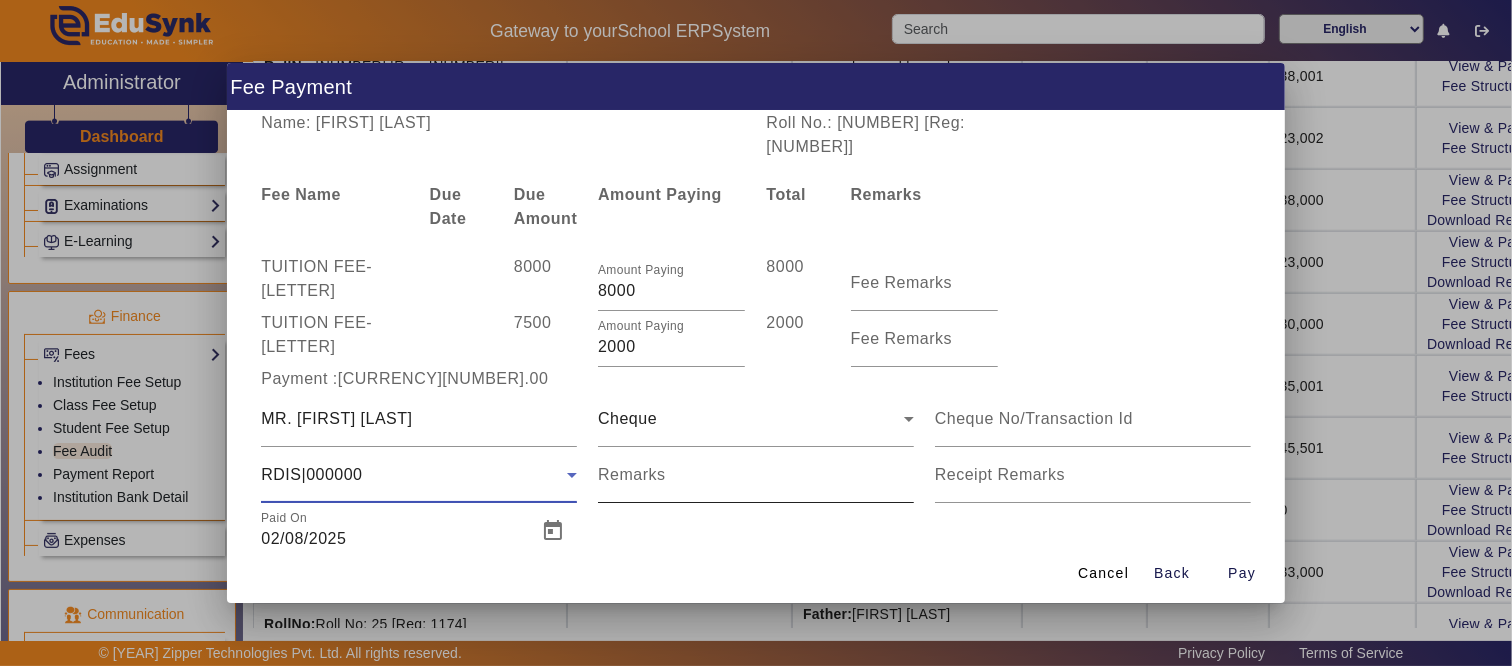 click on "Remarks" at bounding box center (756, 483) 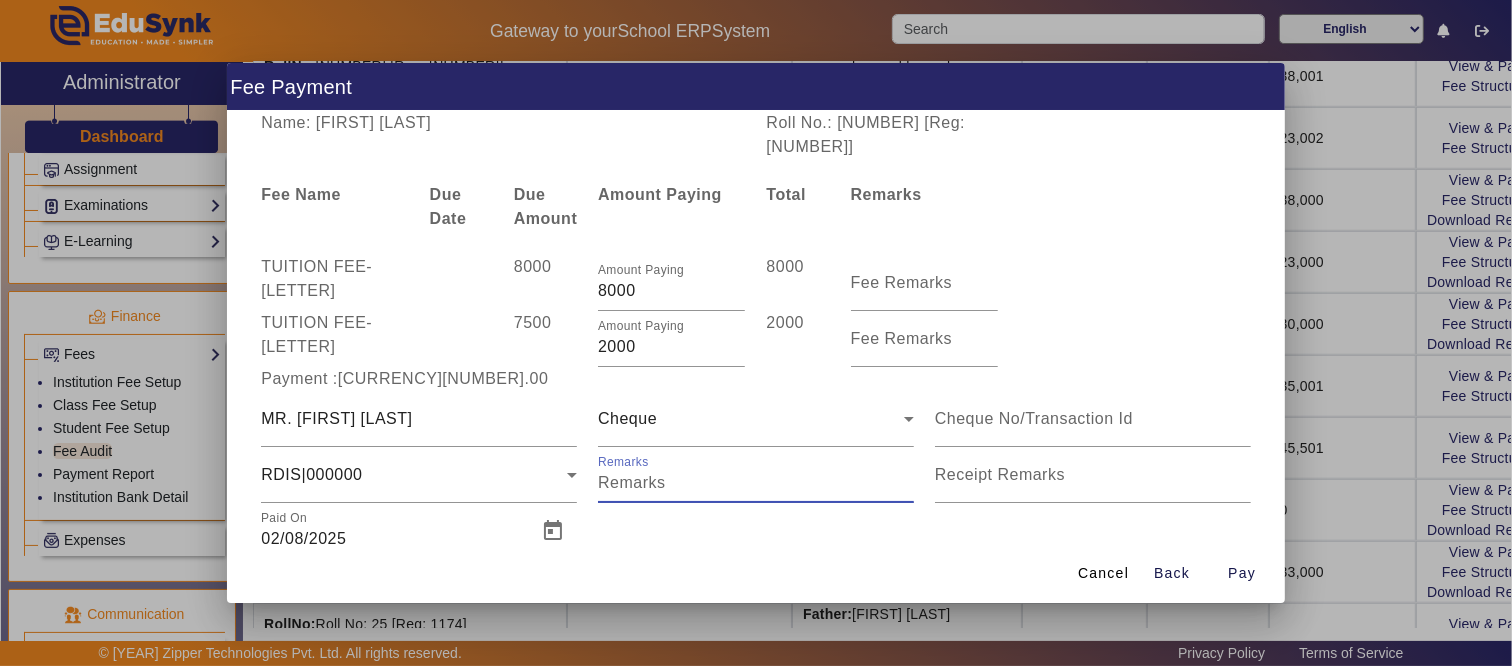click on "Remarks" at bounding box center (756, 483) 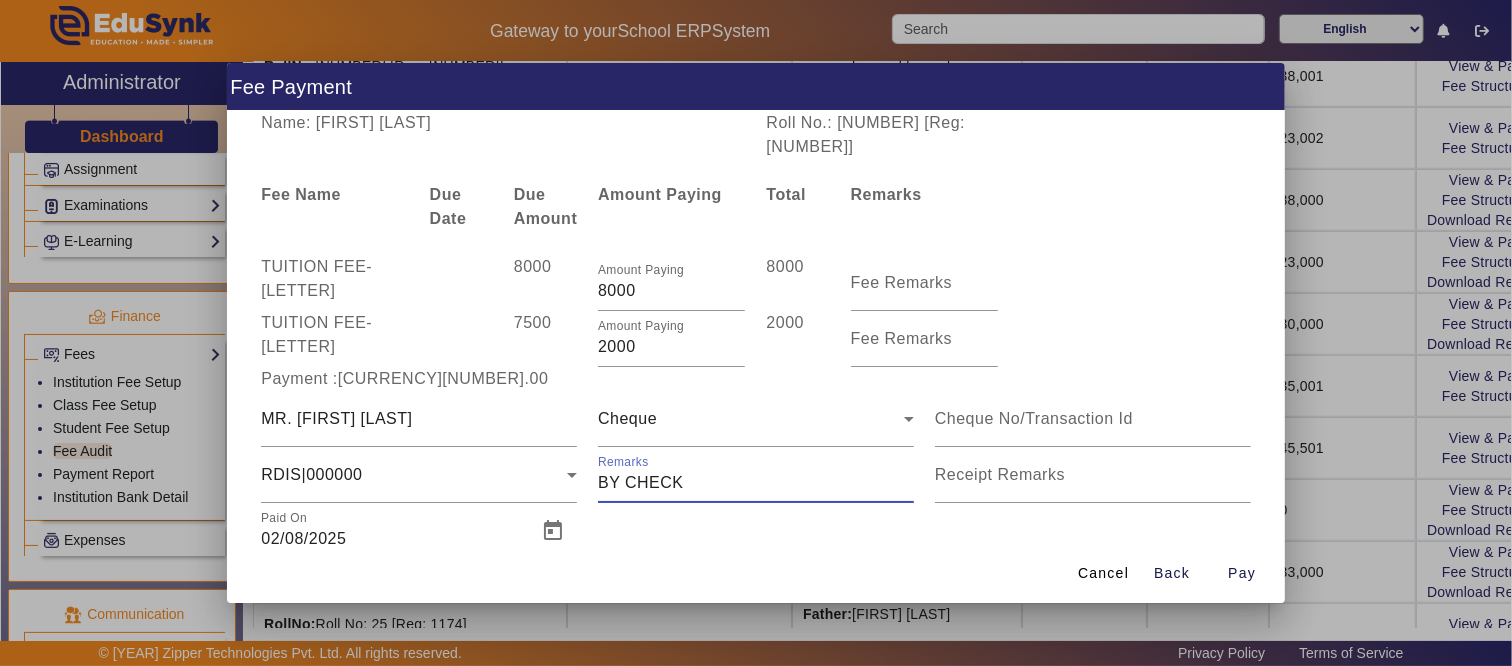 type on "BY CHECK" 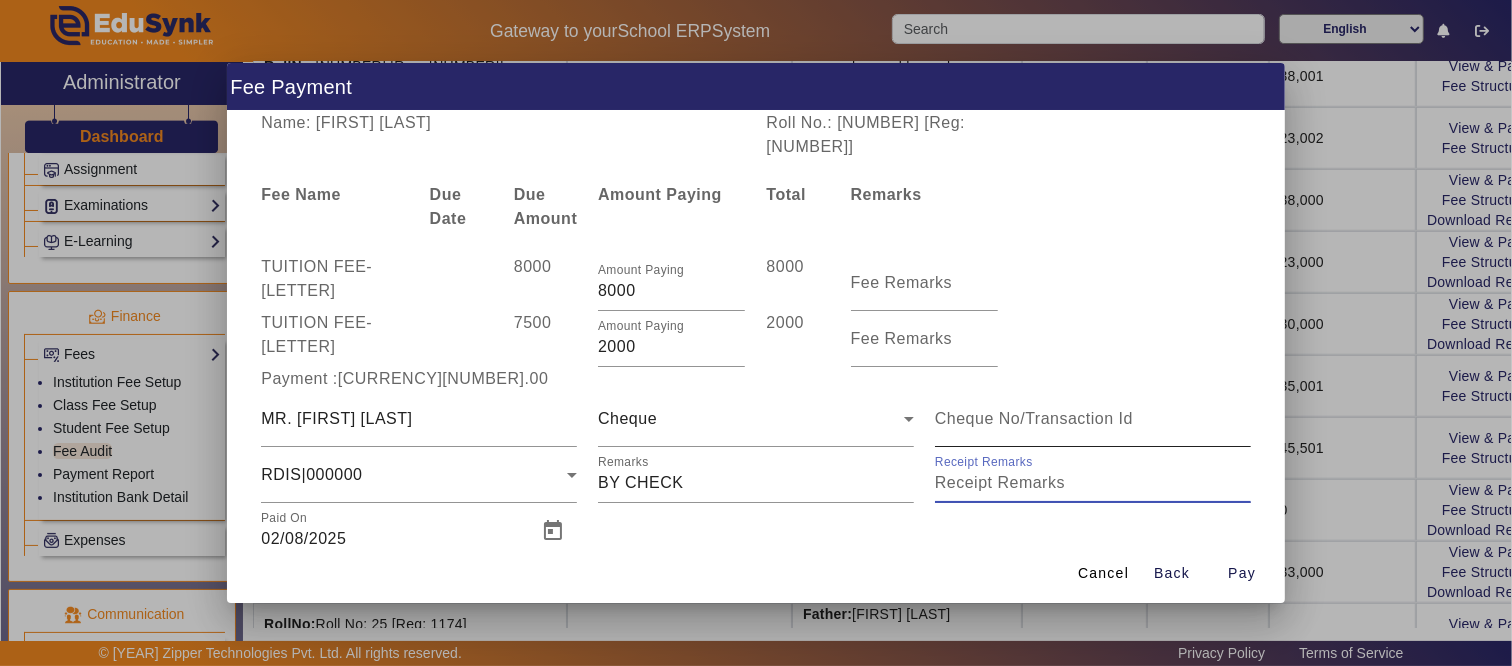 click at bounding box center [1093, 419] 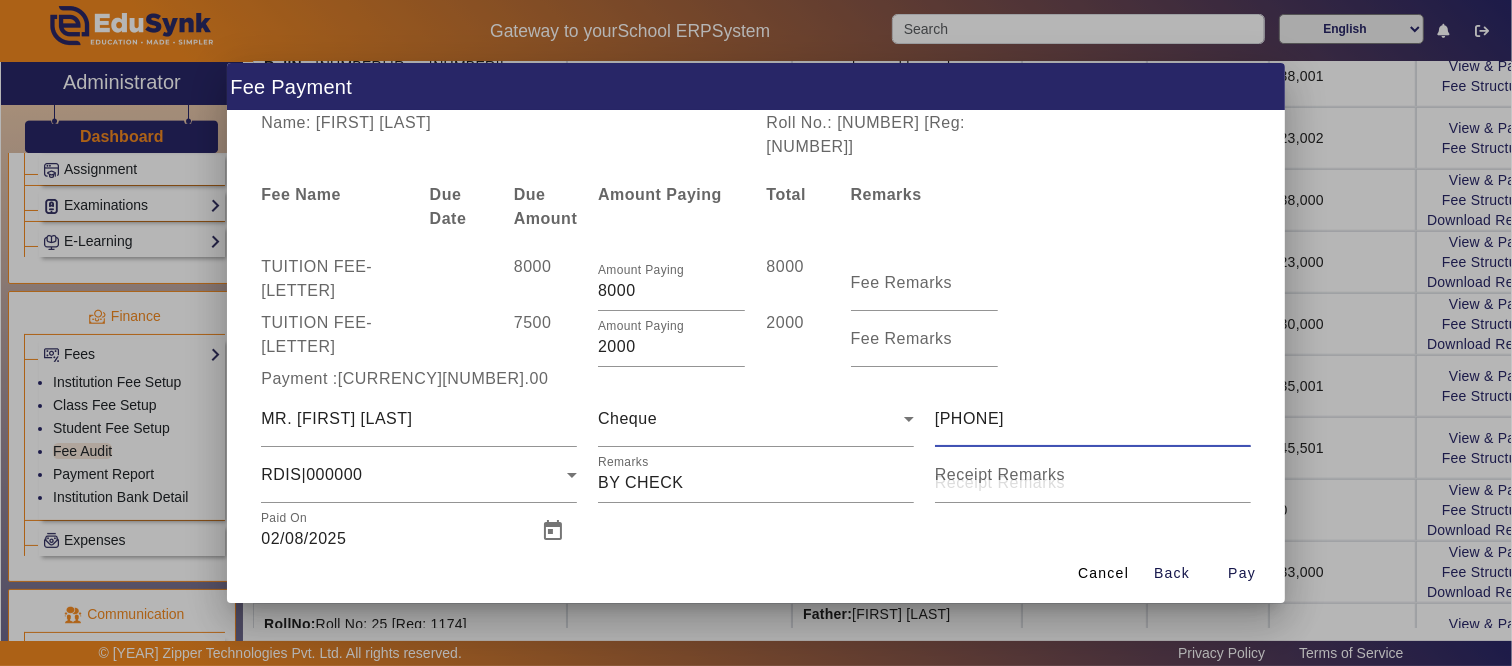type on "[PHONE]" 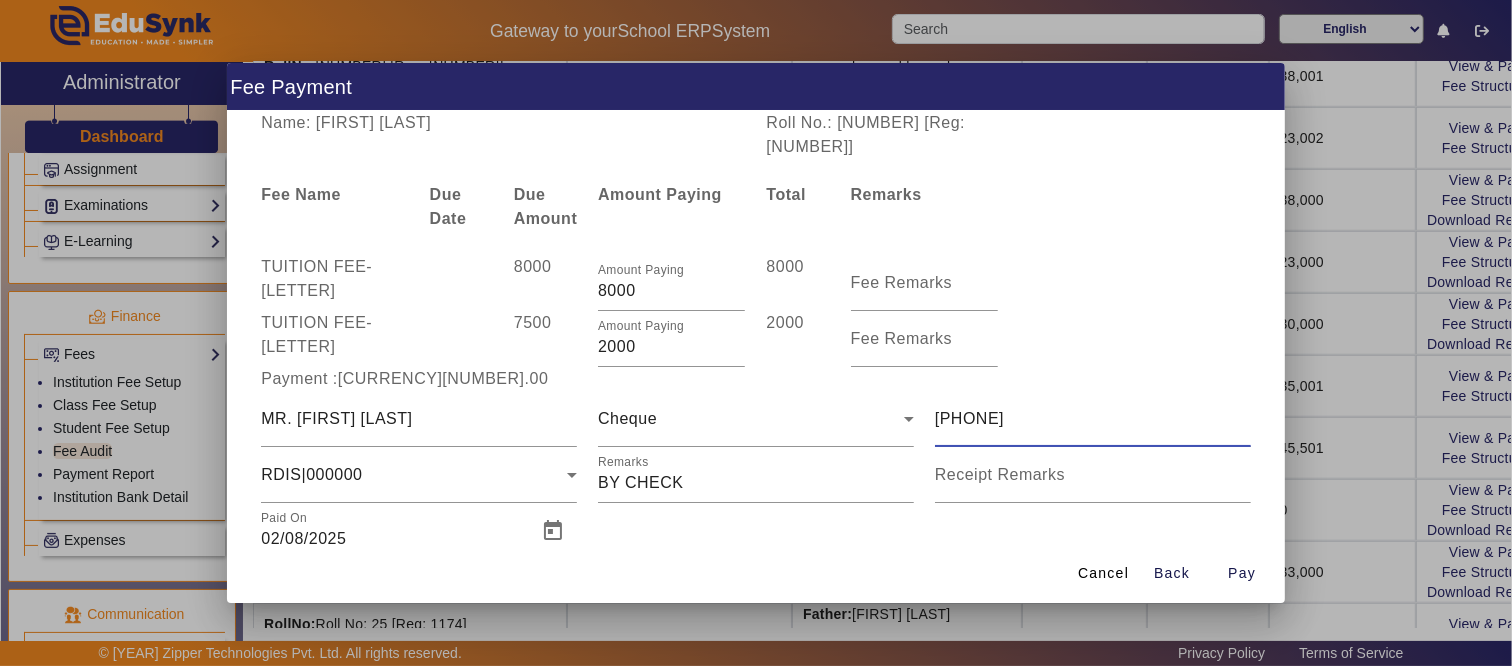click on "Paid On 02/08/2025" at bounding box center (393, 531) 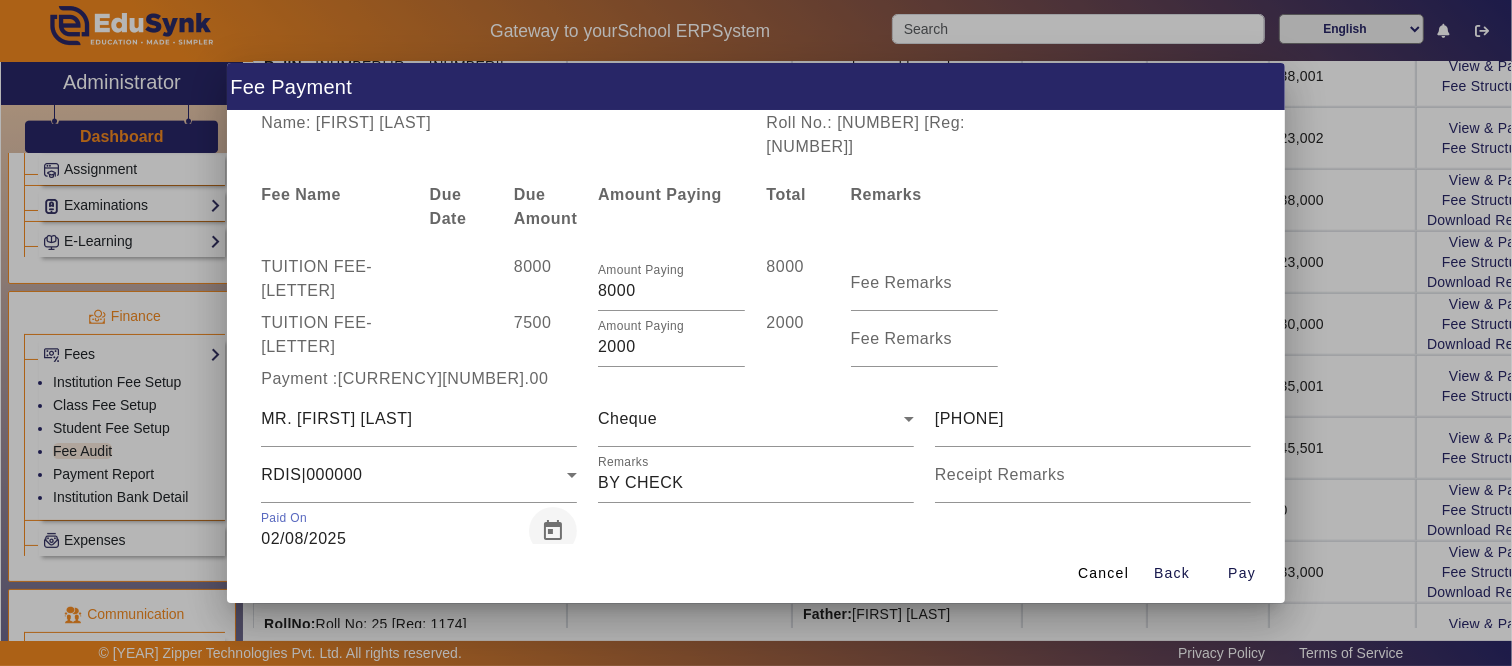 click at bounding box center [553, 531] 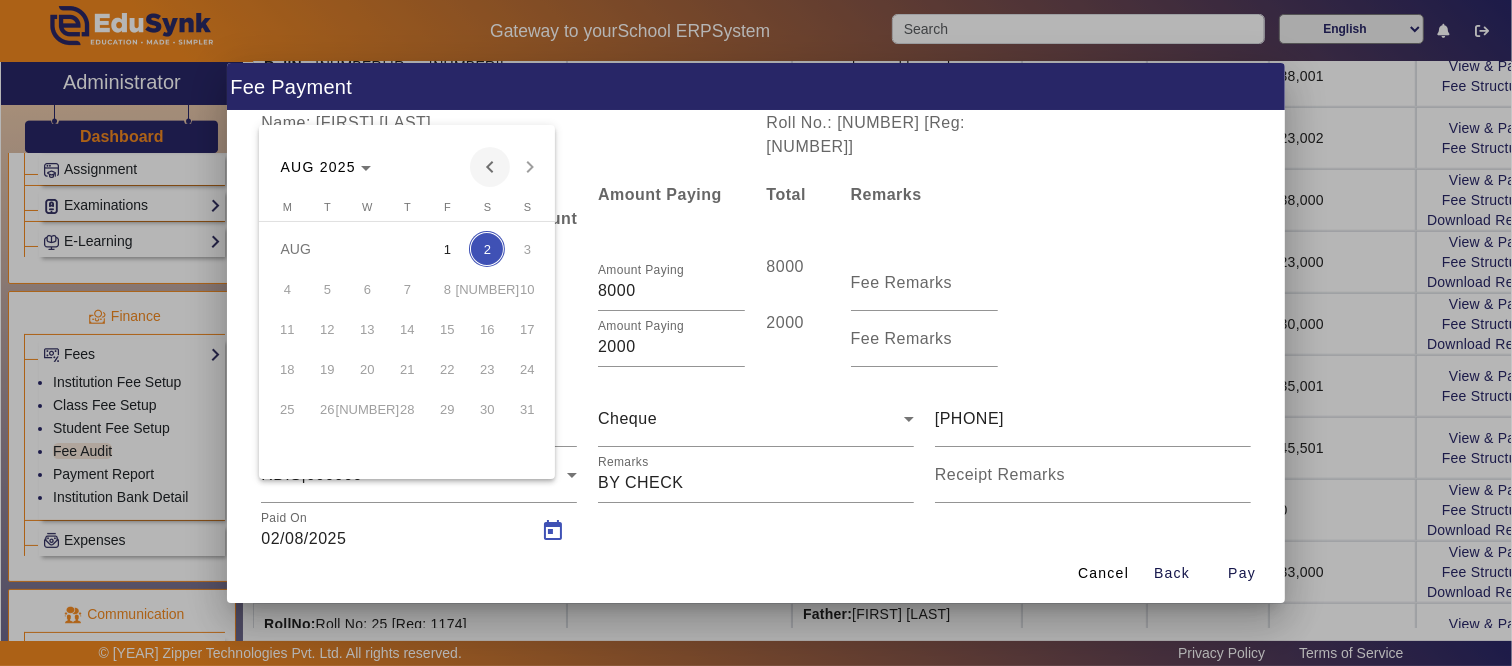 click at bounding box center [490, 167] 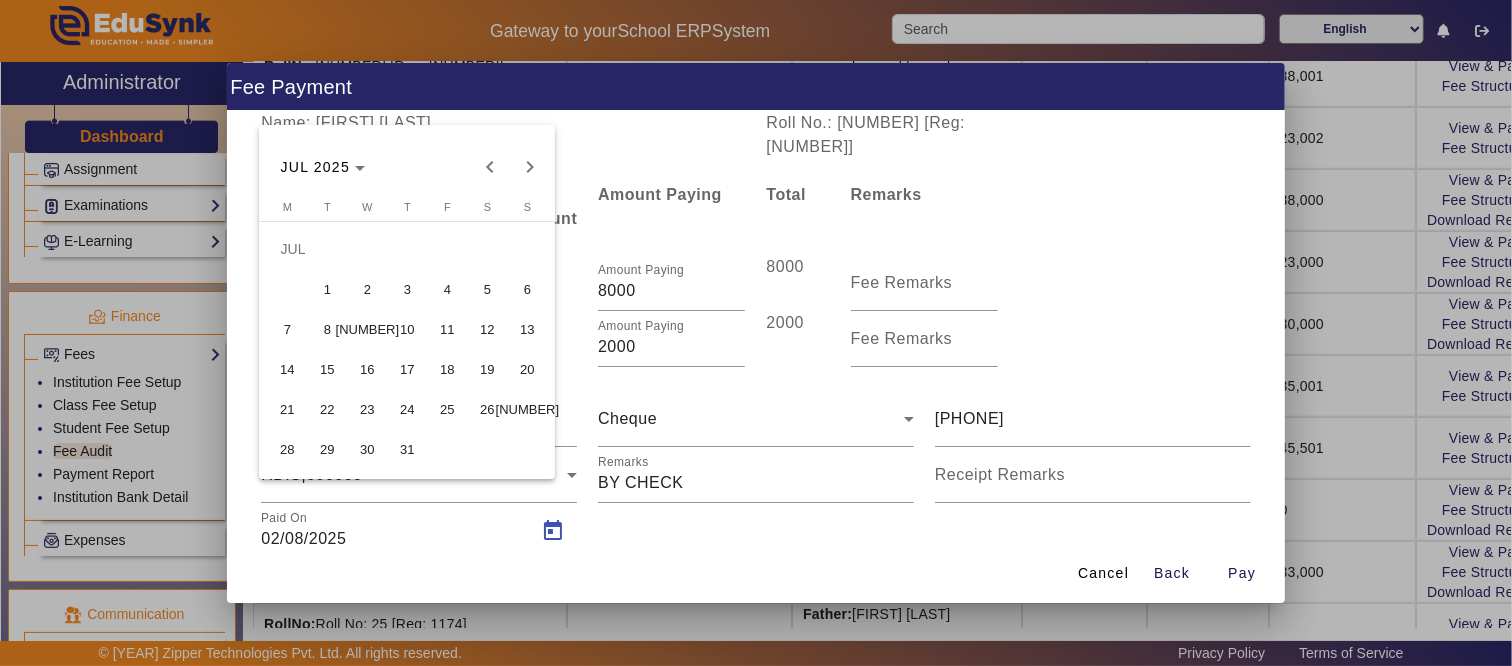 click on "19" at bounding box center (487, 369) 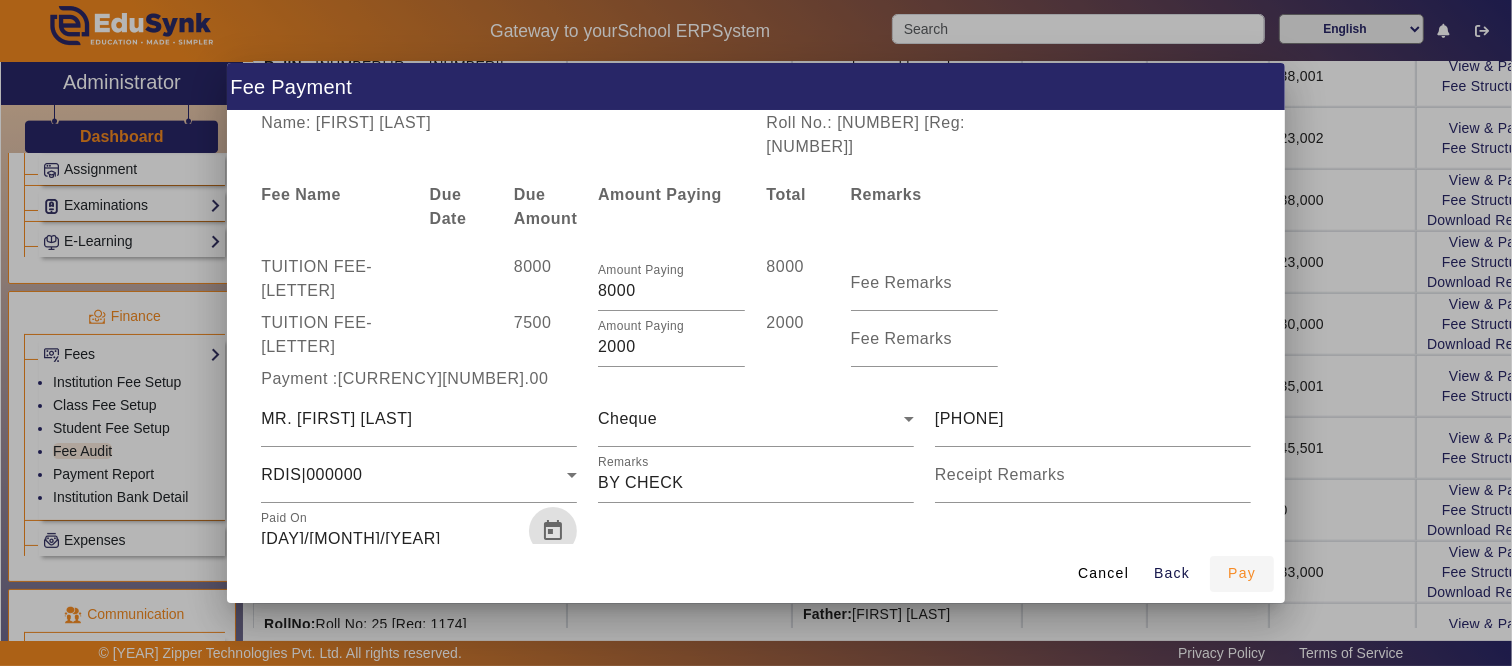 click on "Pay" at bounding box center (1242, 573) 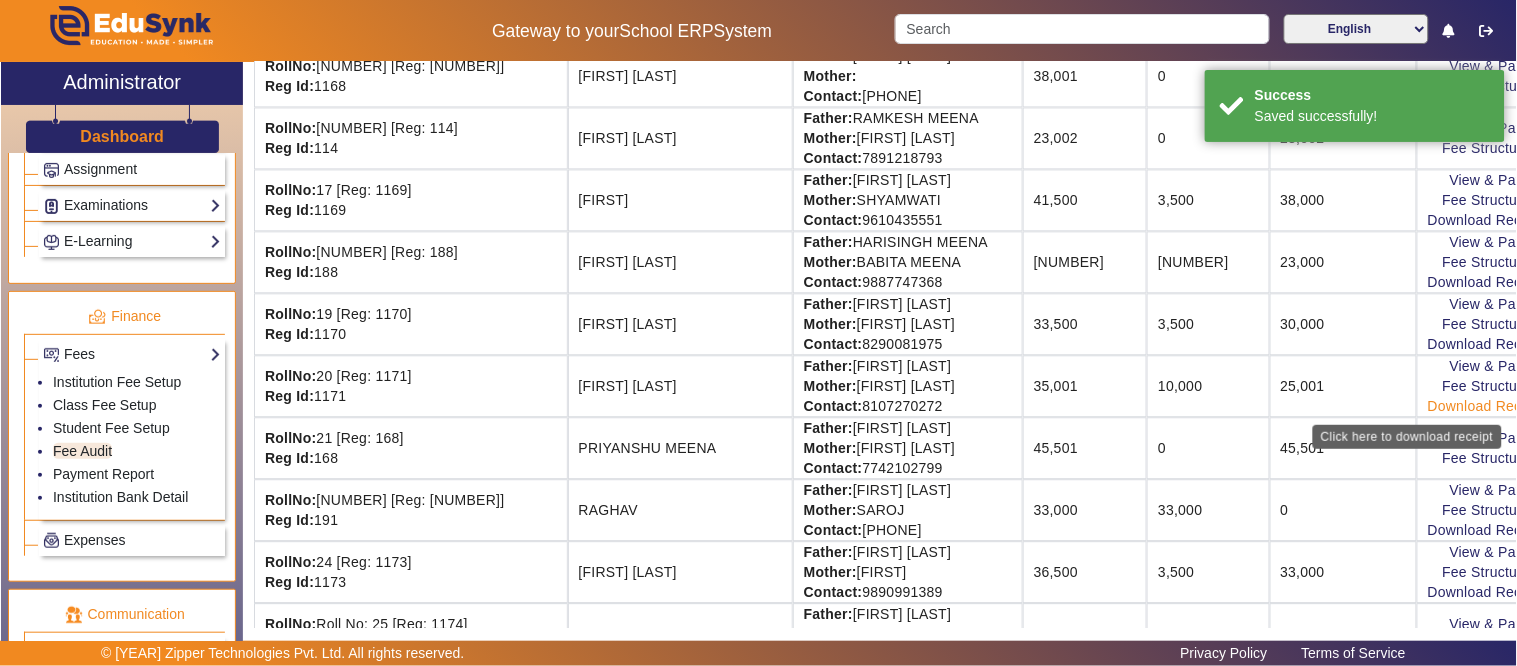 click on "Download Receipt" 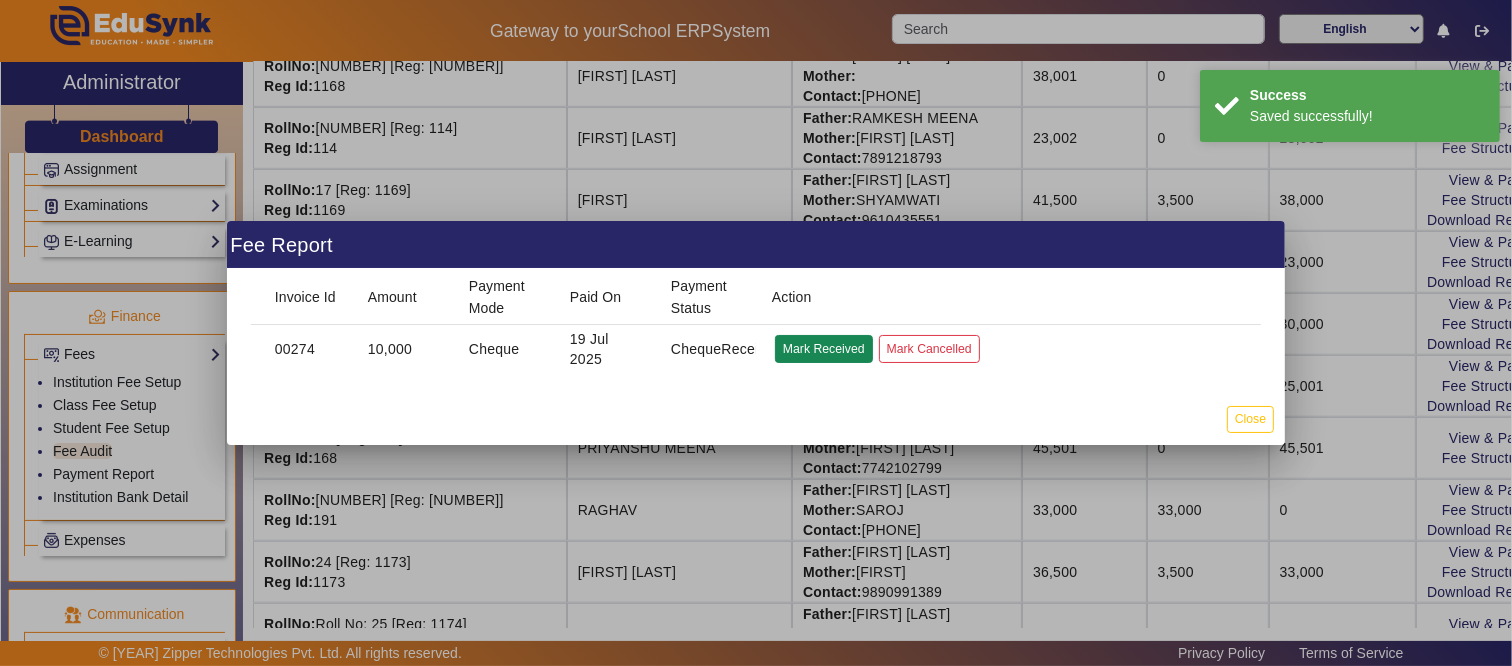 click on "Mark Received" 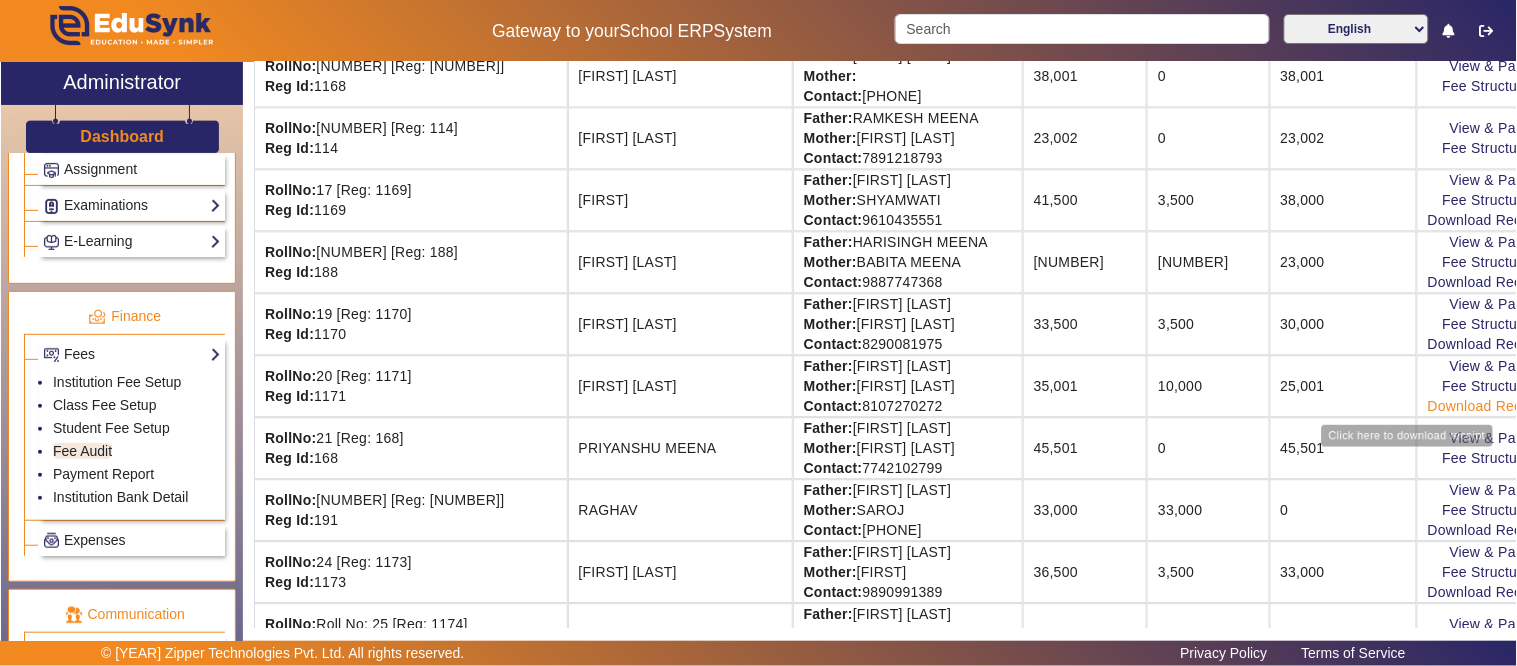click on "Download Receipt" 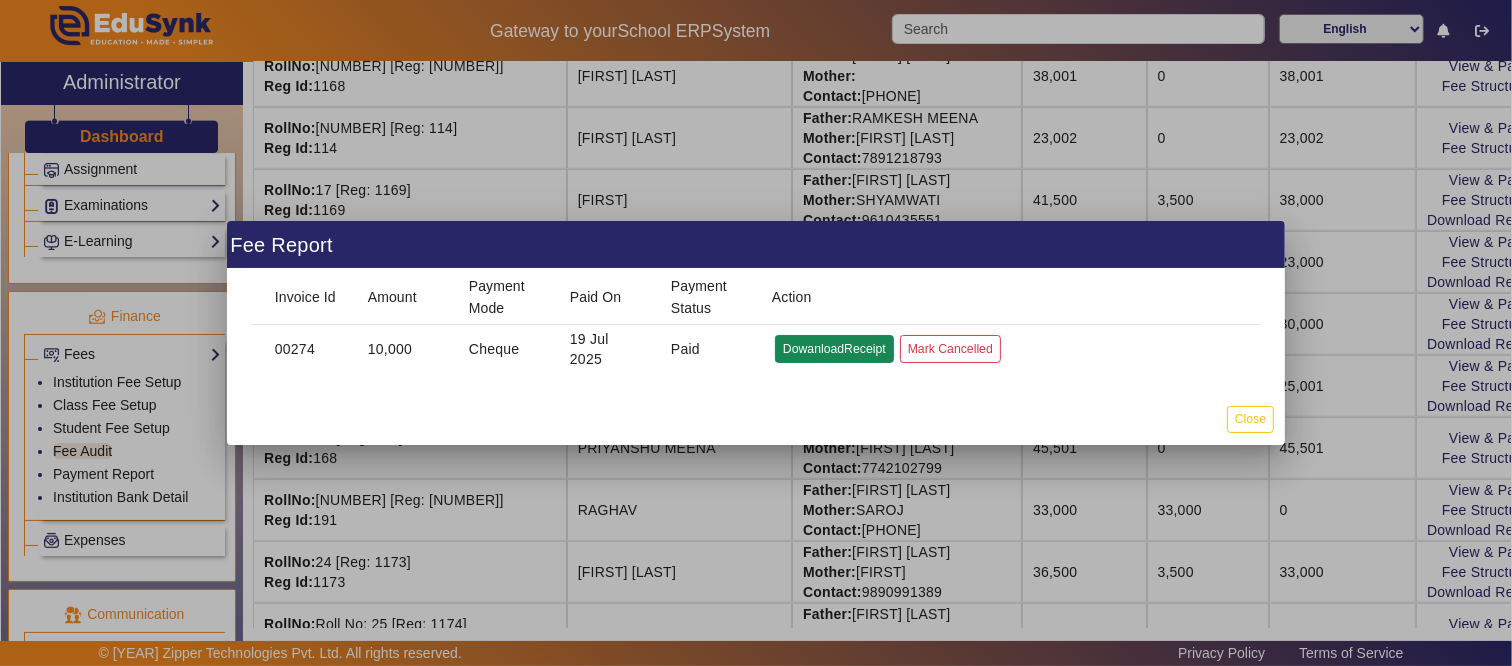 click on "DowanloadReceipt" 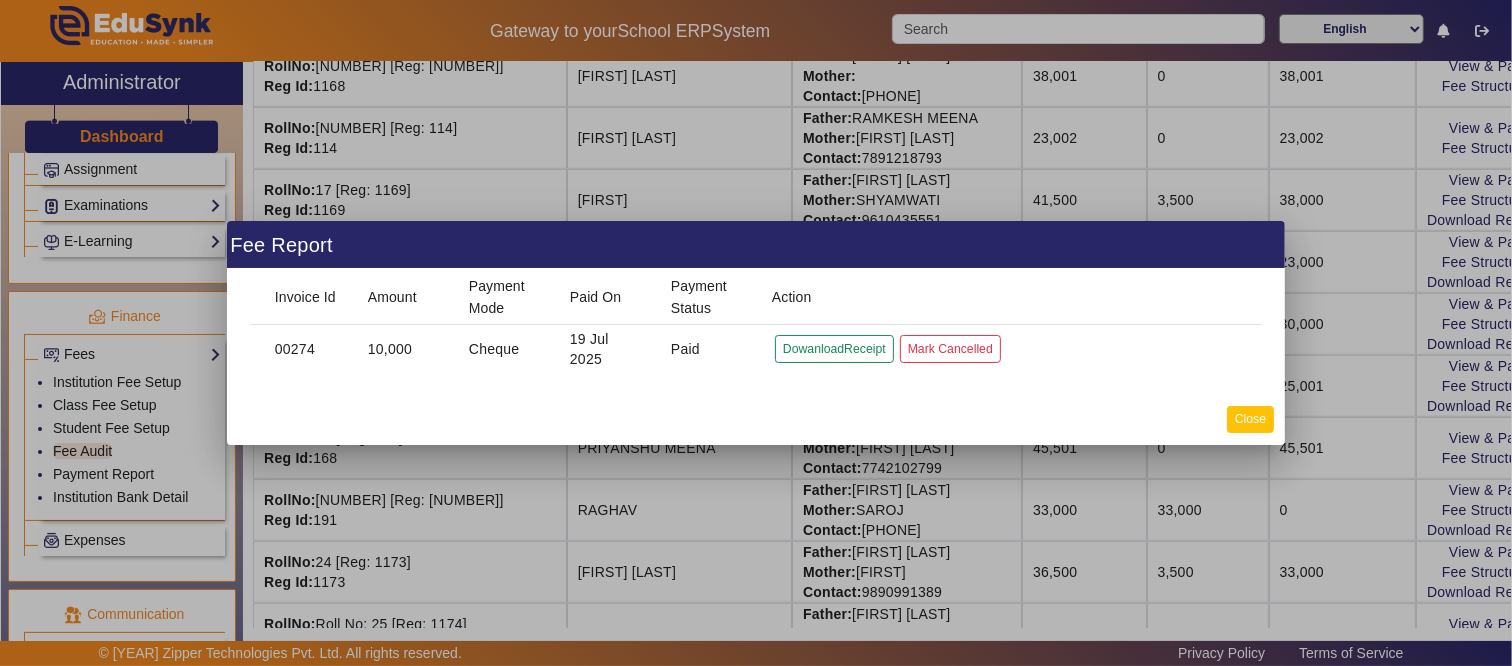 click on "Close" 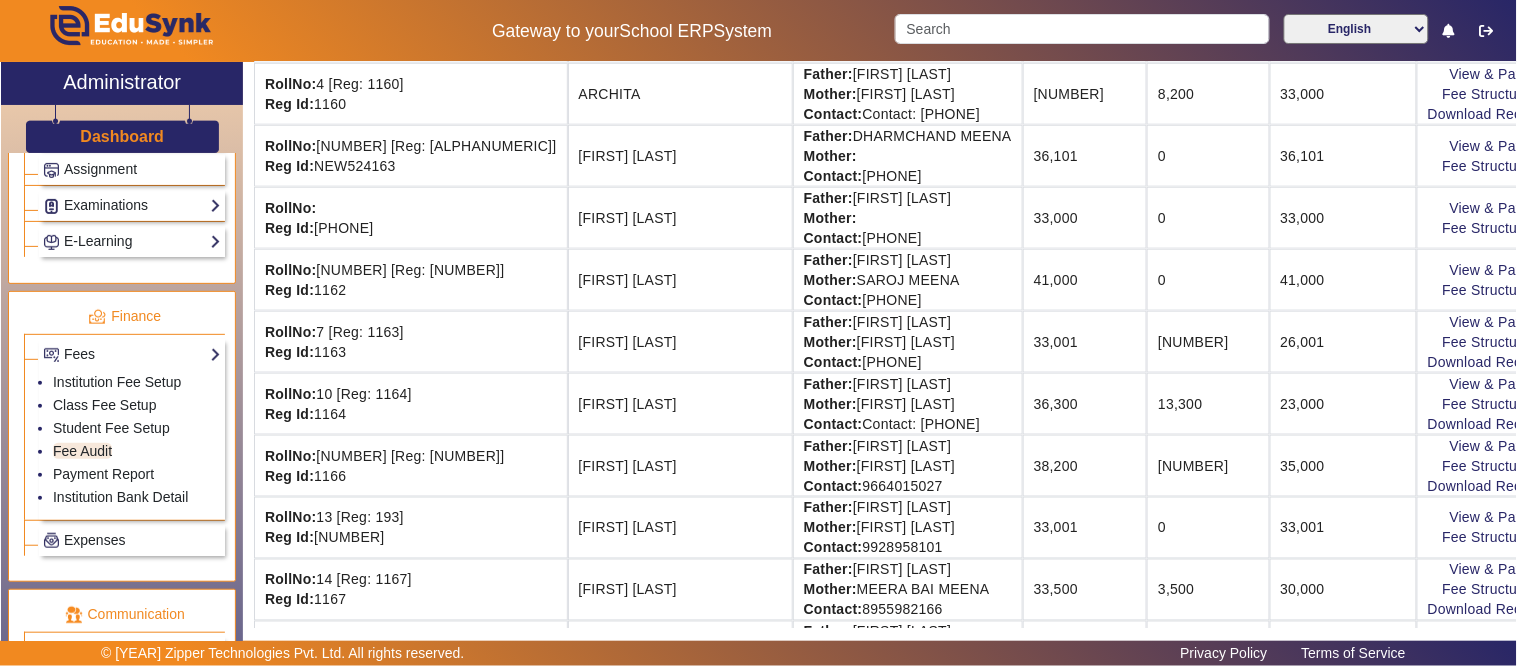 scroll, scrollTop: 0, scrollLeft: 0, axis: both 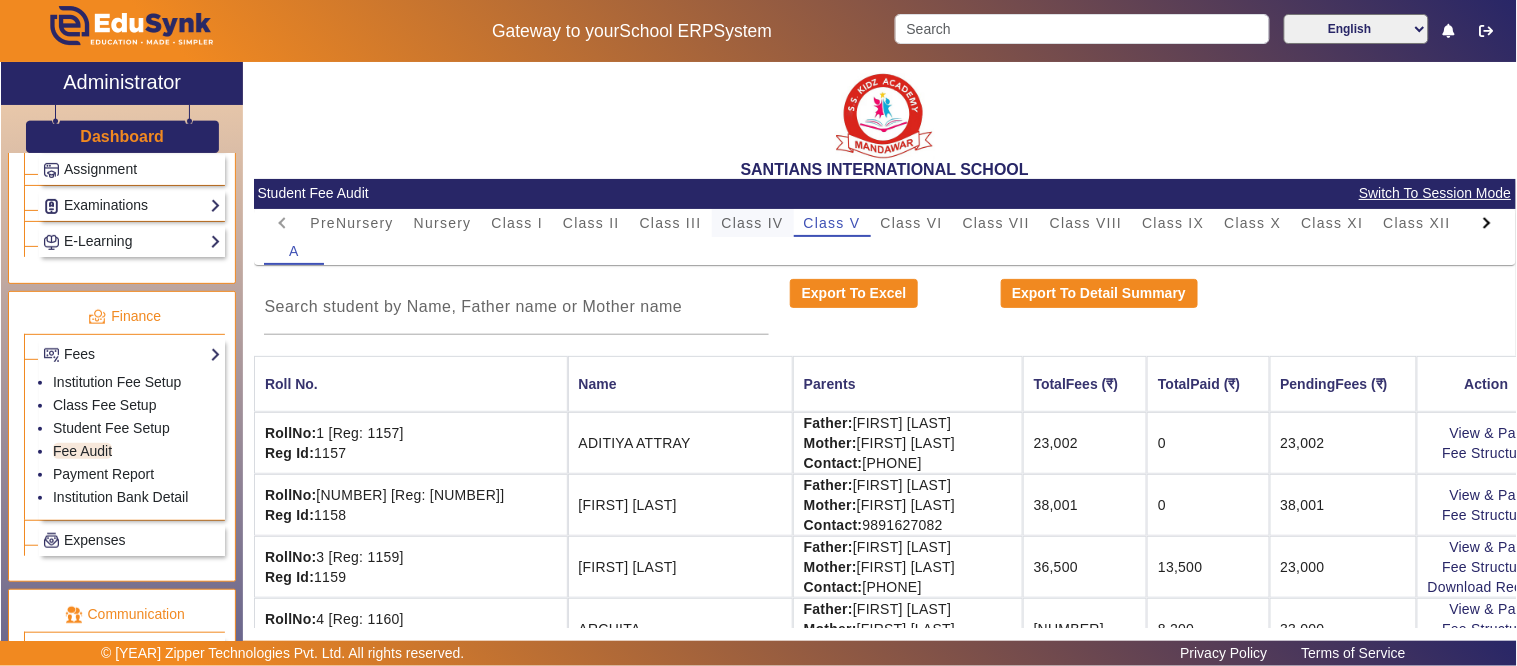 click on "Class IV" at bounding box center (753, 223) 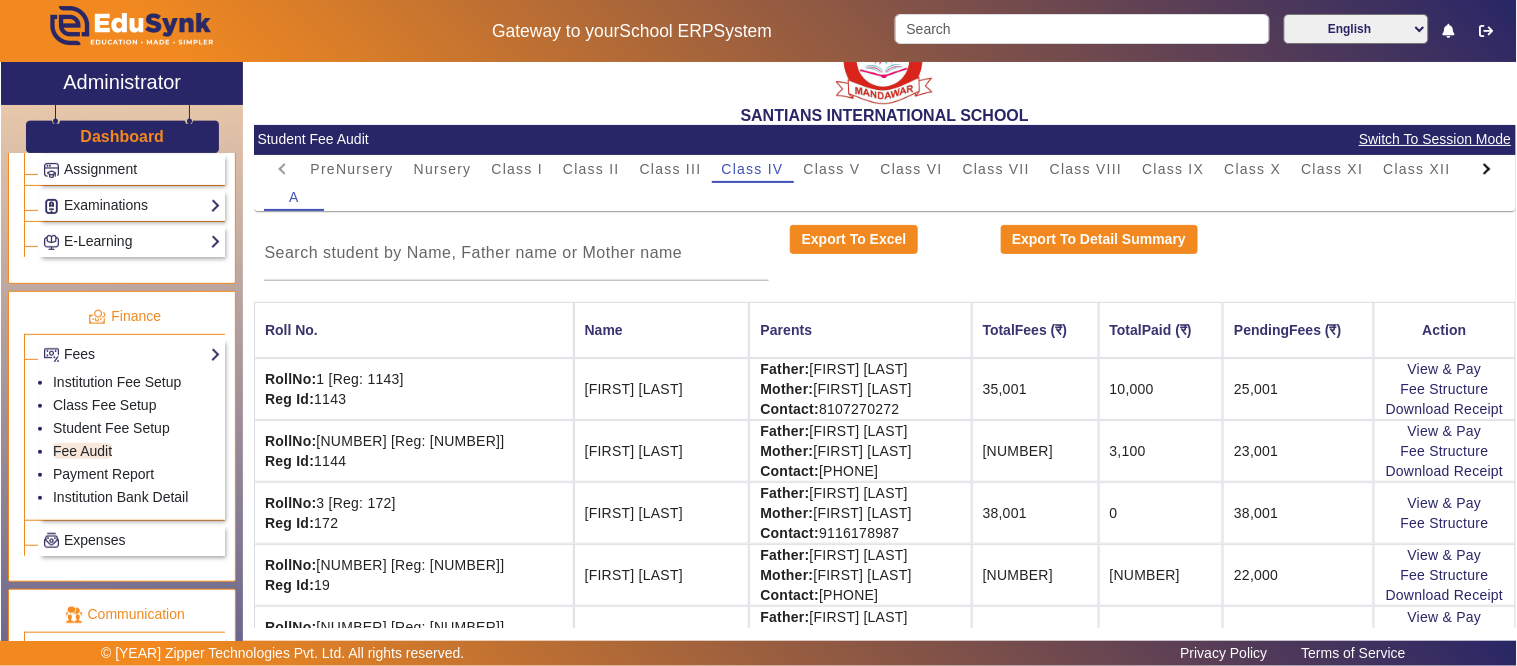scroll, scrollTop: 0, scrollLeft: 0, axis: both 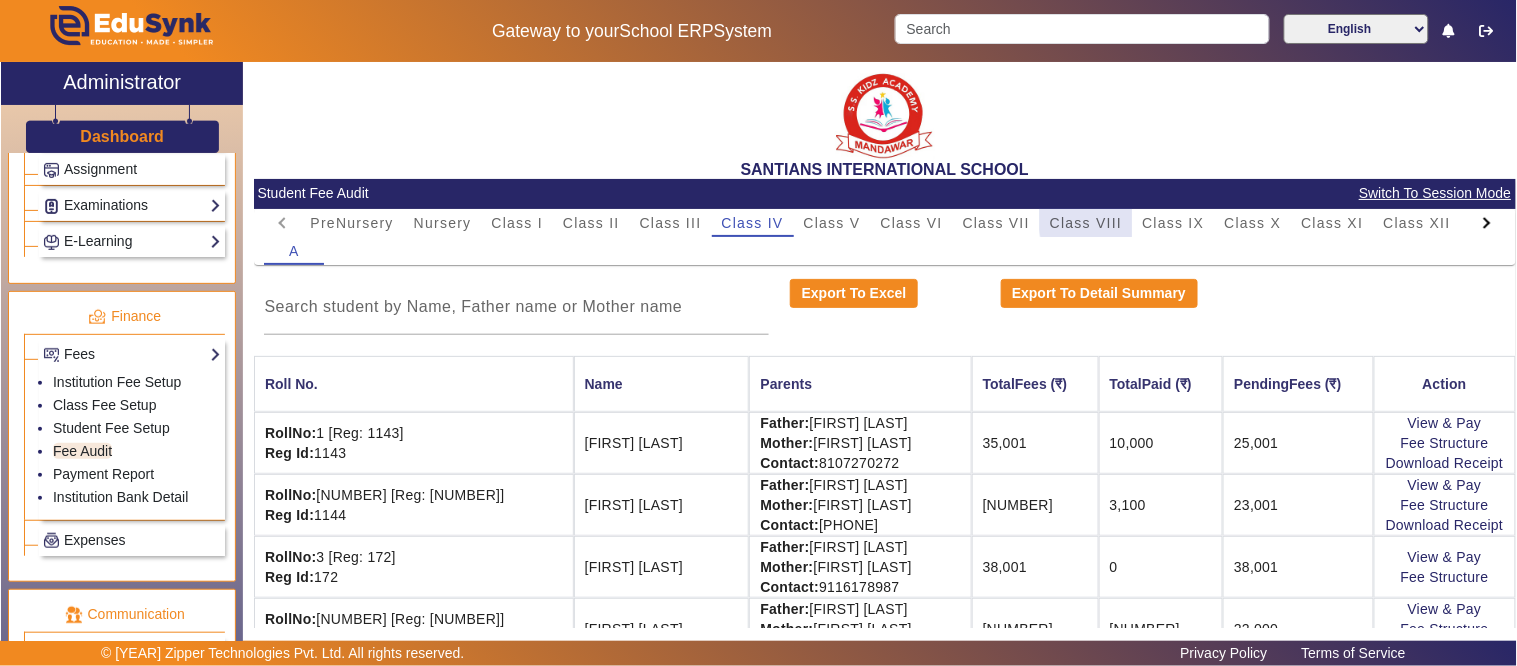 click on "Class VIII" at bounding box center (1086, 223) 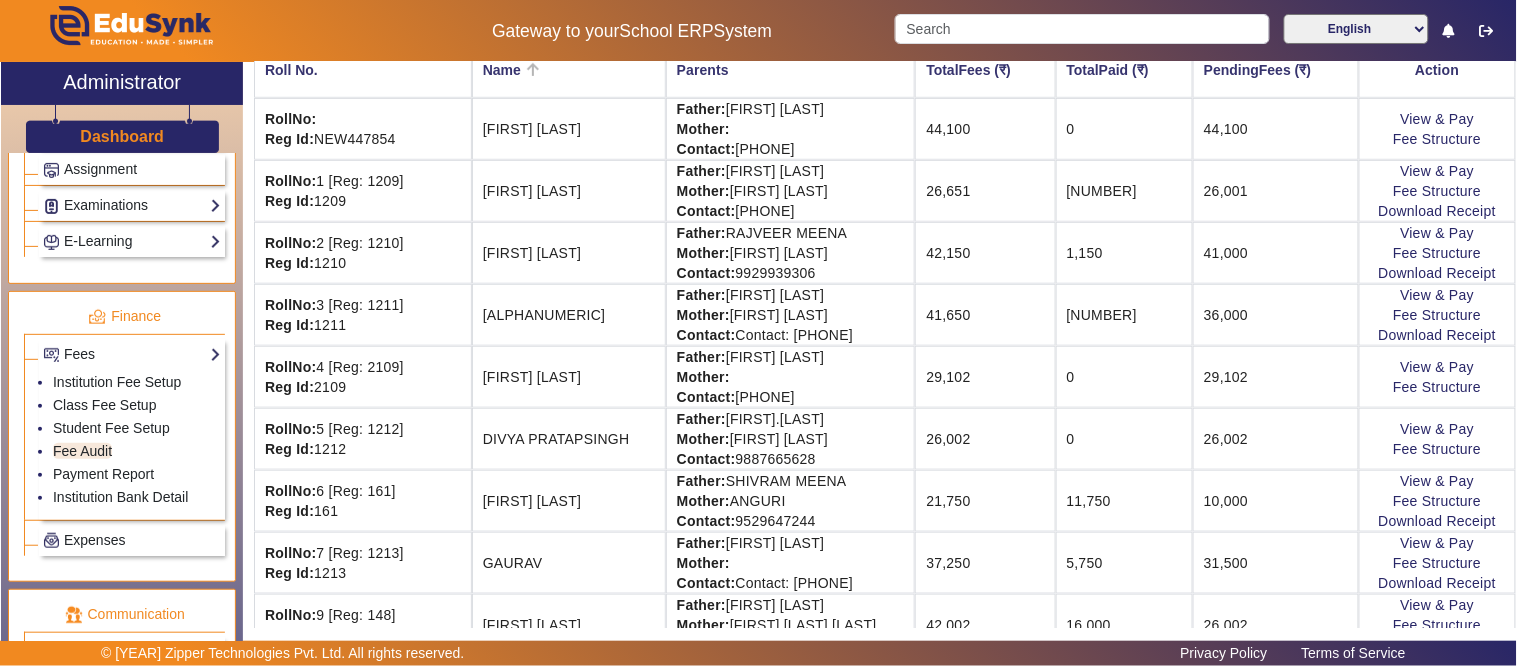 scroll, scrollTop: 111, scrollLeft: 0, axis: vertical 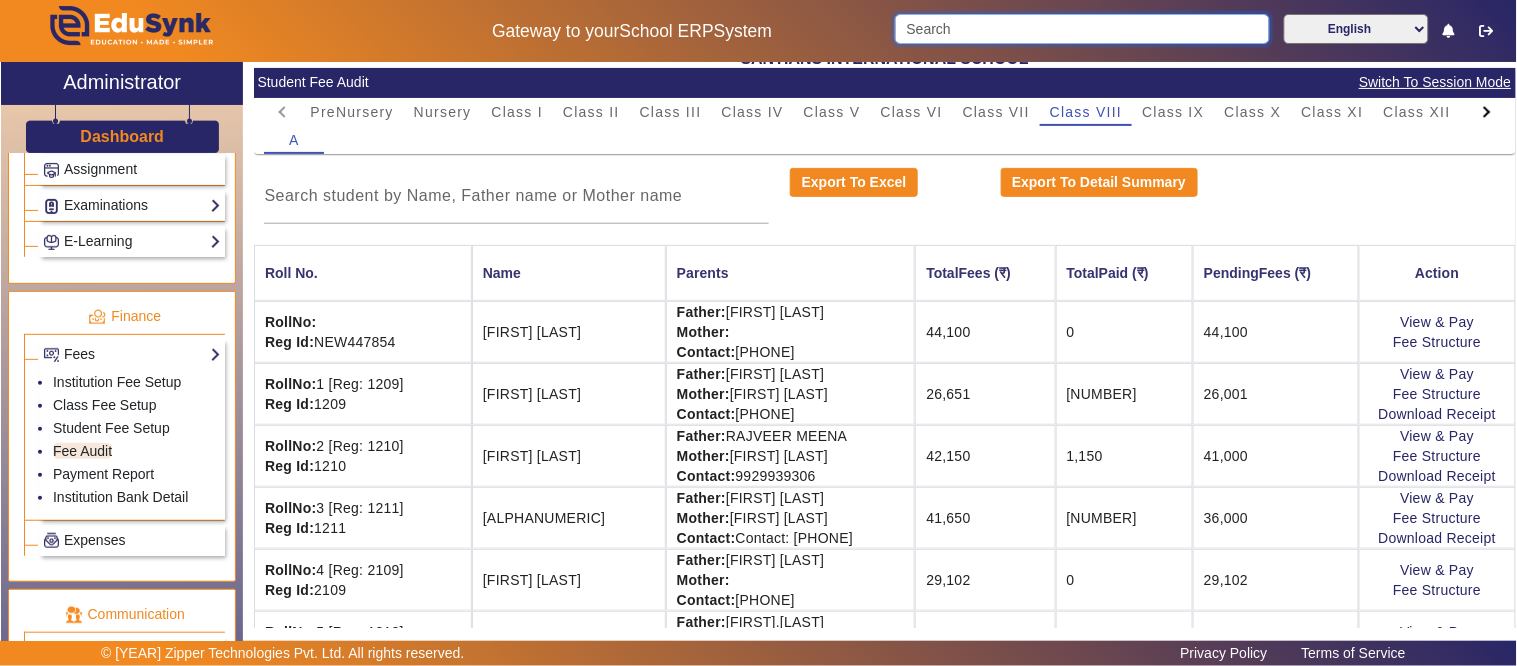 click at bounding box center [1082, 29] 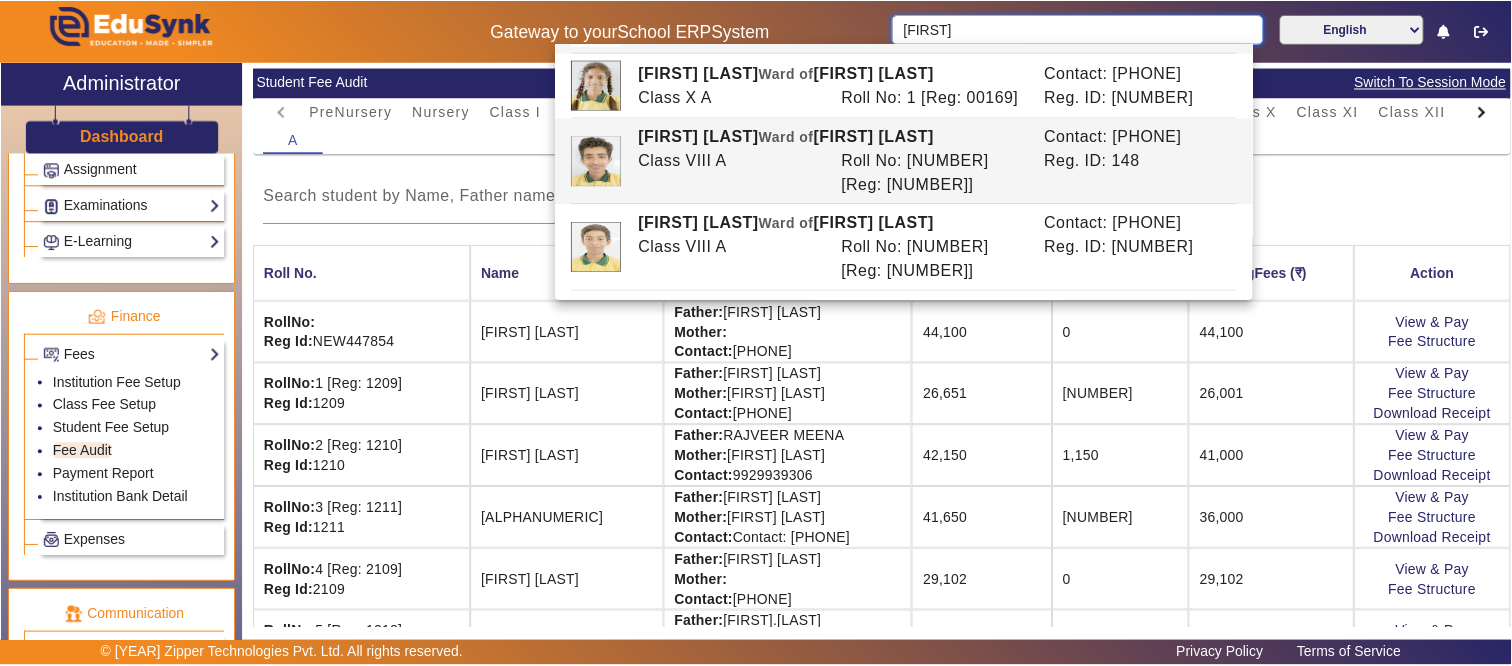 scroll, scrollTop: 0, scrollLeft: 0, axis: both 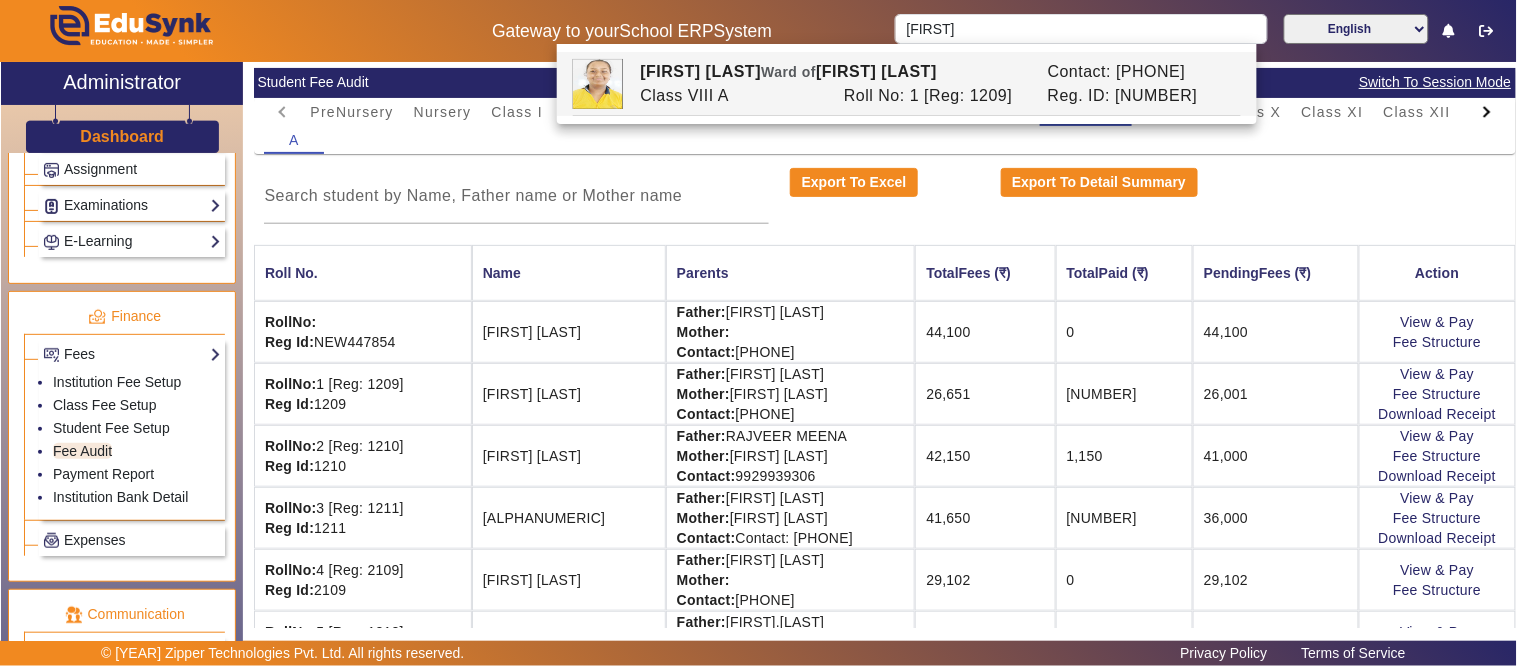 click on "Ward of" at bounding box center [788, 72] 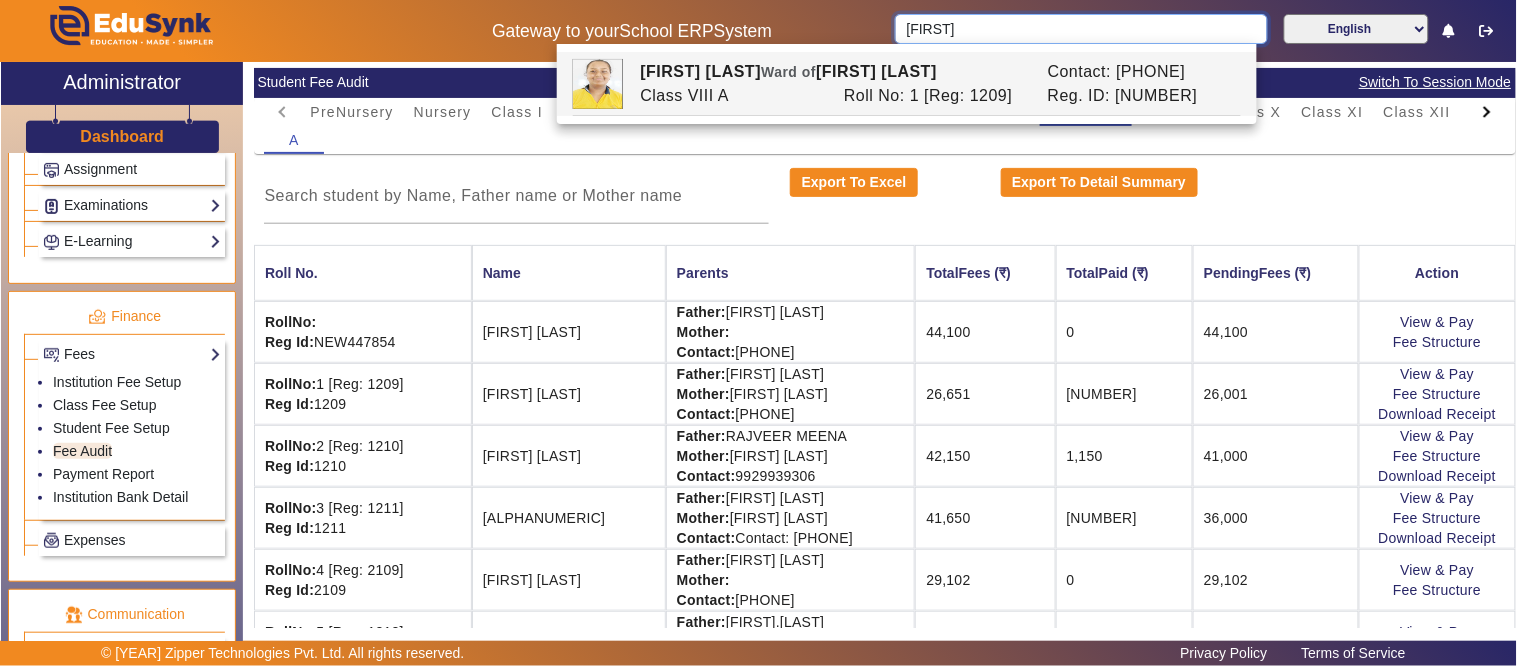 type on "[FIRST] [LAST]" 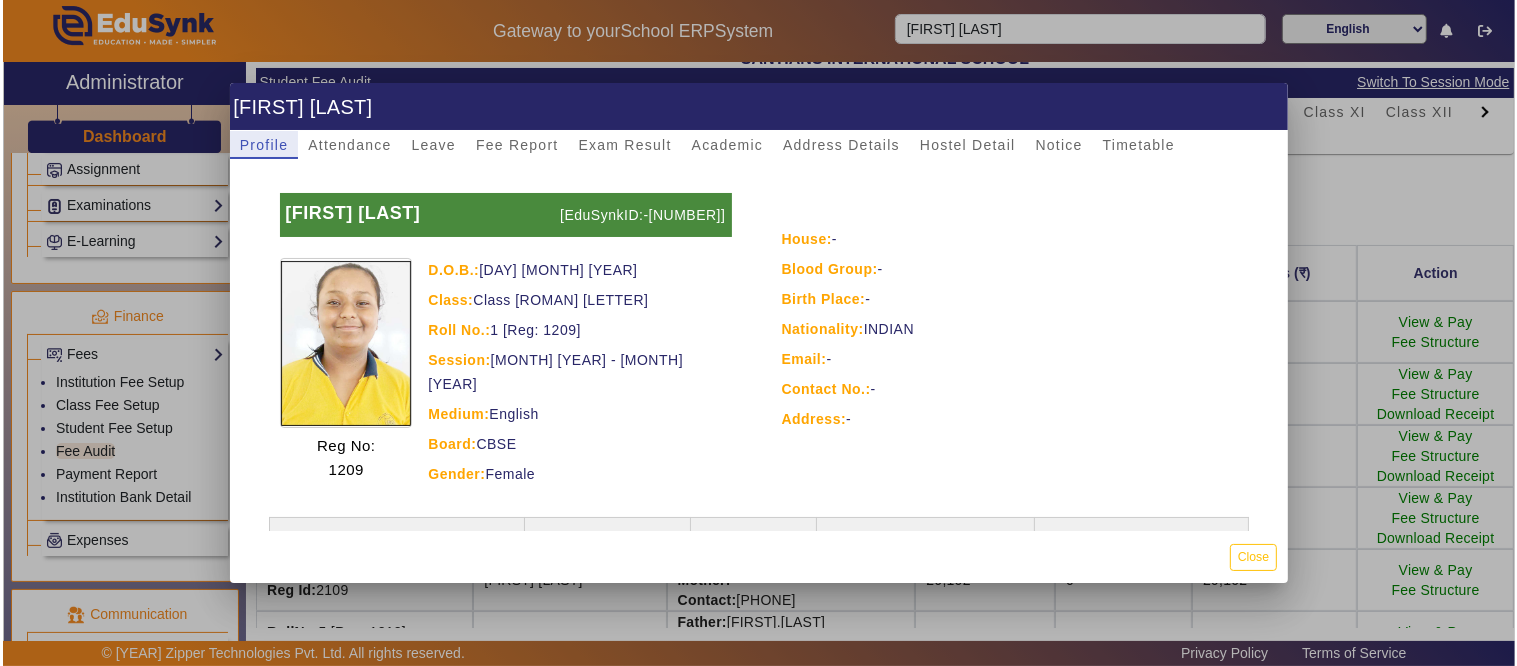 scroll, scrollTop: 0, scrollLeft: 0, axis: both 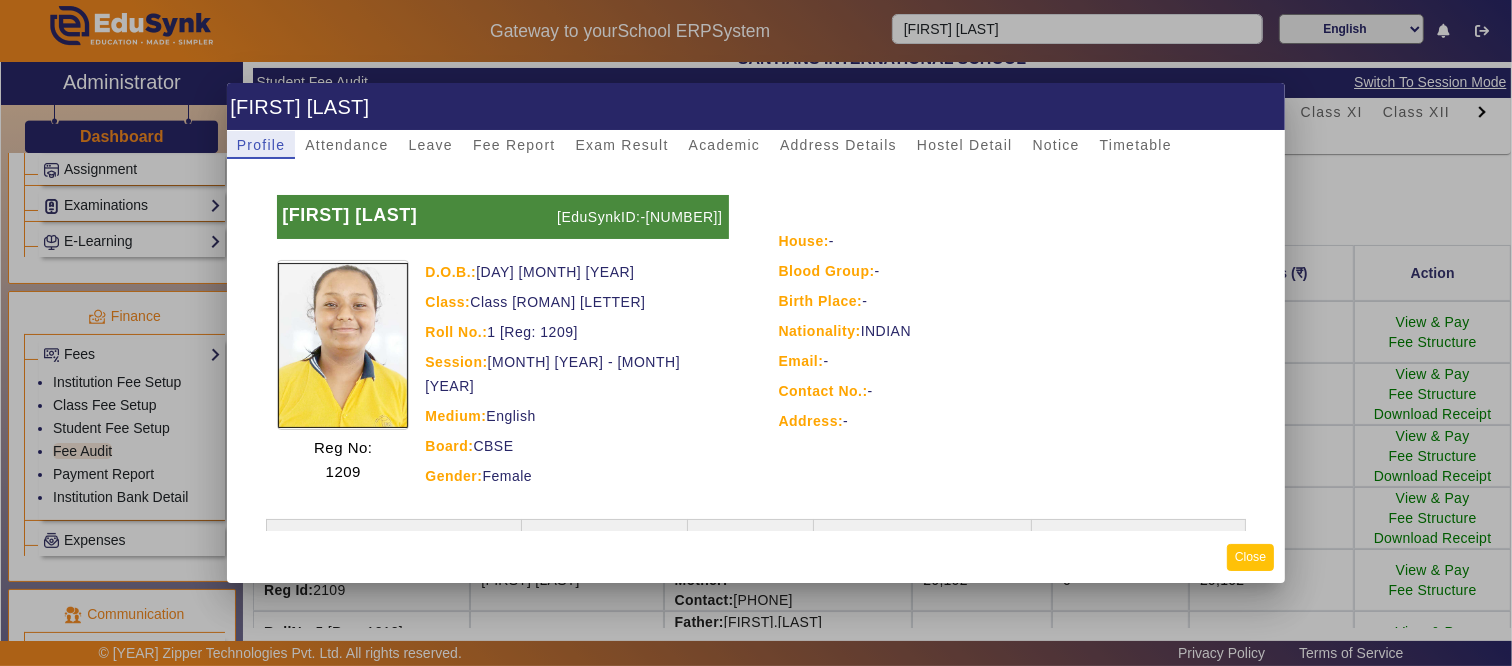 click on "Close" 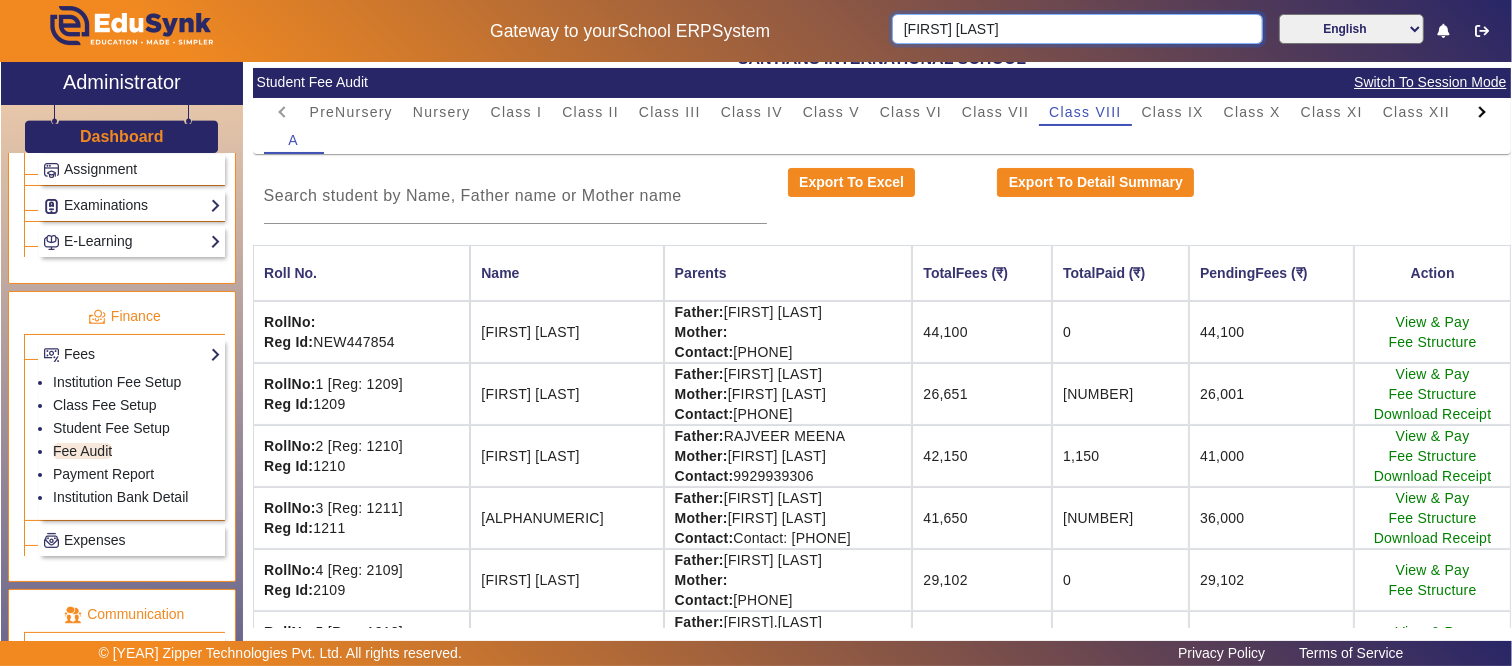 type 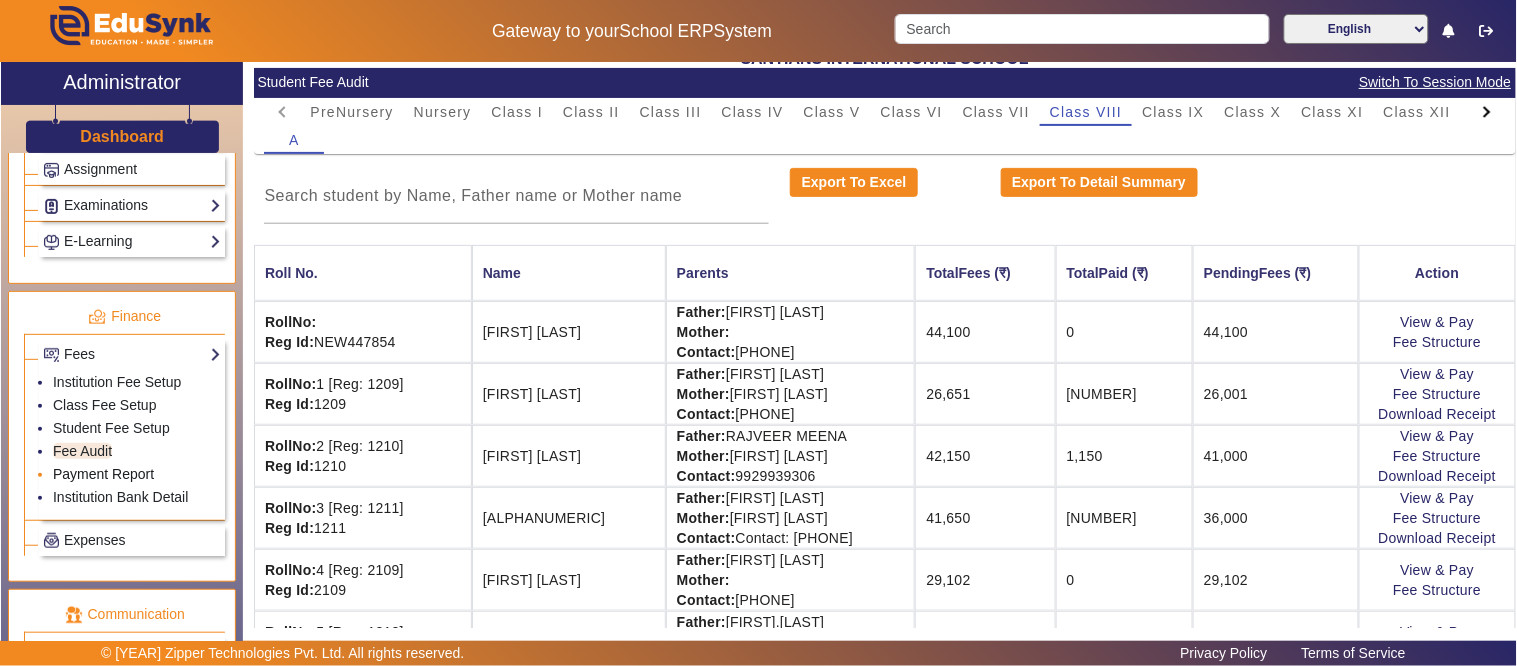 click on "Payment Report" 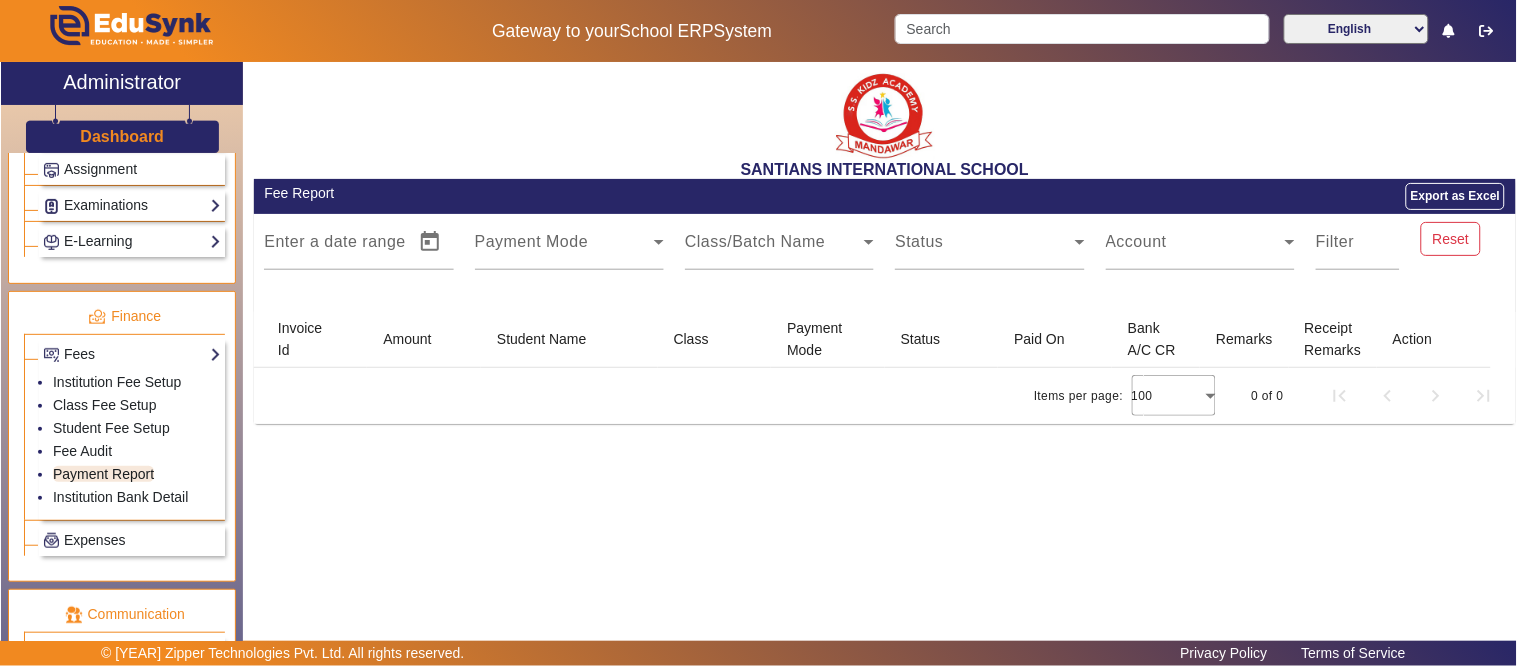 scroll, scrollTop: 0, scrollLeft: 0, axis: both 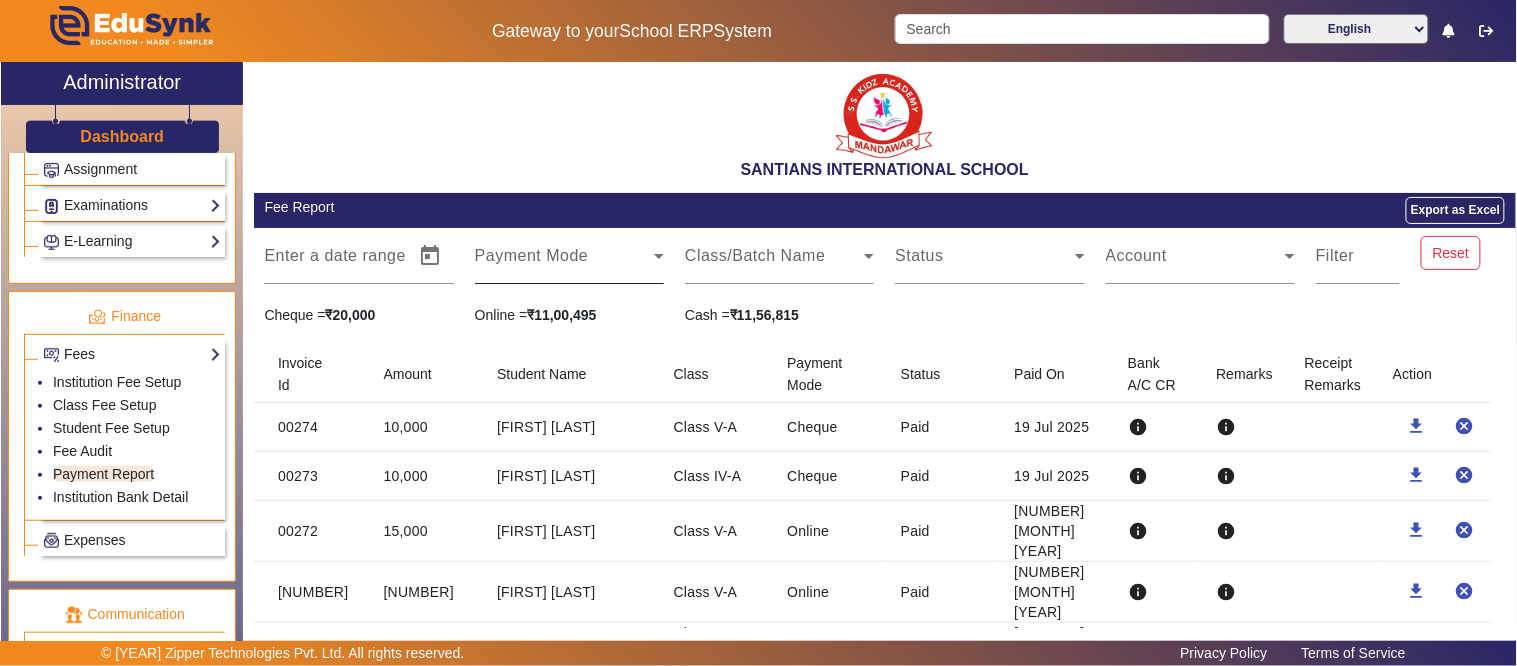click at bounding box center (564, 264) 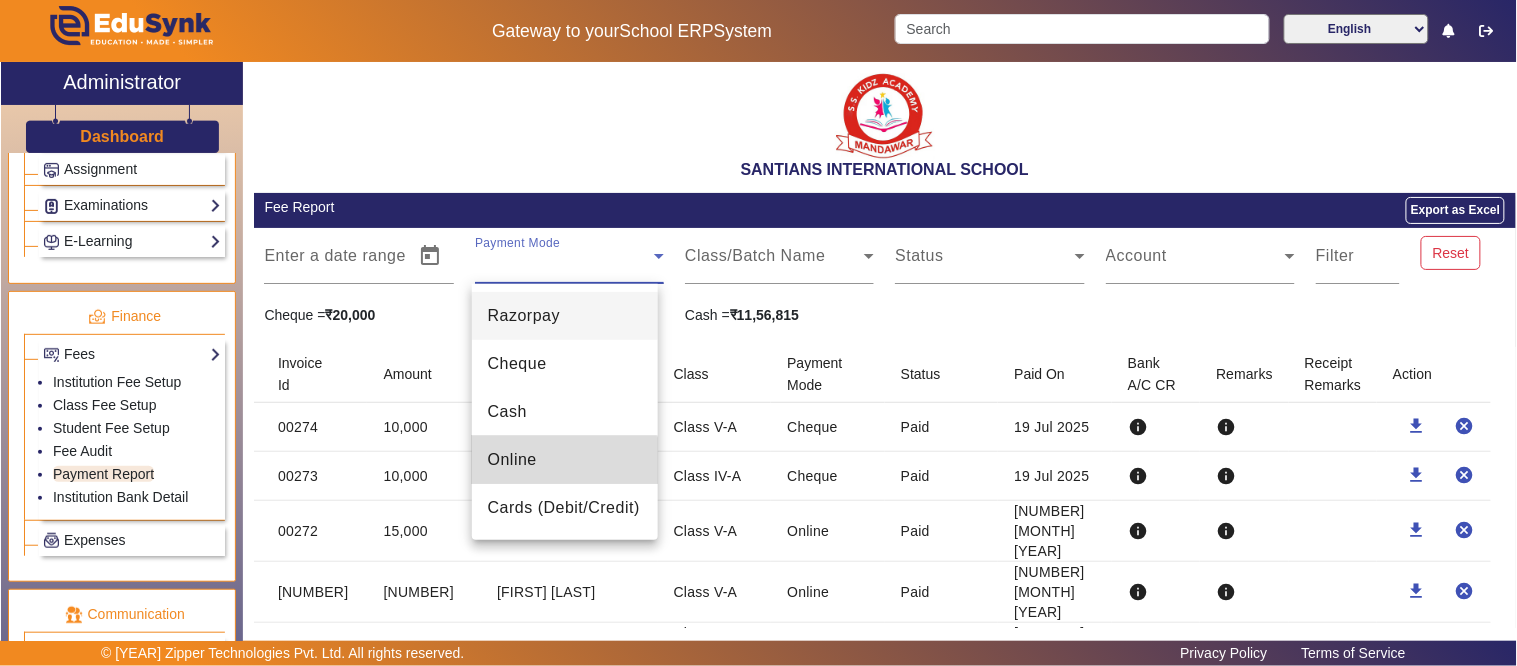 click on "Online" at bounding box center [565, 460] 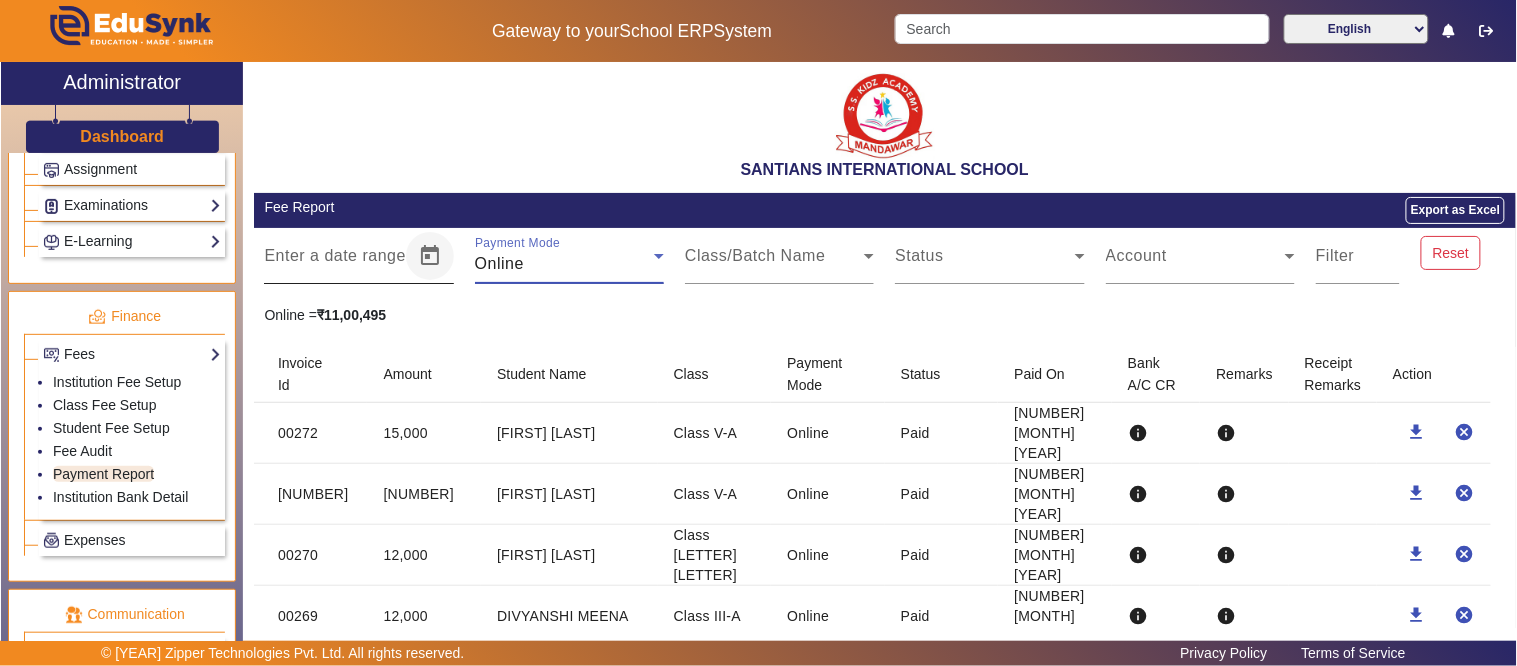 click 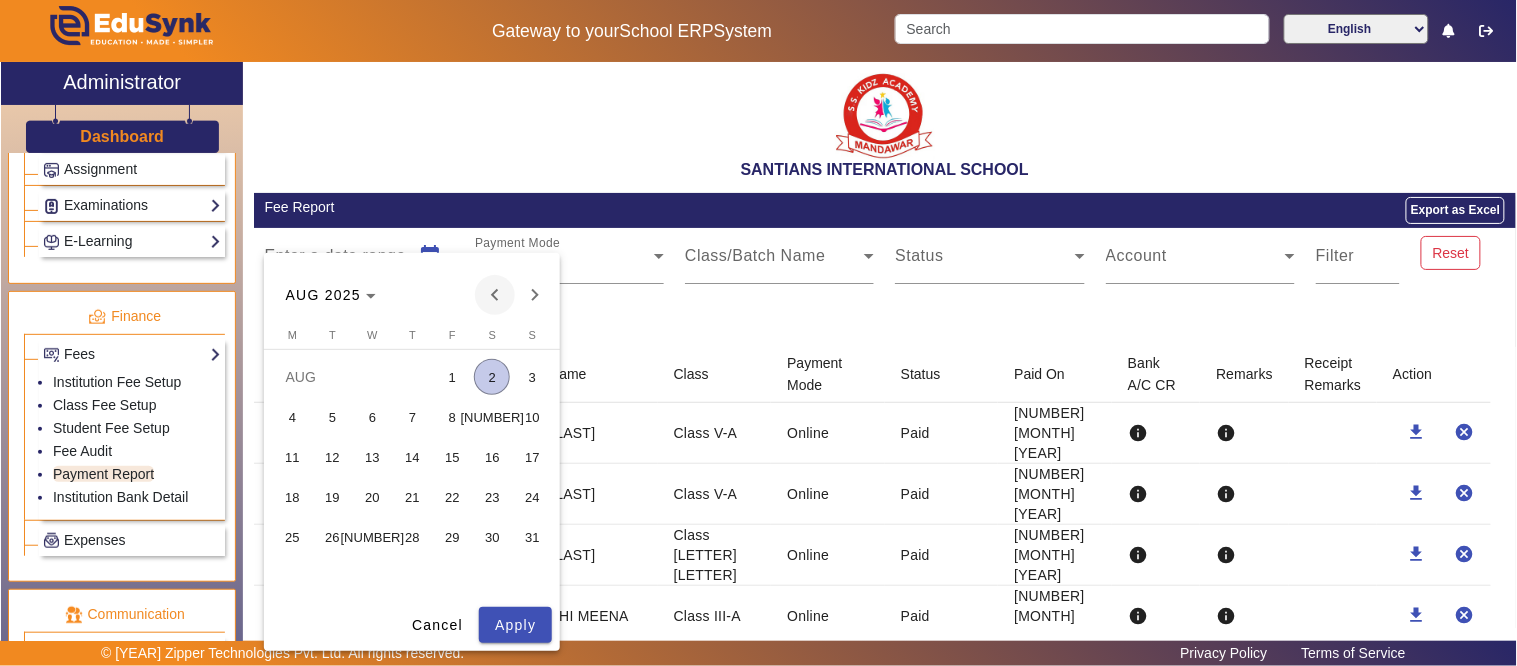 click at bounding box center [495, 295] 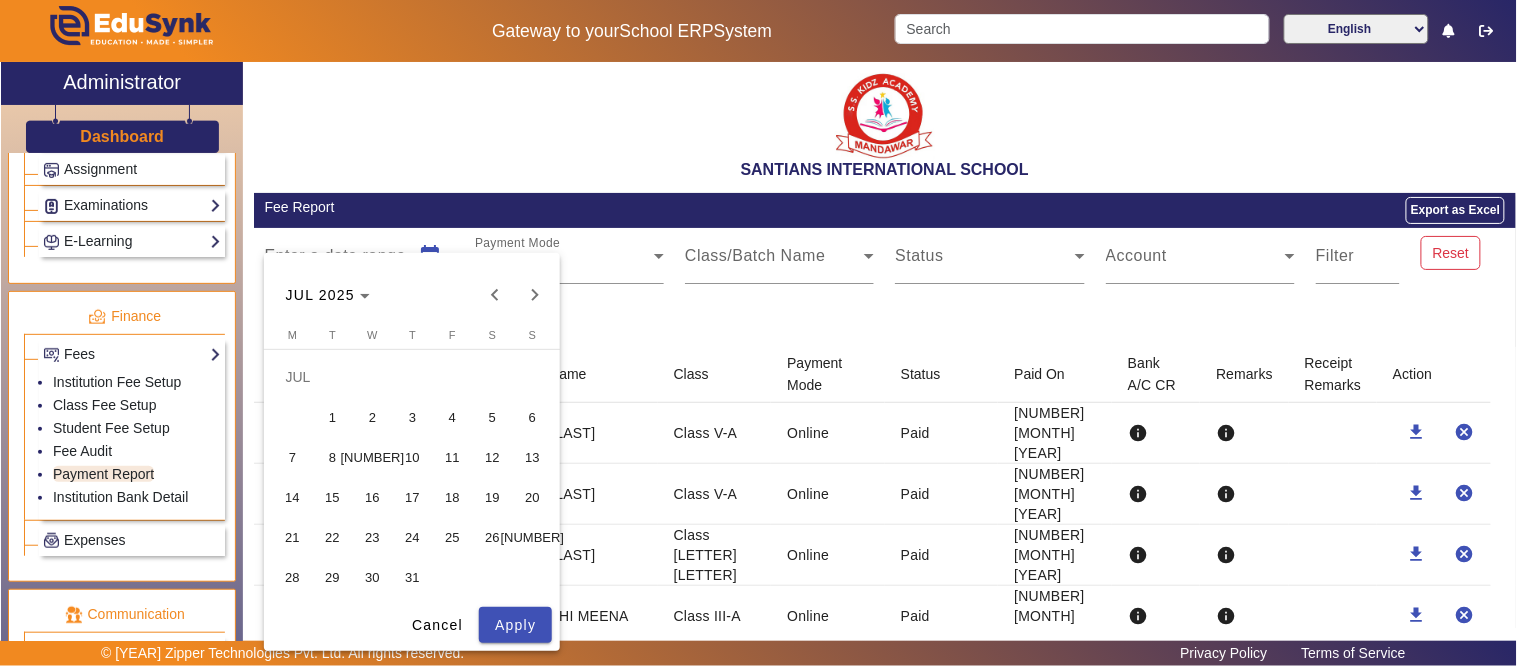 click on "28" at bounding box center (292, 577) 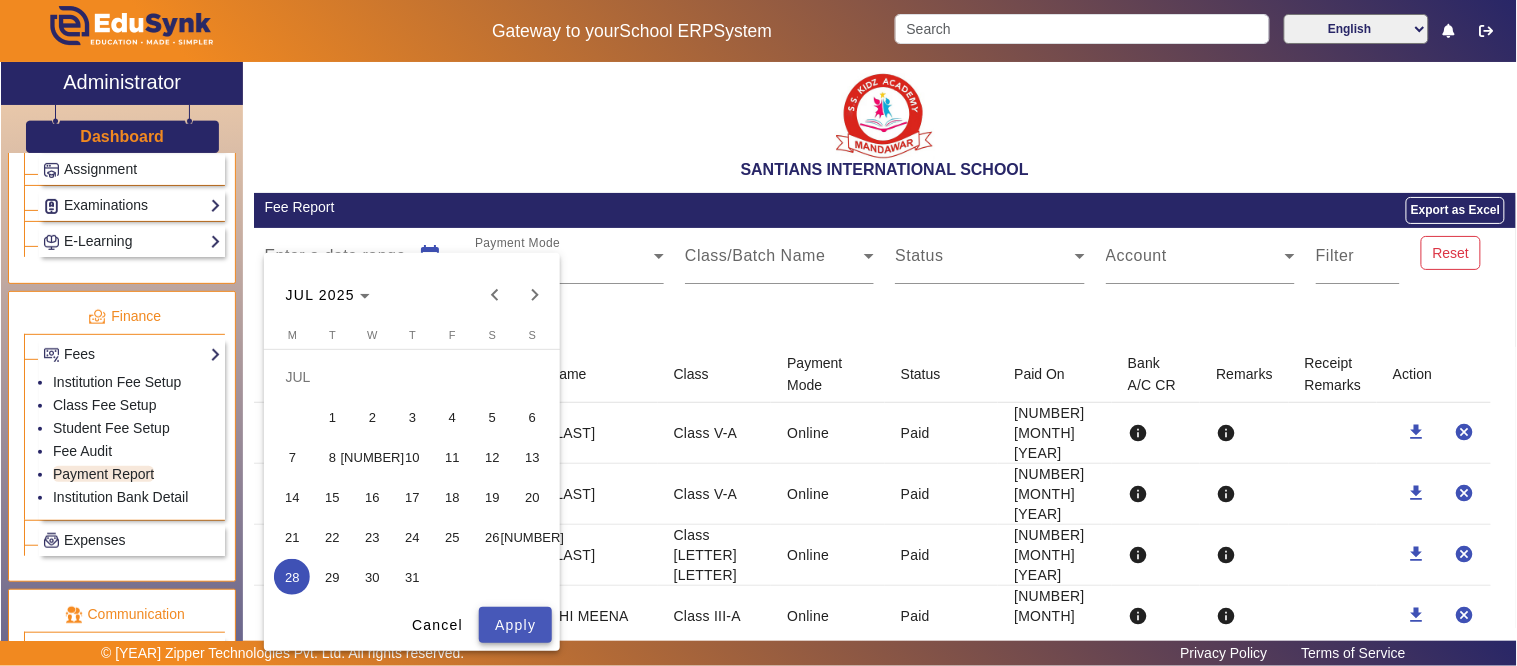 click at bounding box center (515, 625) 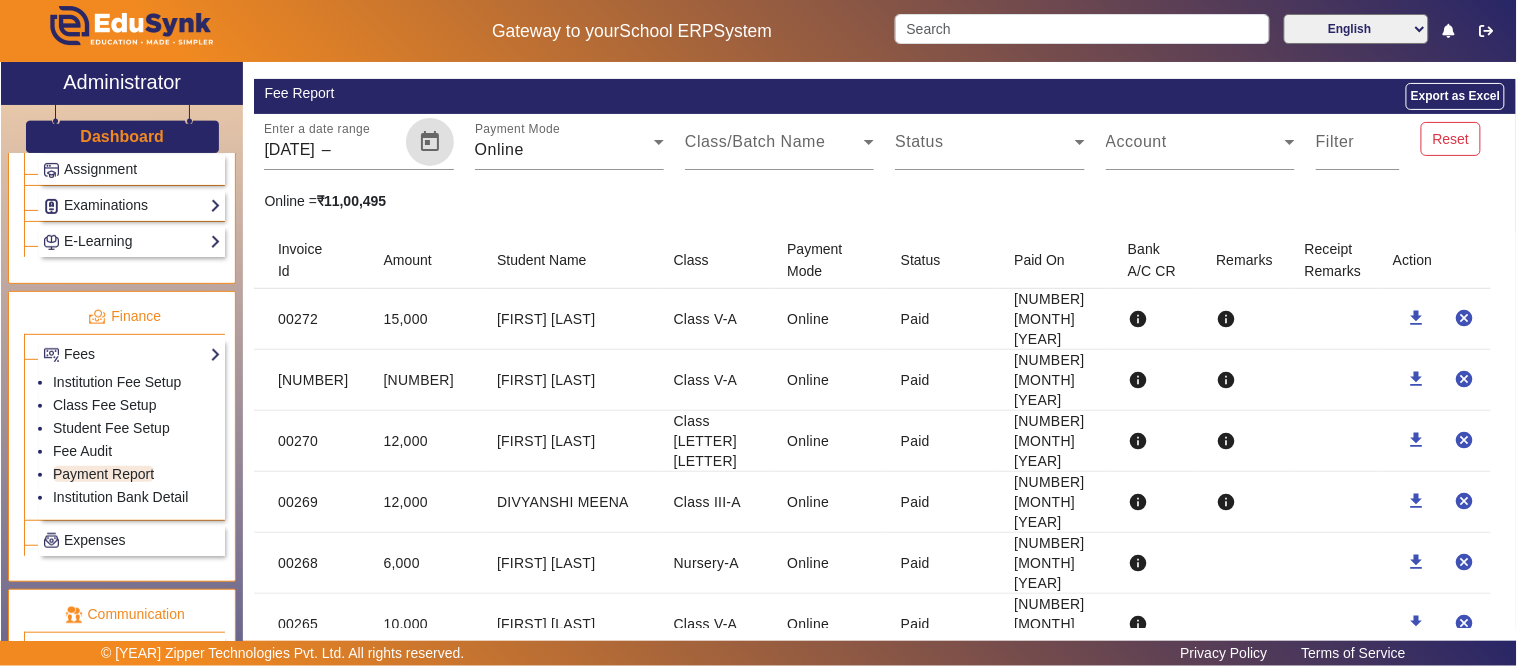 scroll, scrollTop: 0, scrollLeft: 0, axis: both 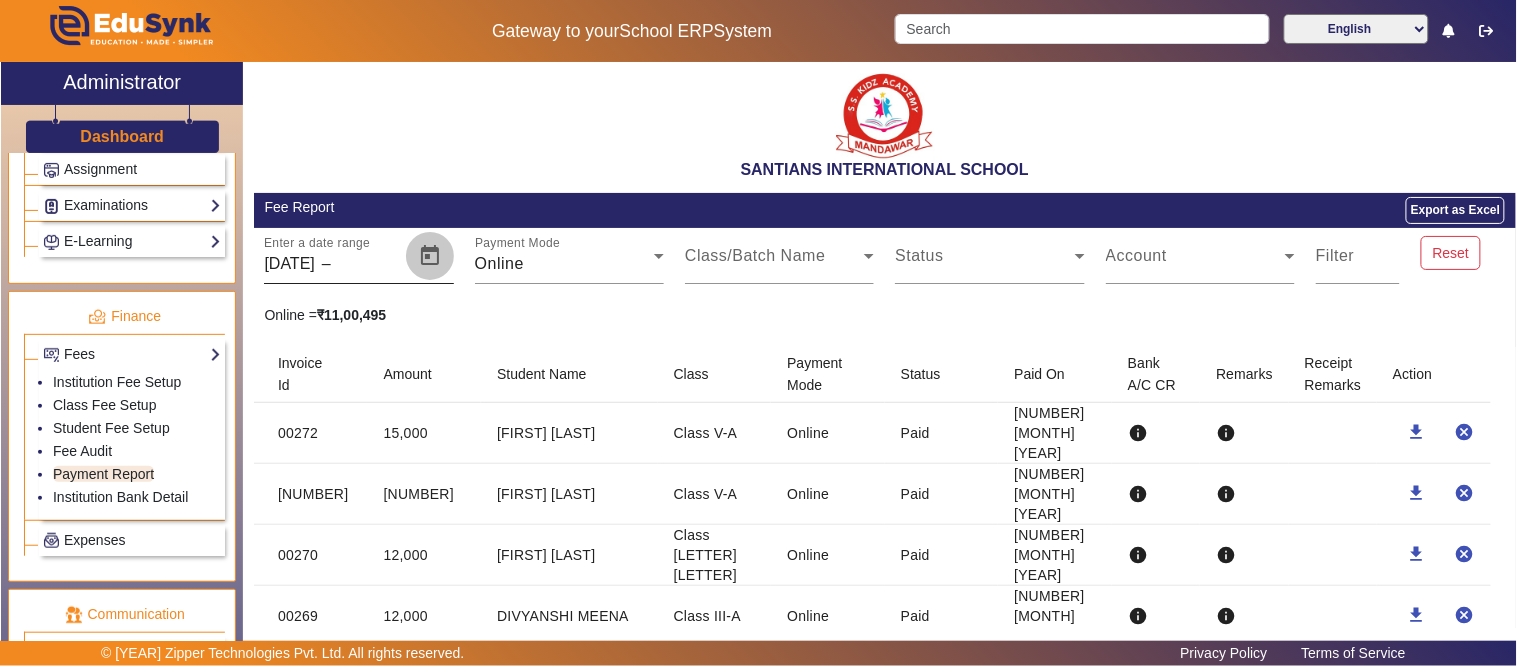 click 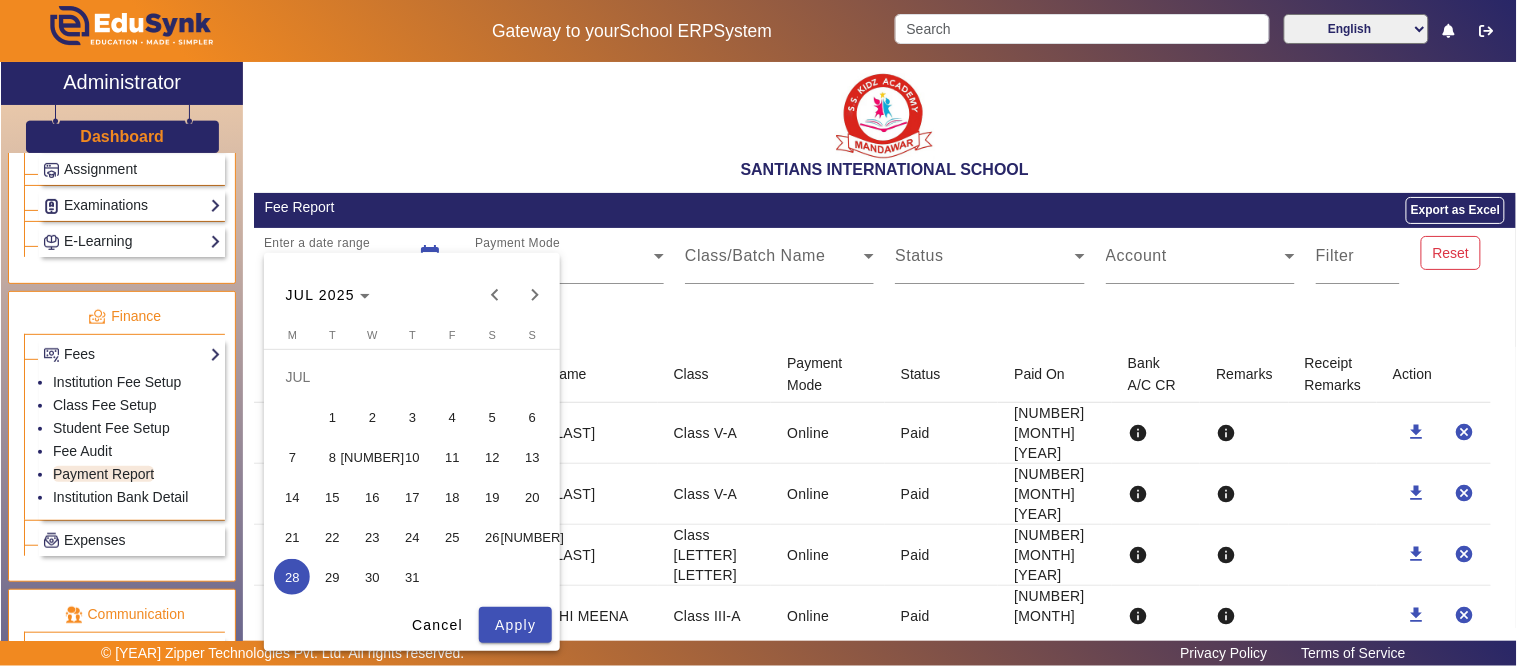 click on "28" at bounding box center (292, 577) 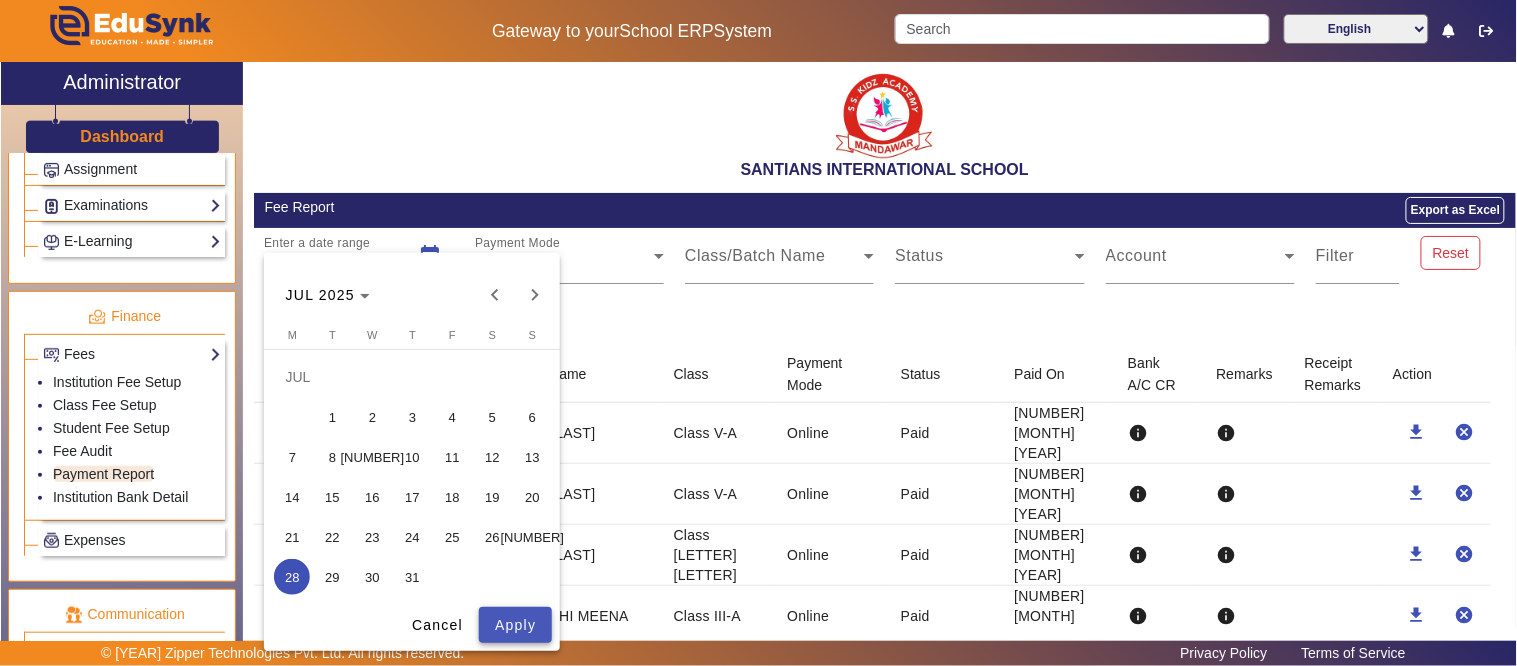 click on "Apply" at bounding box center (515, 625) 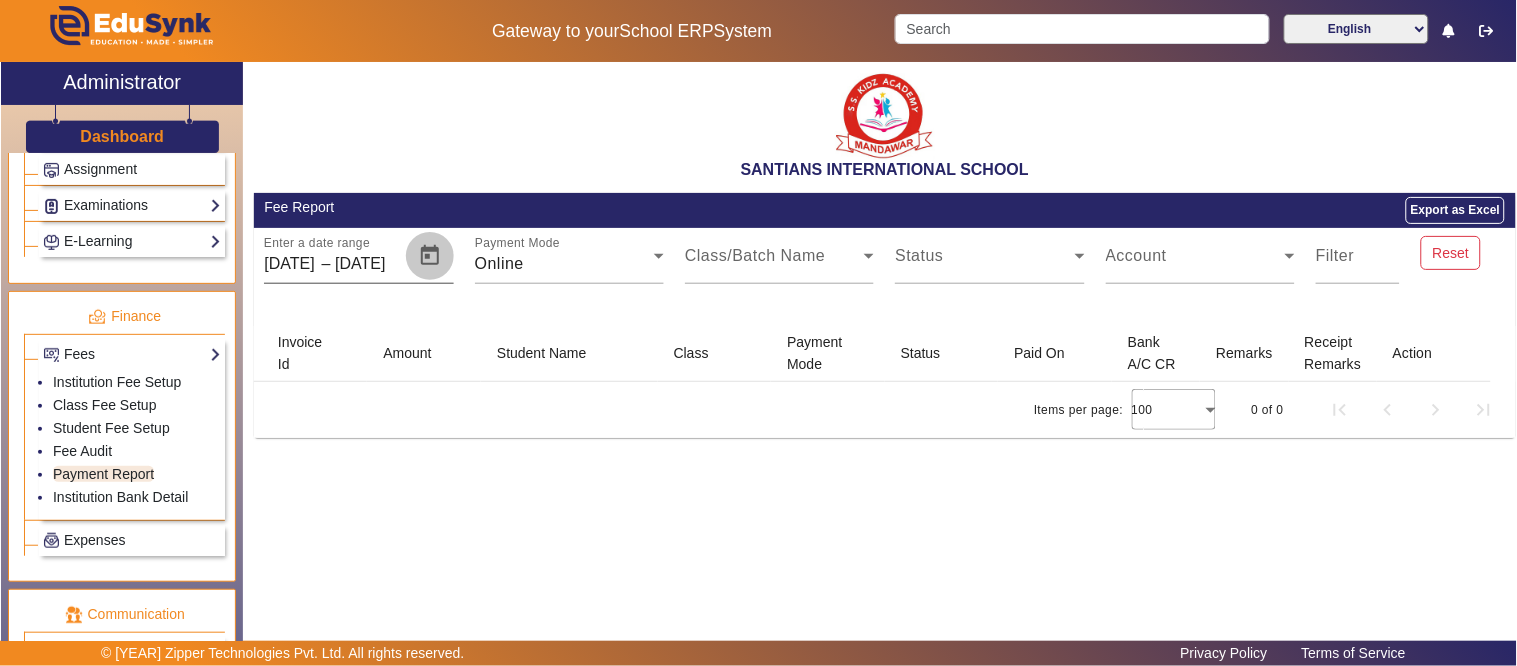 click 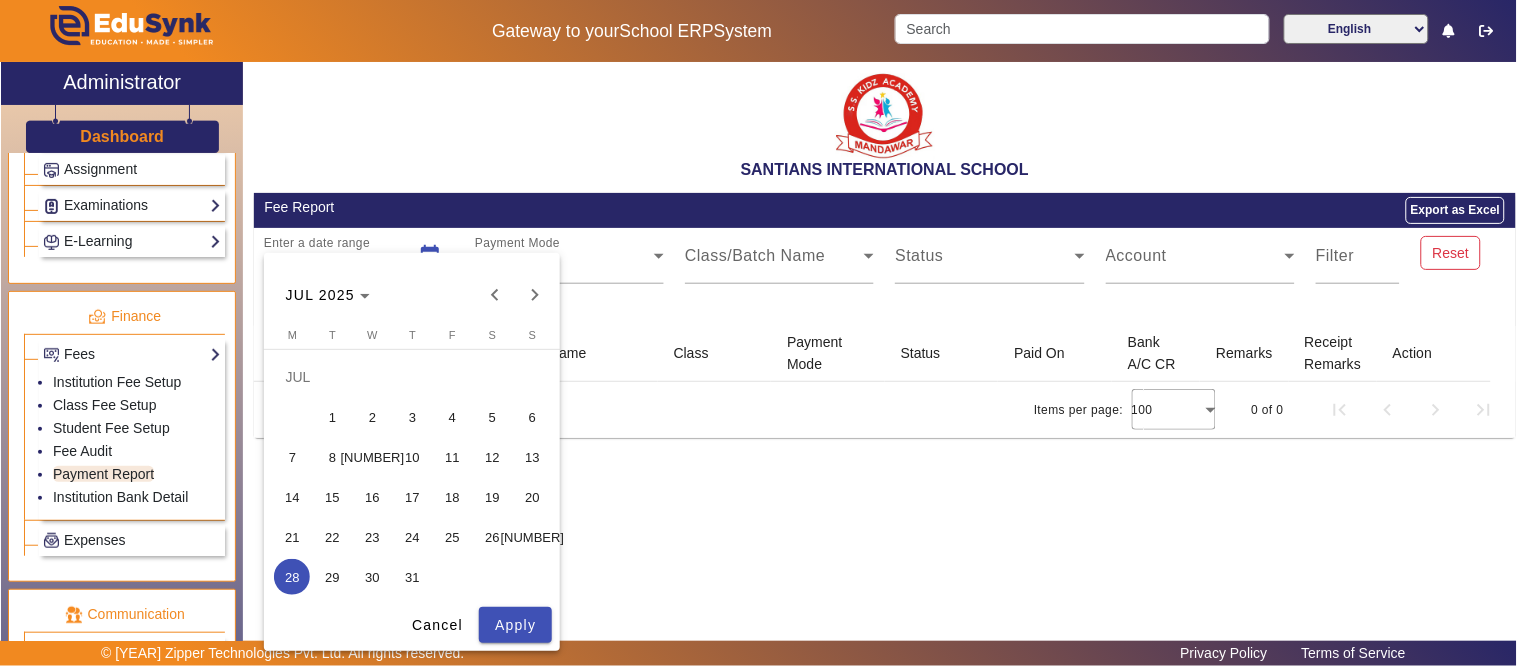drag, startPoint x: 465, startPoint y: 533, endPoint x: 465, endPoint y: 544, distance: 11 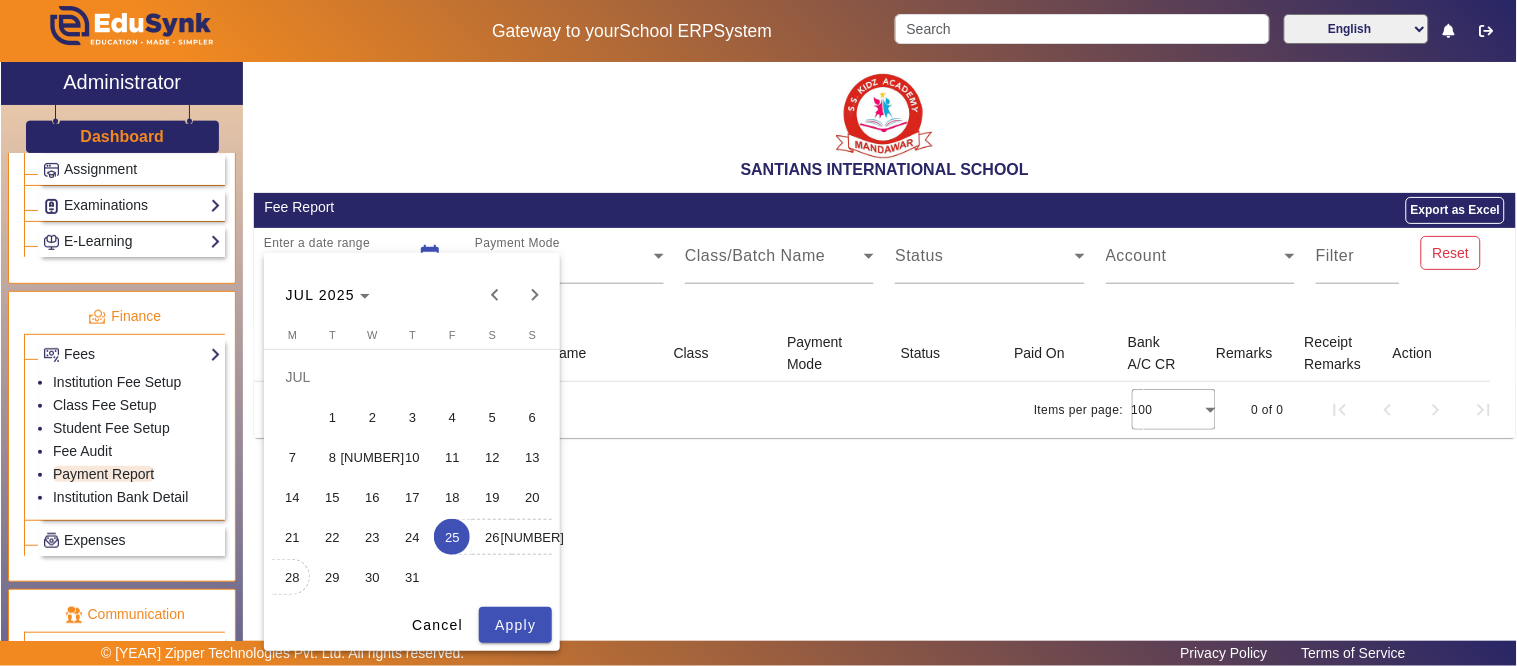 click on "28" at bounding box center [292, 577] 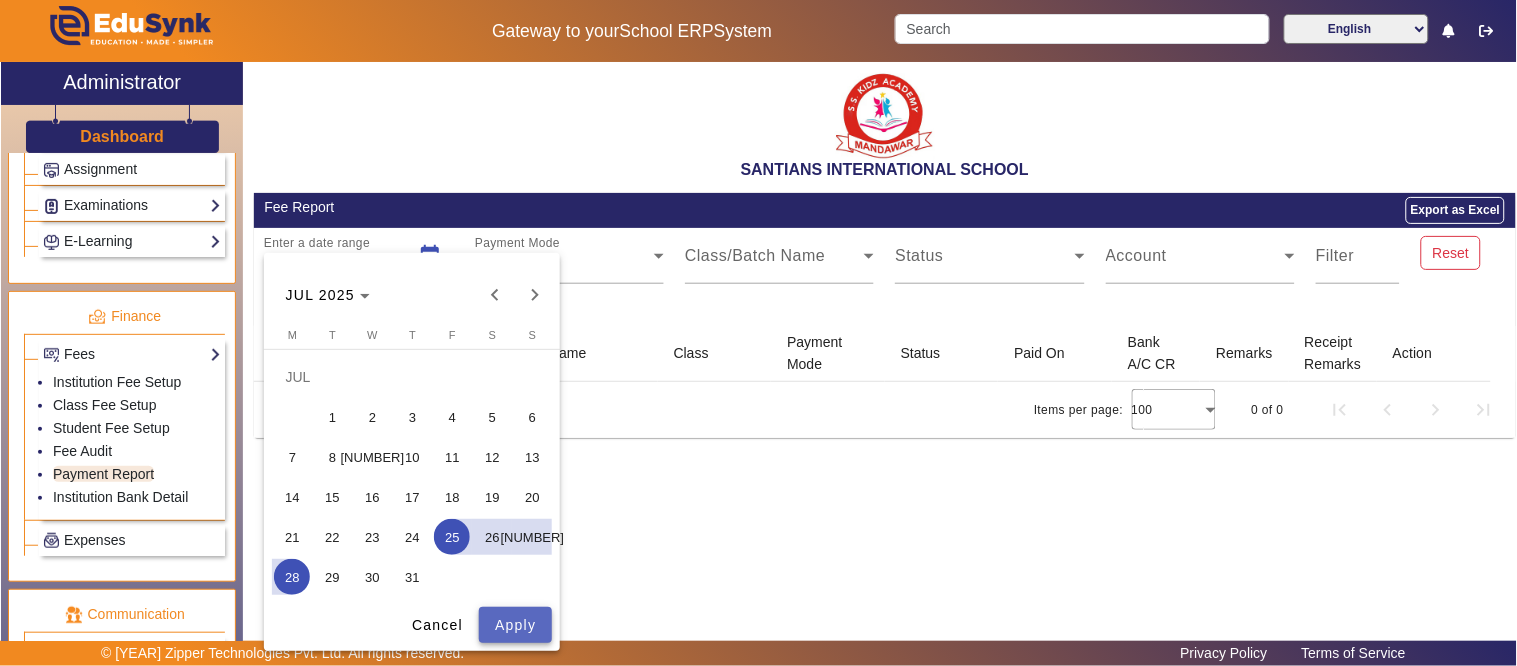 click on "Apply" at bounding box center (515, 625) 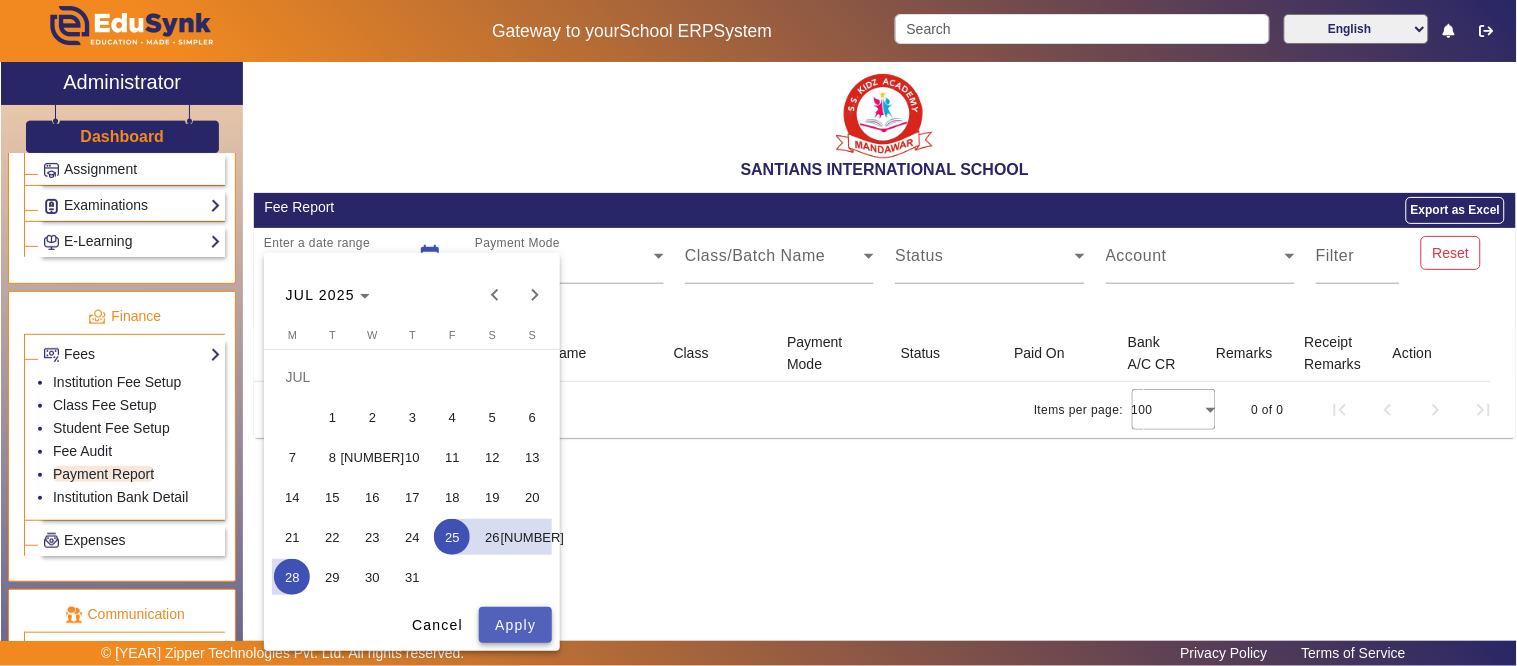 type on "25/07/2025" 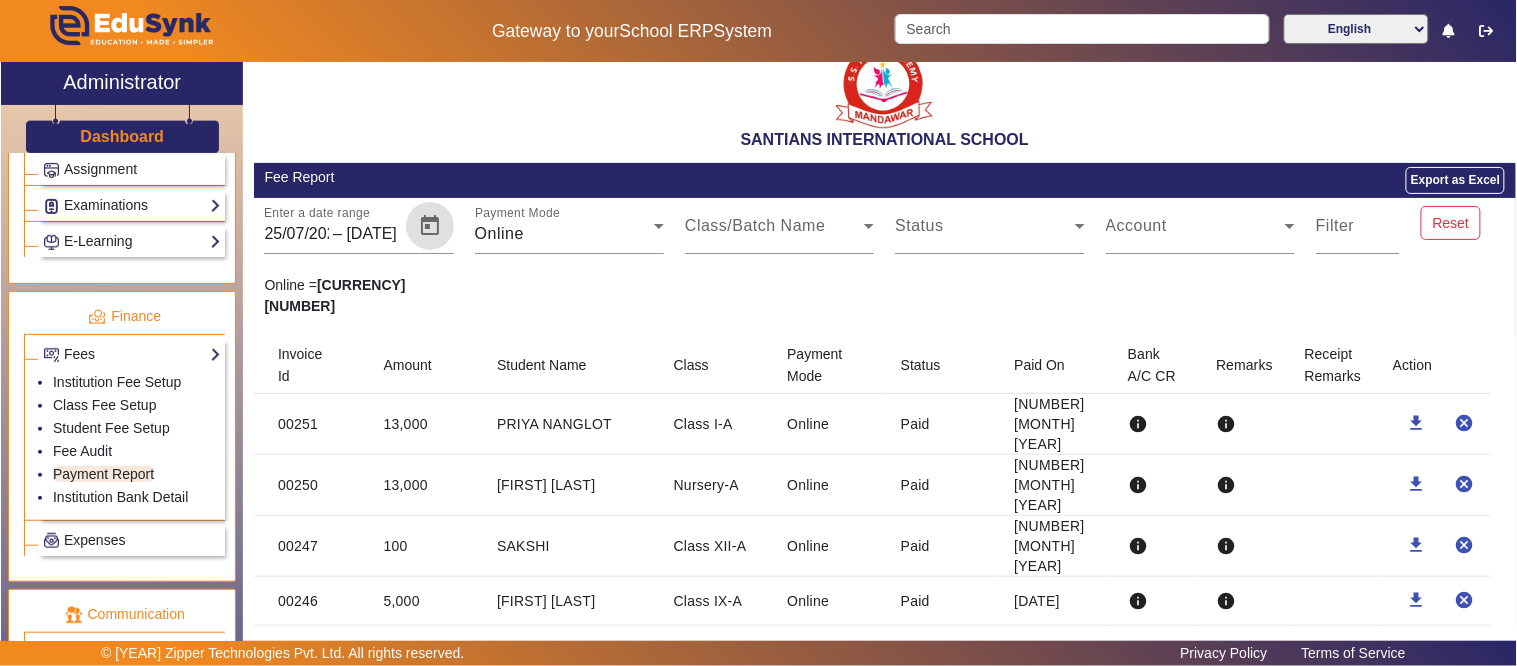scroll, scrollTop: 0, scrollLeft: 0, axis: both 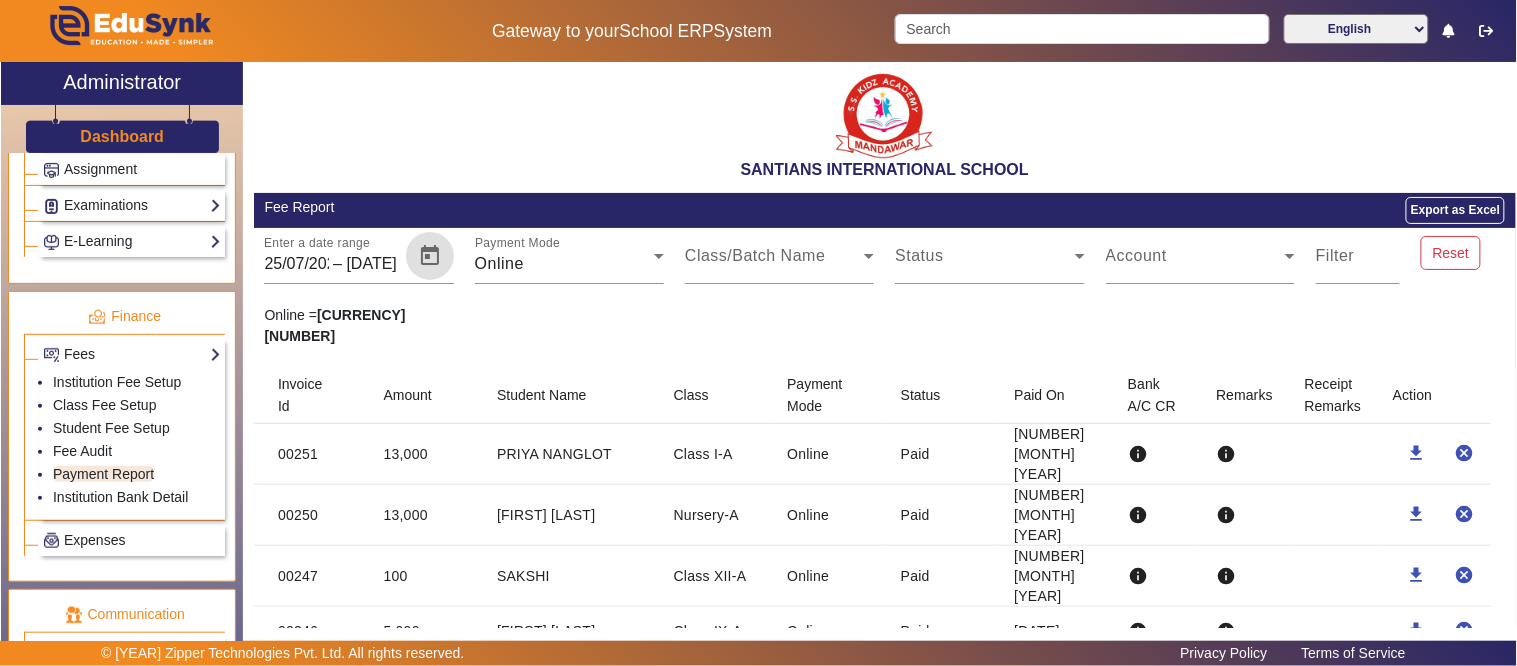 click on "Dashboard" 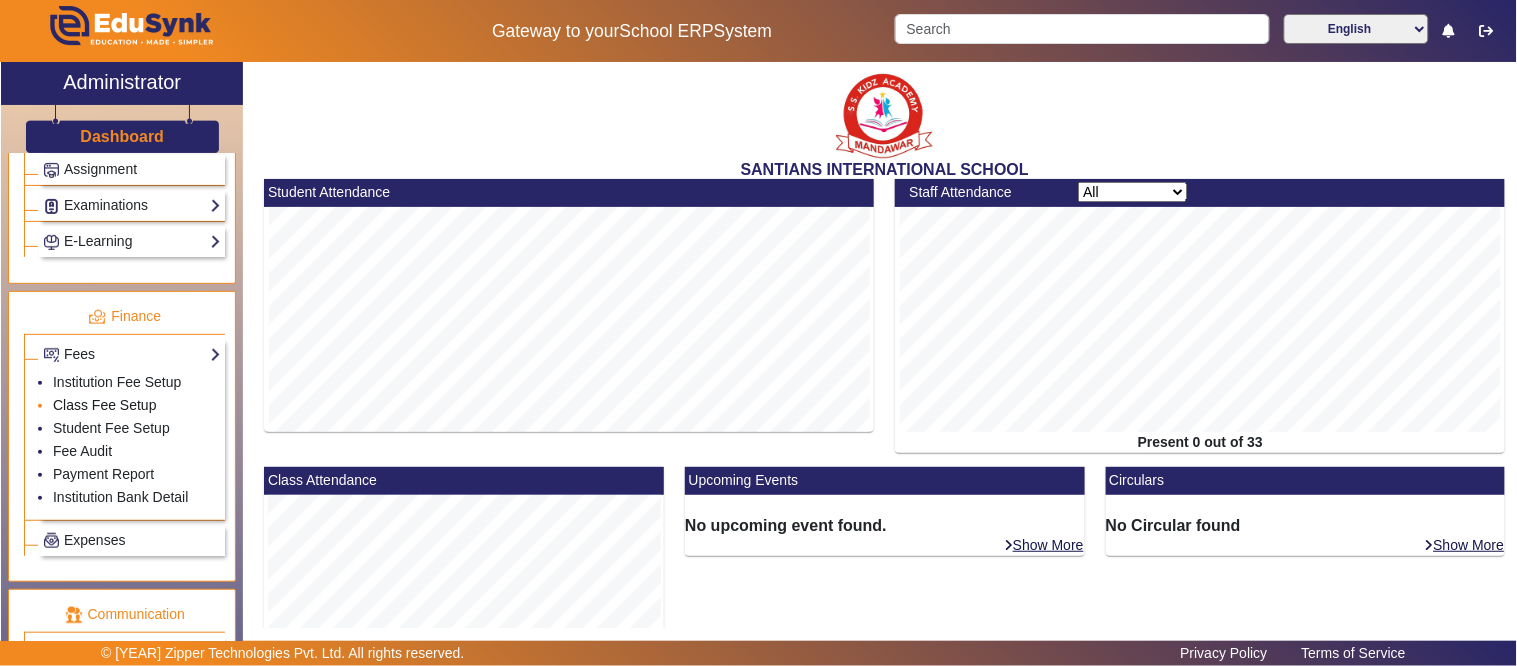 scroll, scrollTop: 1064, scrollLeft: 0, axis: vertical 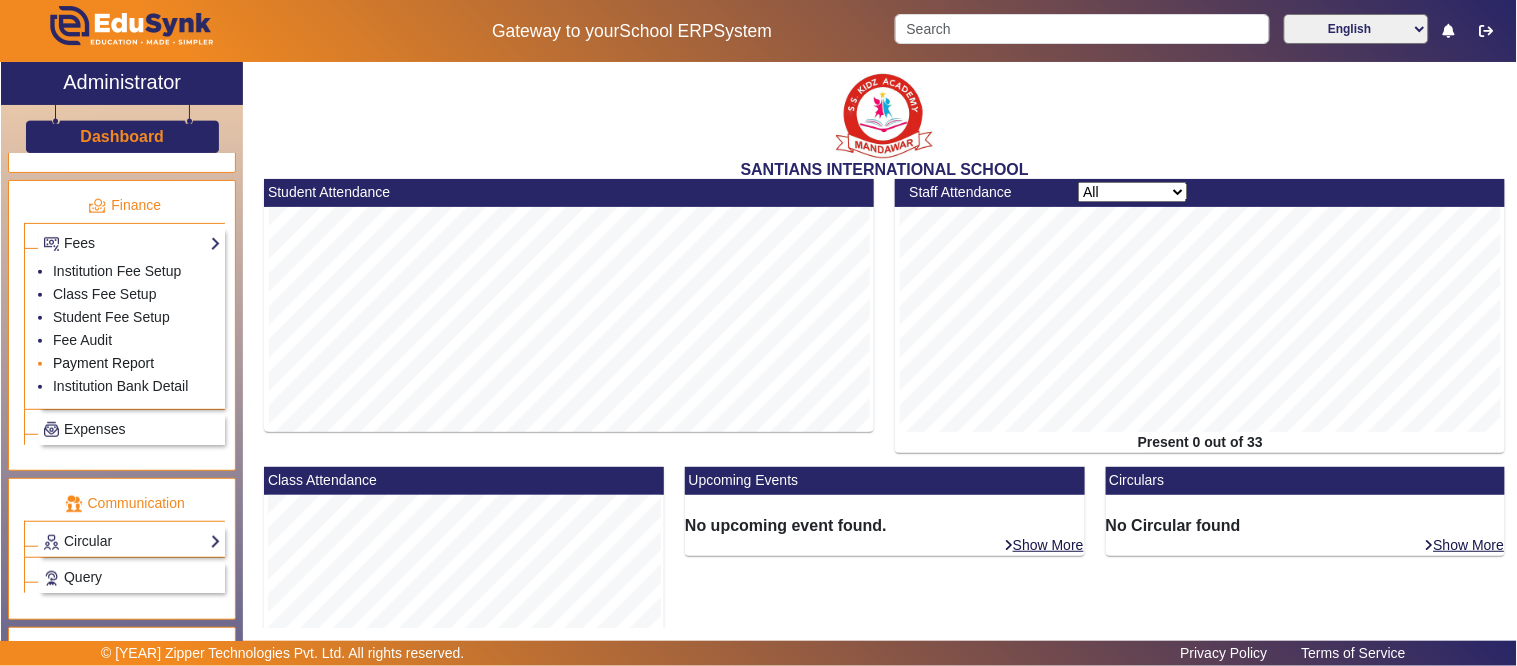 click on "Payment Report" 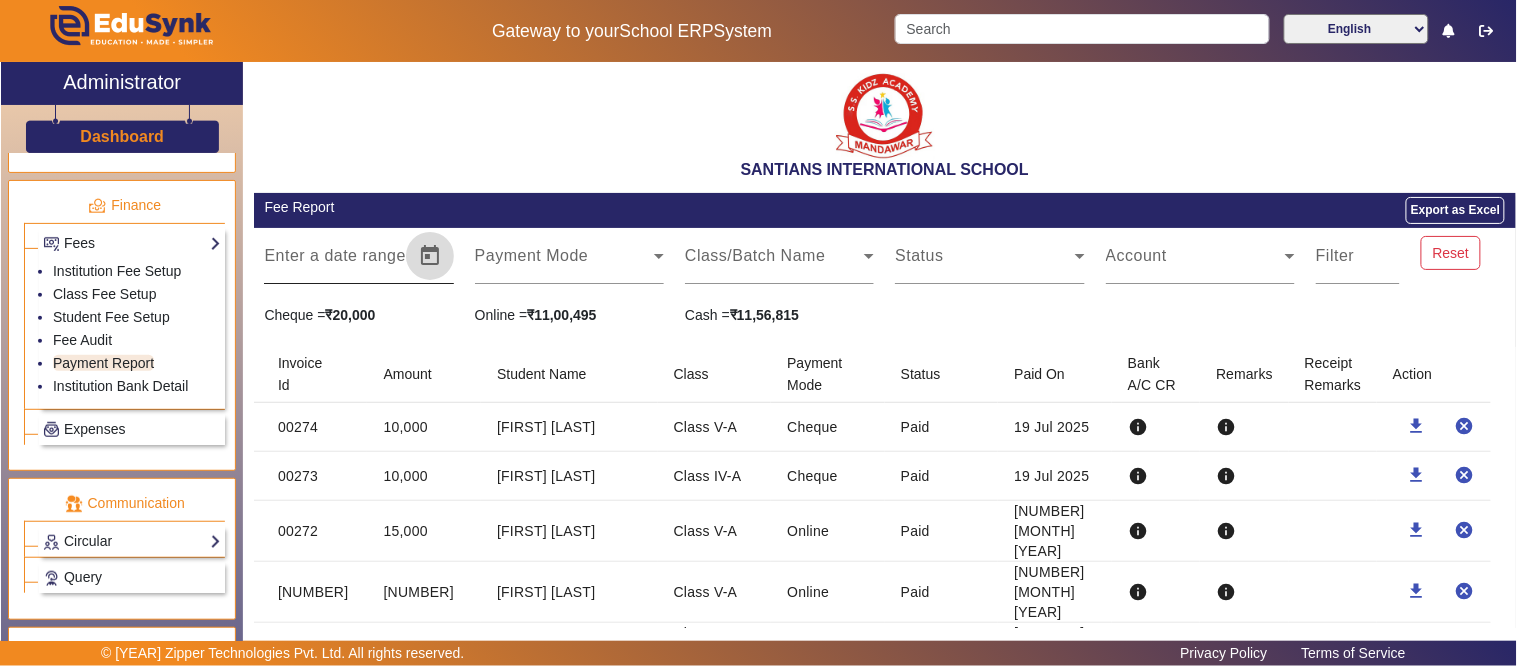 click 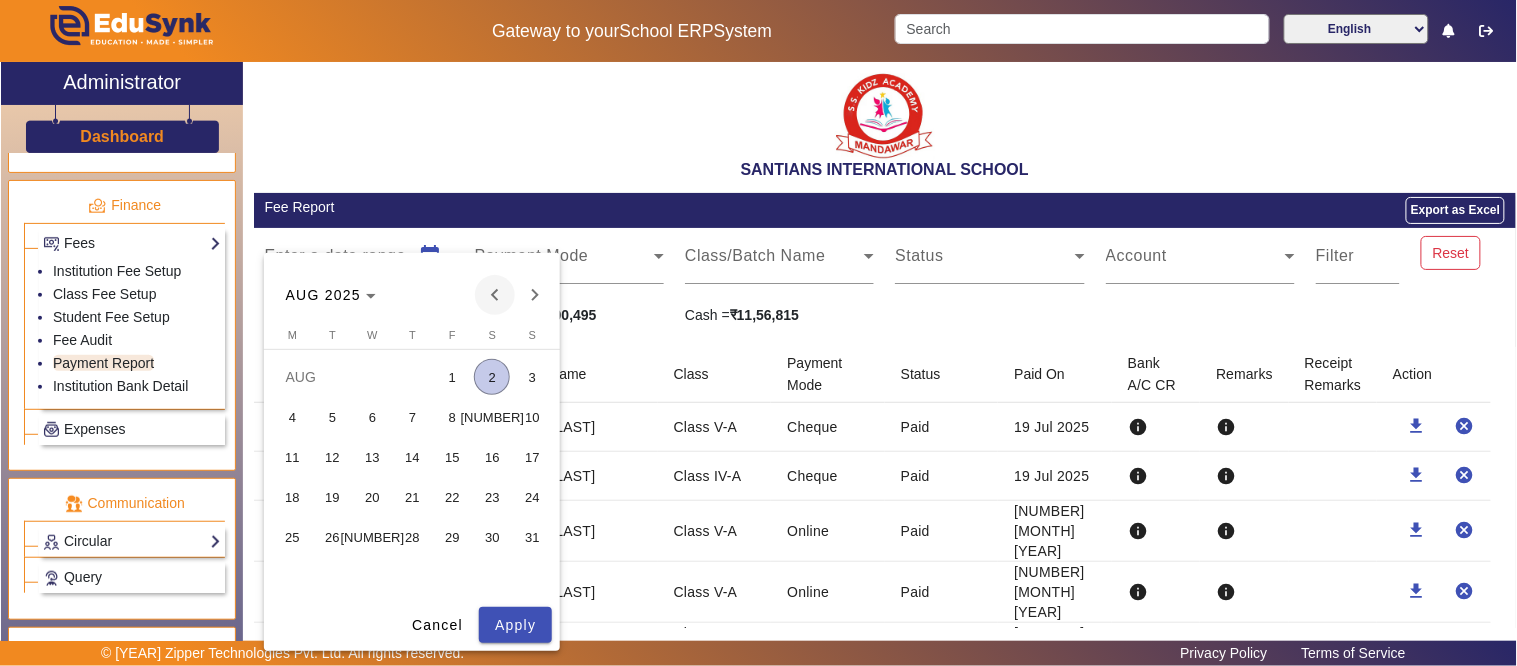 click at bounding box center [495, 295] 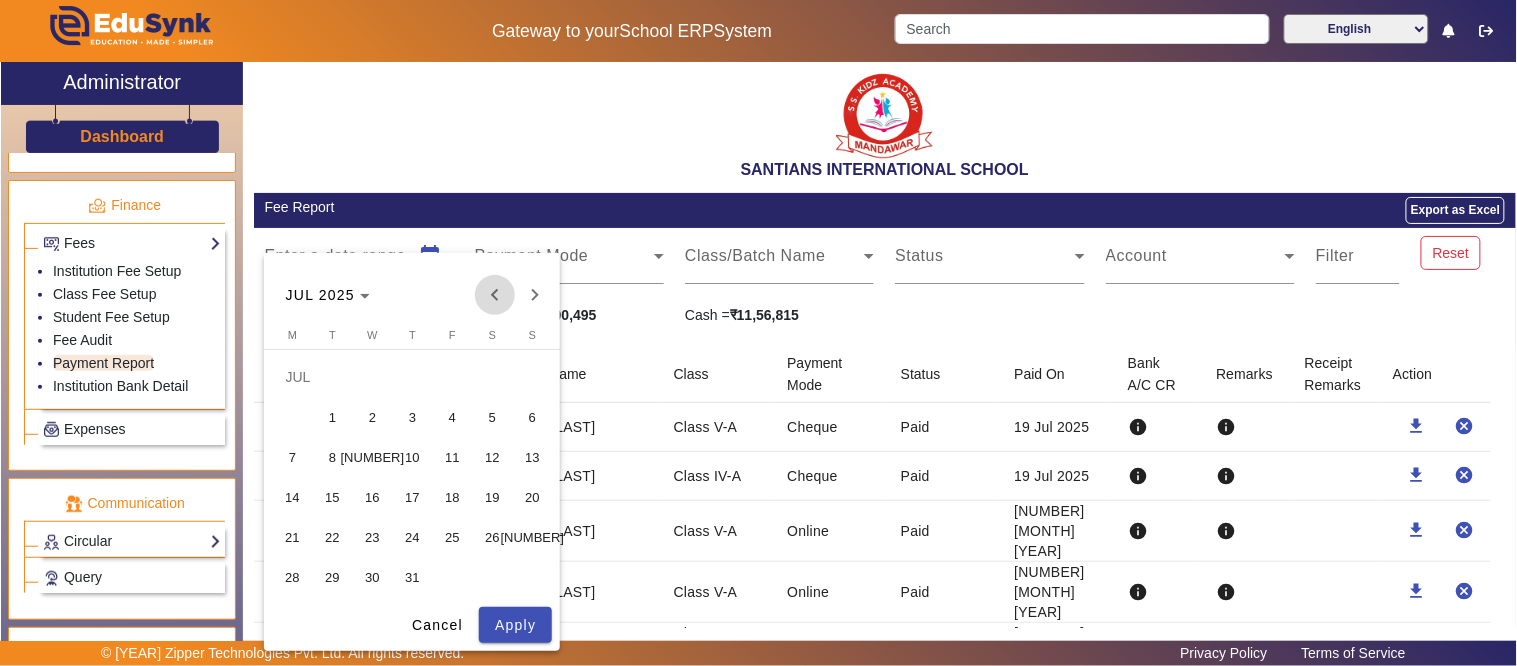 click at bounding box center (495, 295) 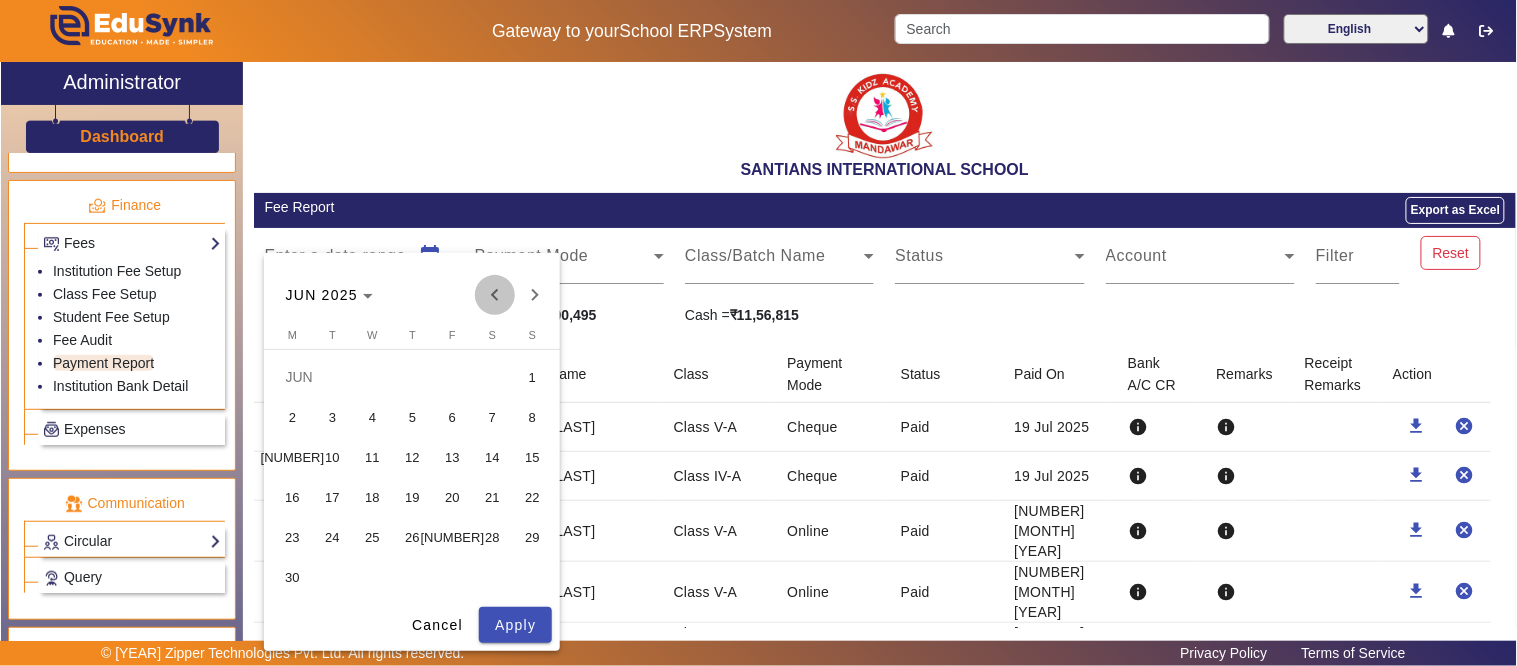click at bounding box center [495, 295] 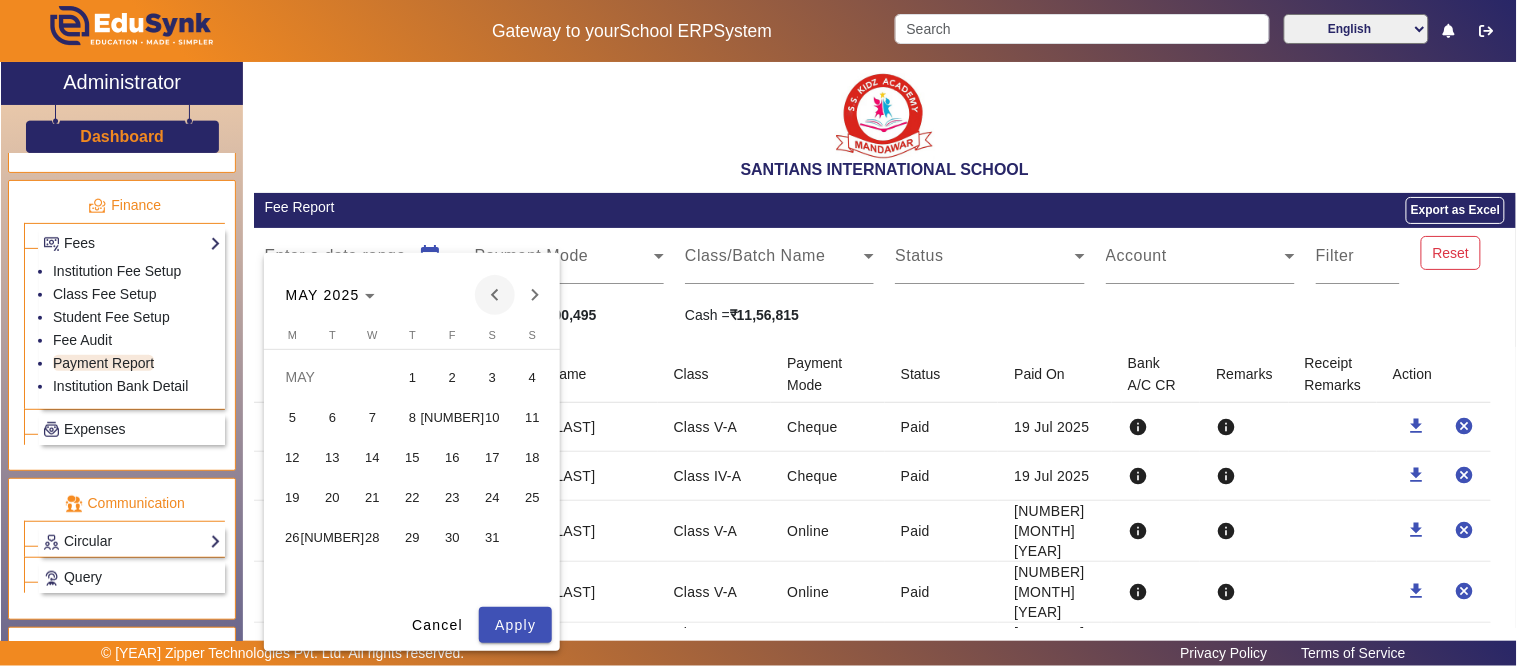 click at bounding box center [495, 295] 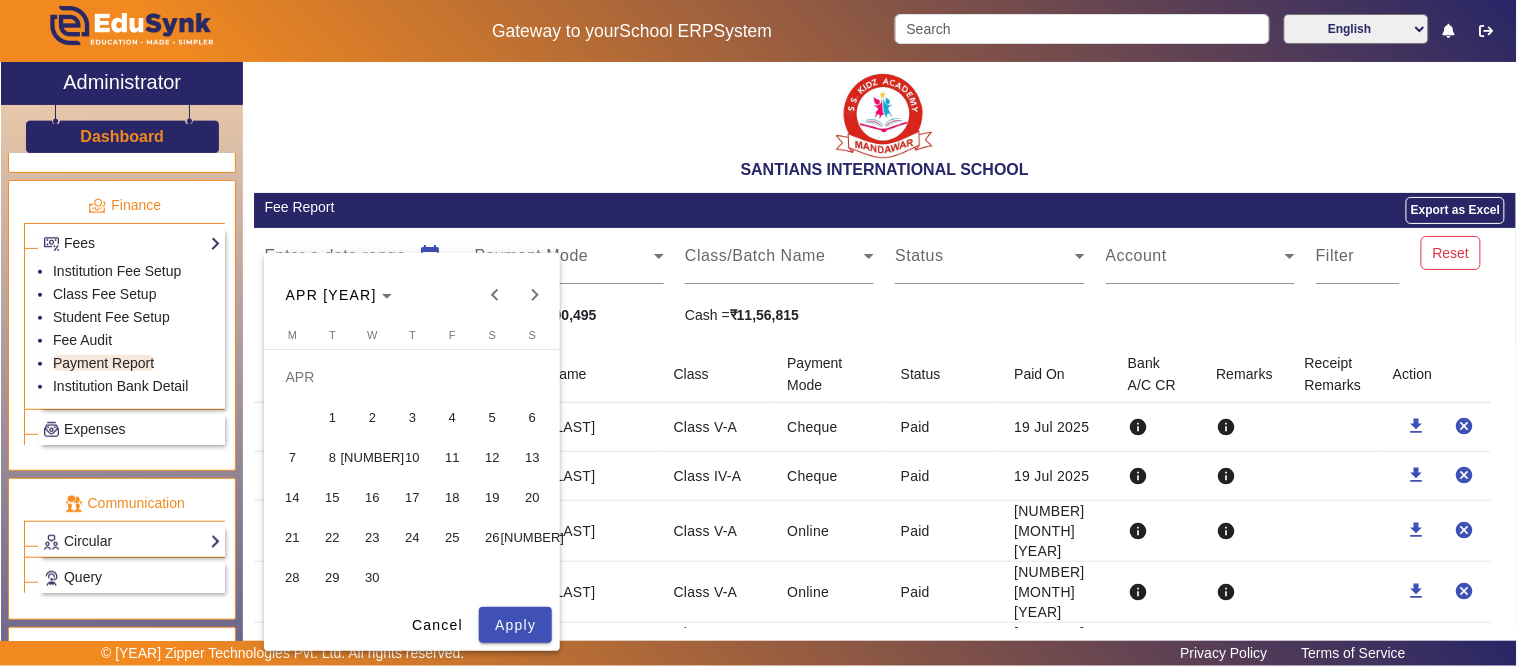 click on "1" at bounding box center (332, 417) 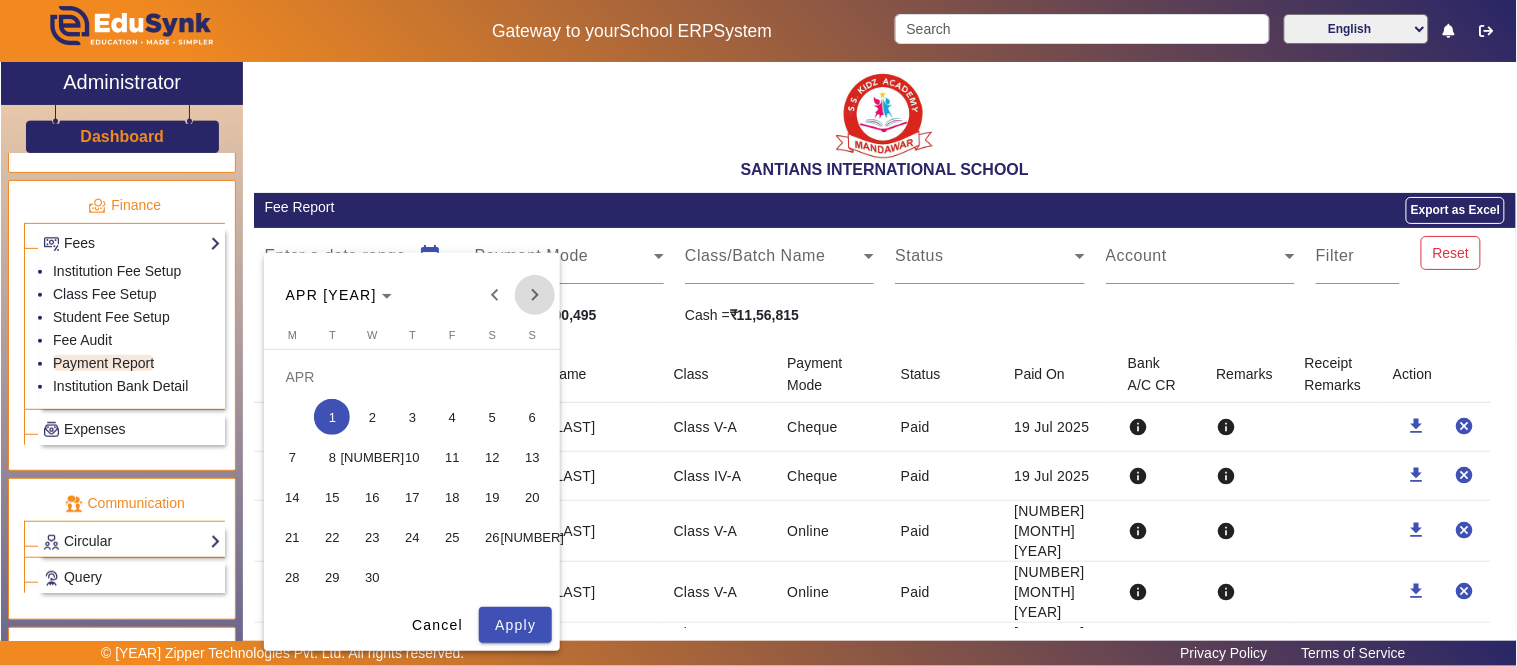 click at bounding box center [535, 295] 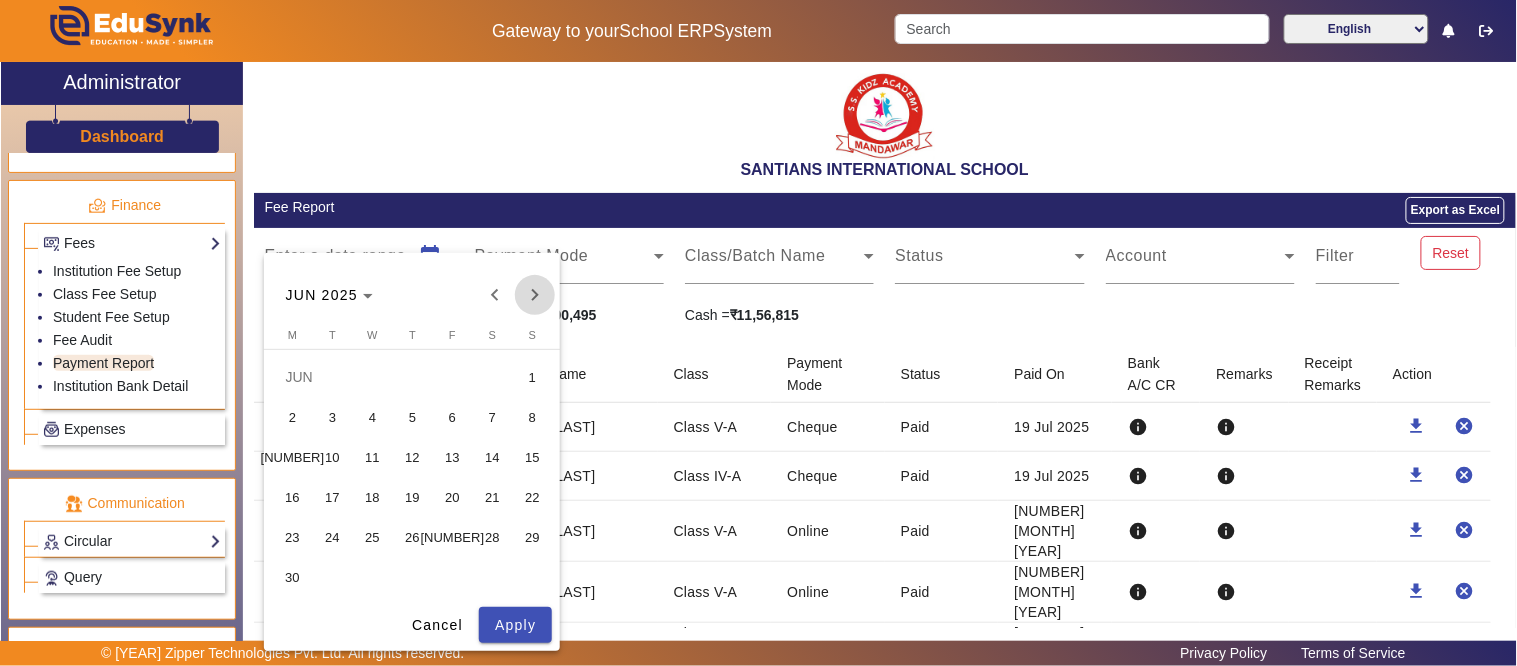click at bounding box center (535, 295) 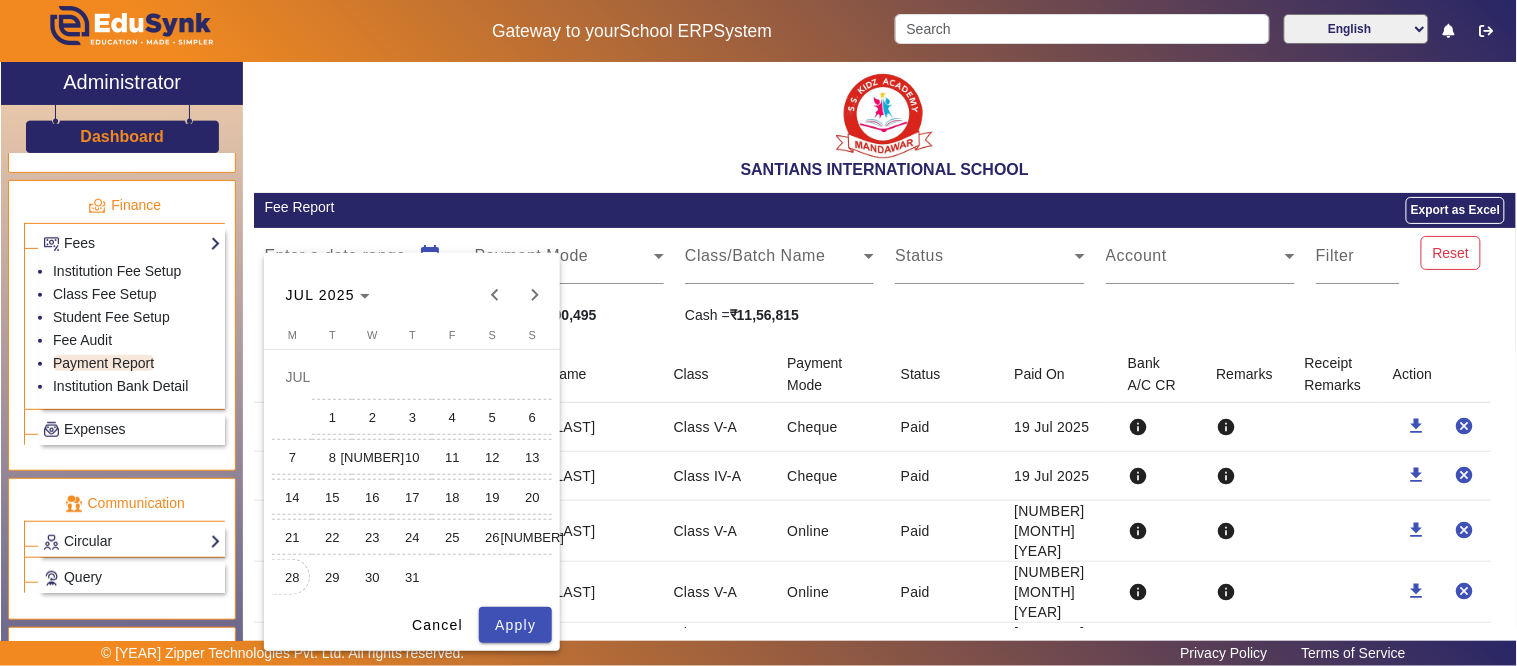 click on "28" at bounding box center [292, 577] 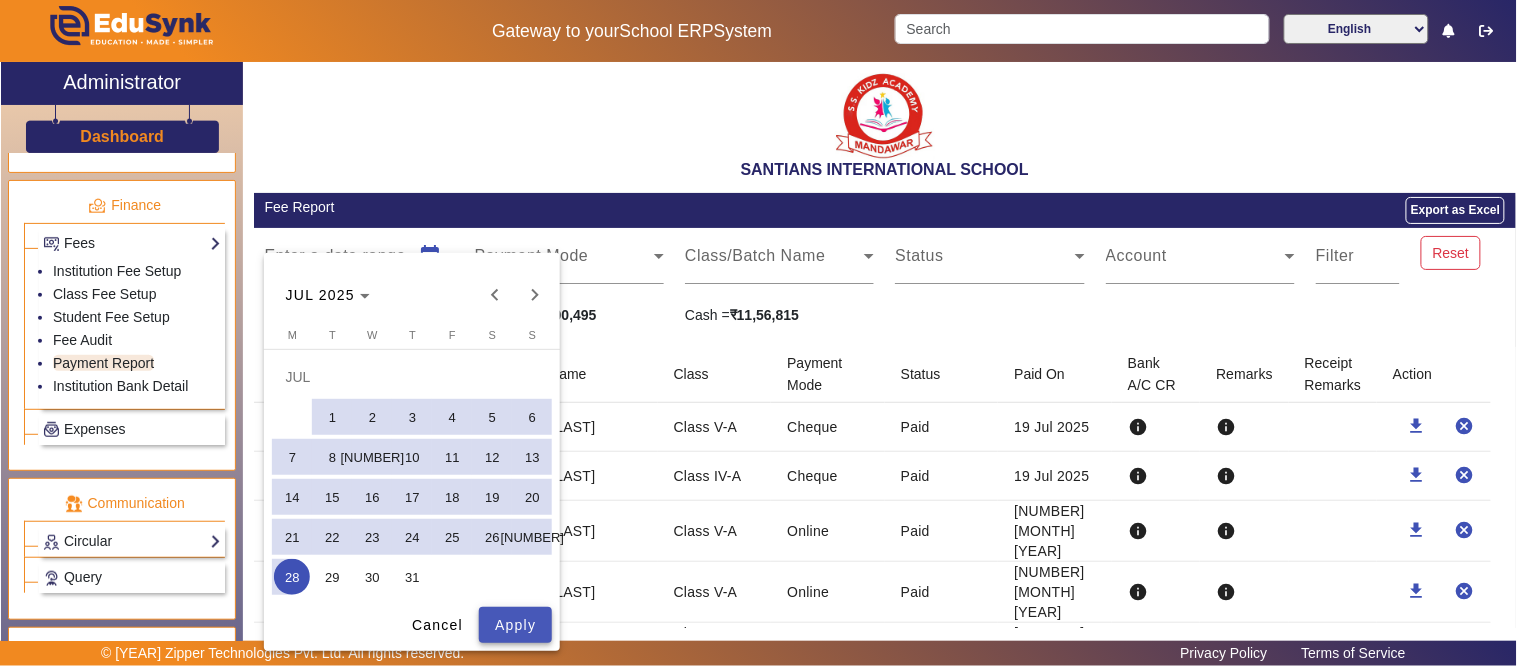 click on "Apply" at bounding box center (515, 625) 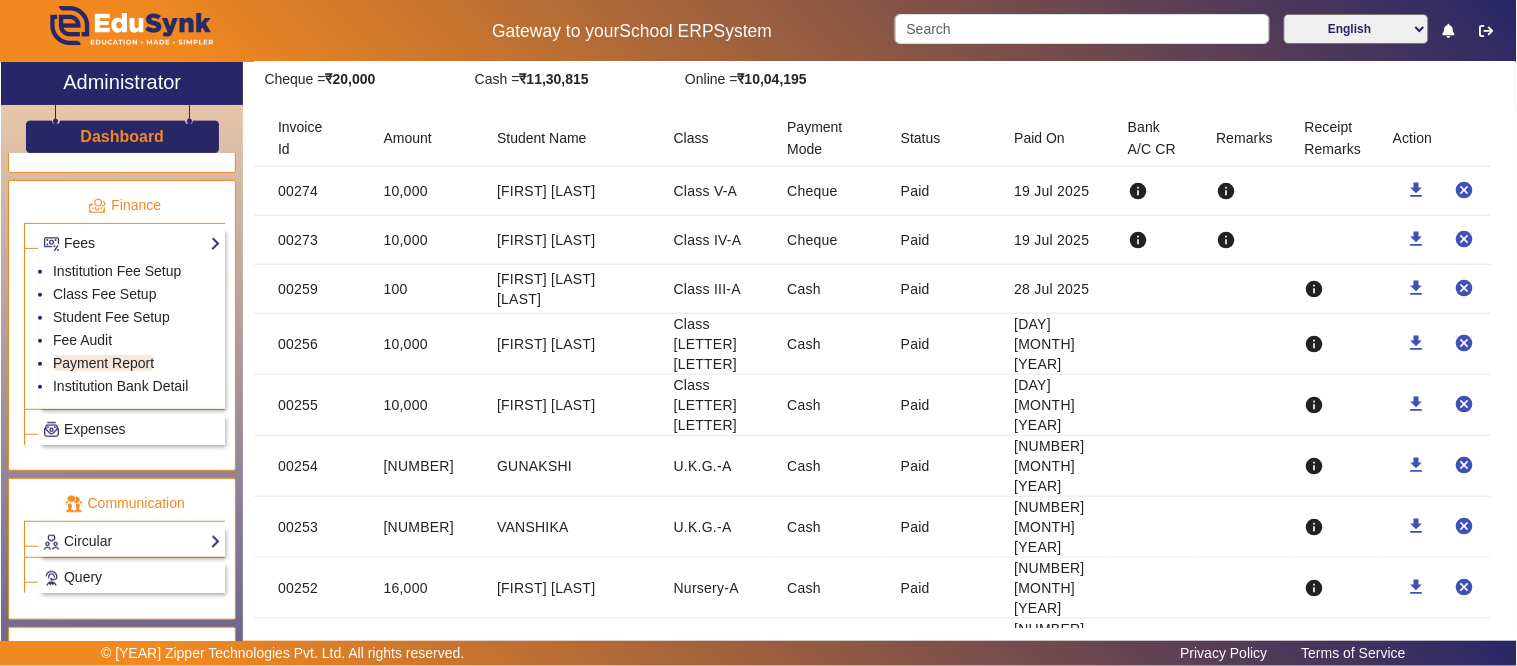 scroll, scrollTop: 0, scrollLeft: 0, axis: both 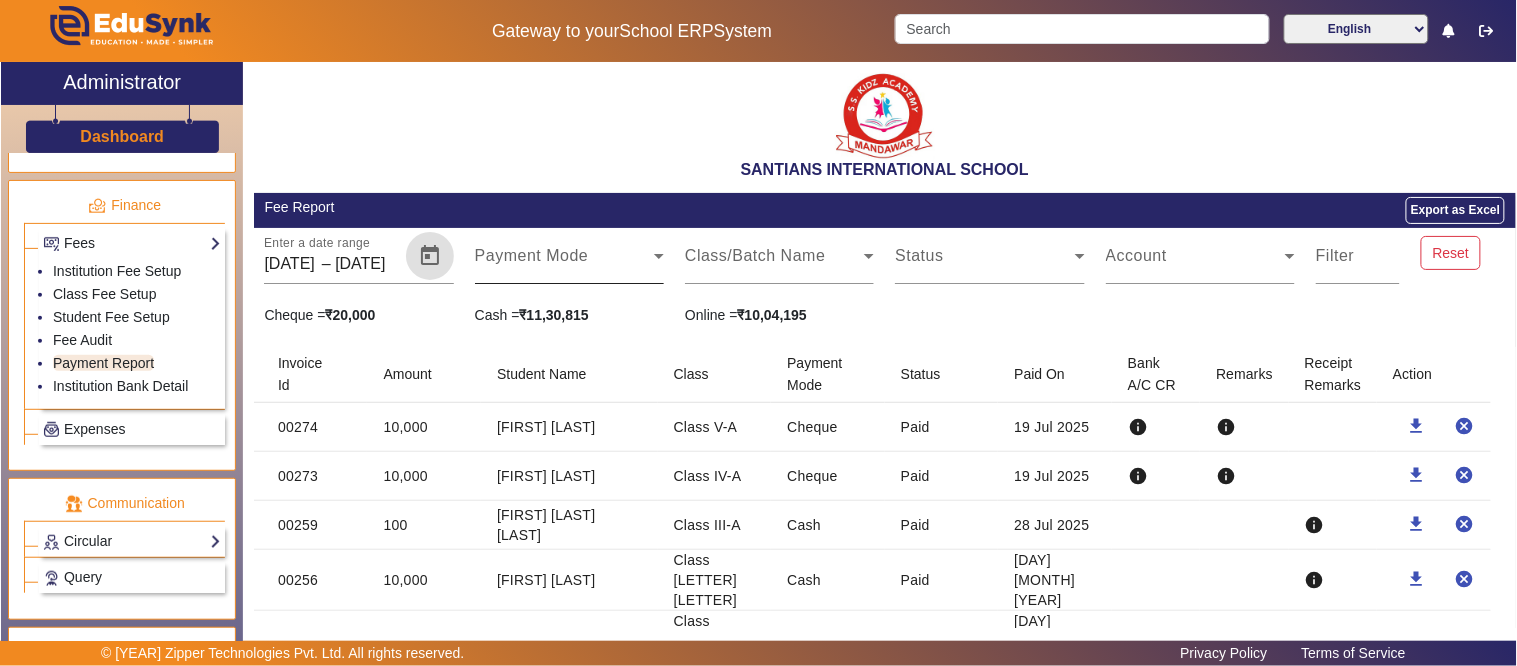 click at bounding box center [564, 264] 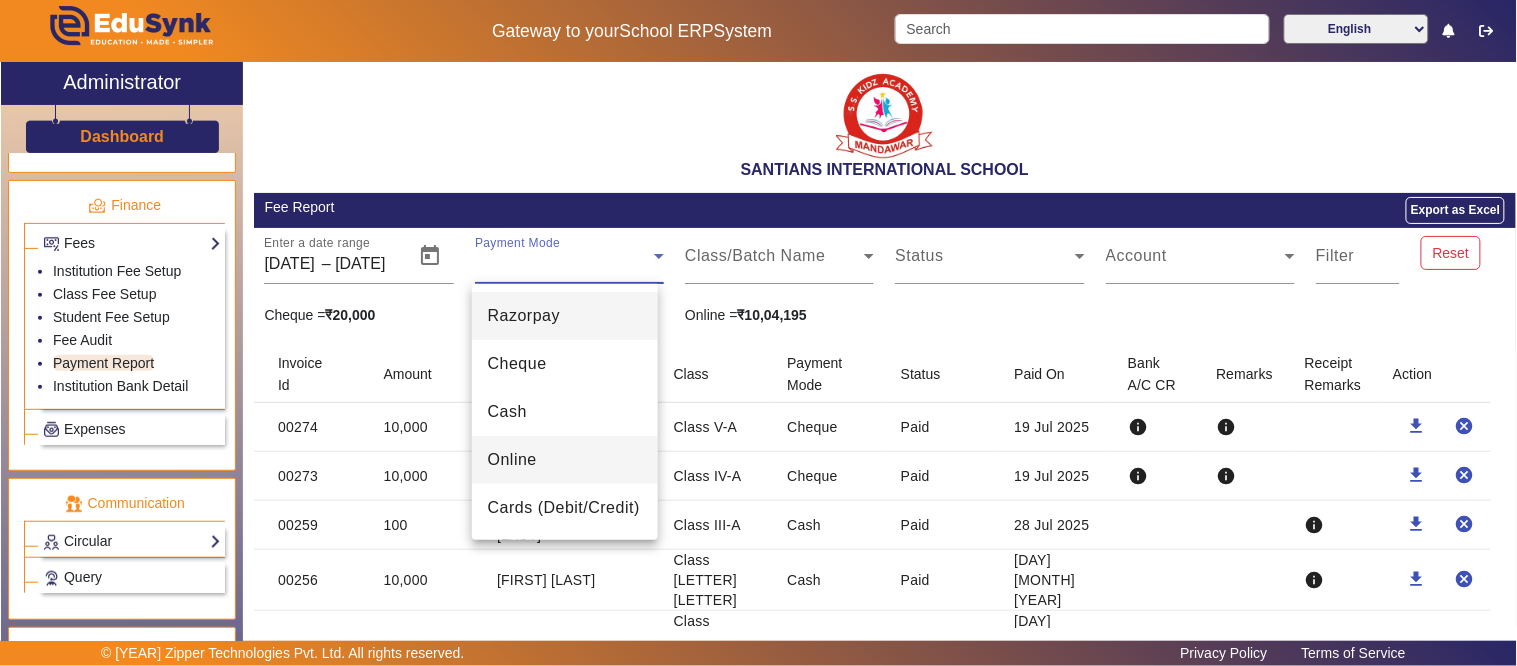 click on "Online" at bounding box center (512, 460) 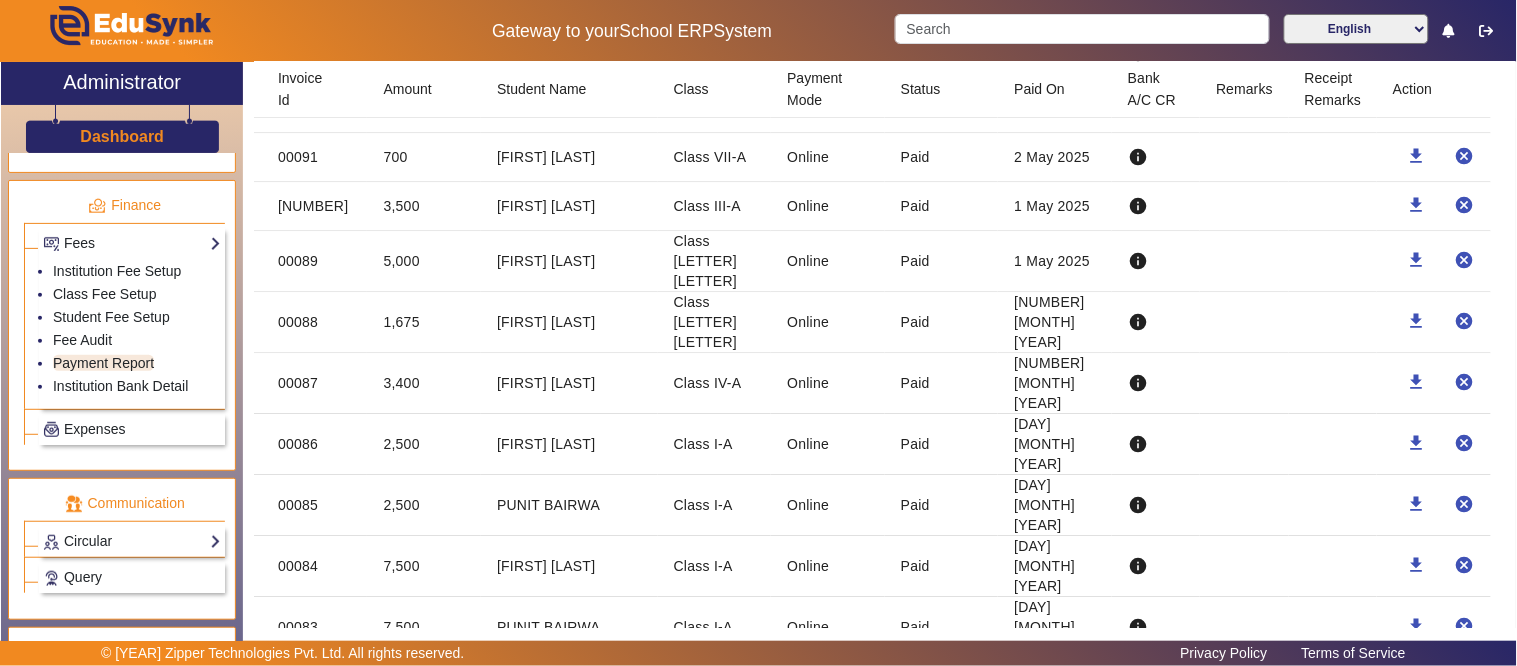 scroll, scrollTop: 5264, scrollLeft: 0, axis: vertical 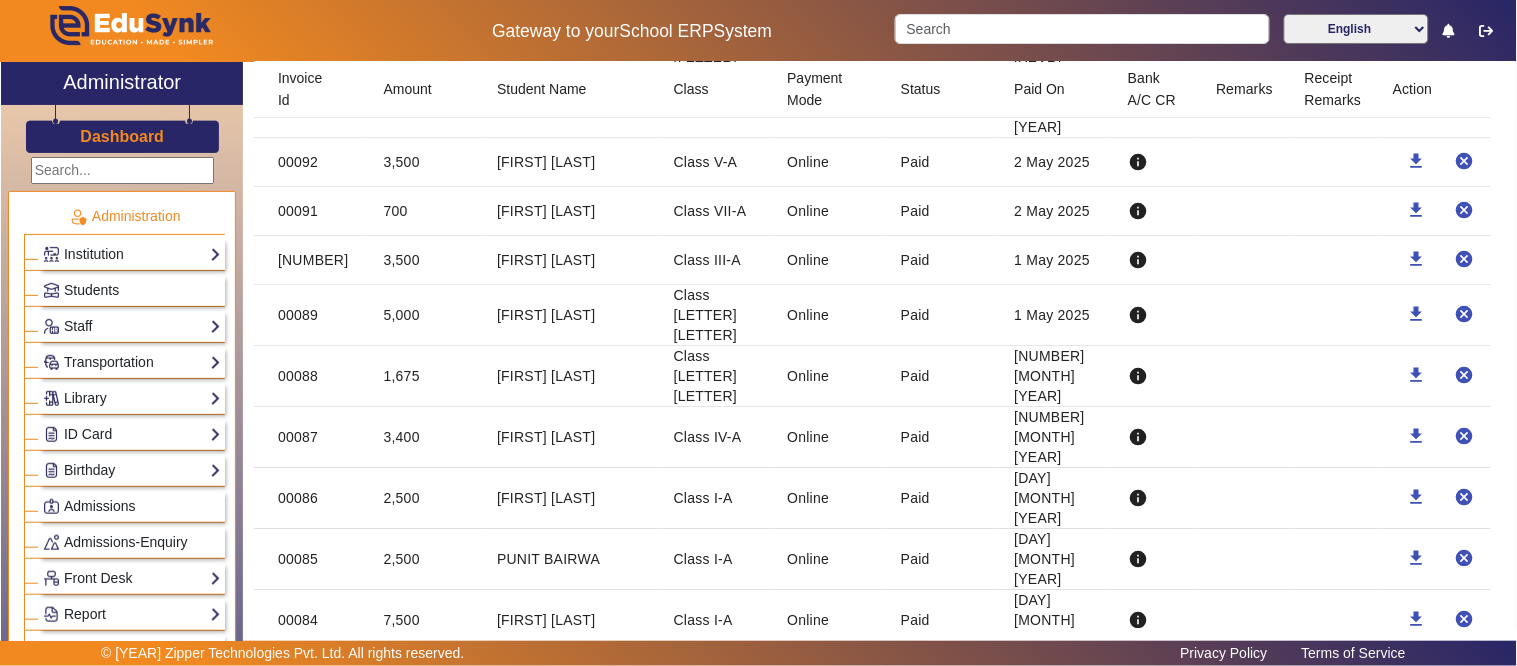drag, startPoint x: 1088, startPoint y: 465, endPoint x: 990, endPoint y: 466, distance: 98.005104 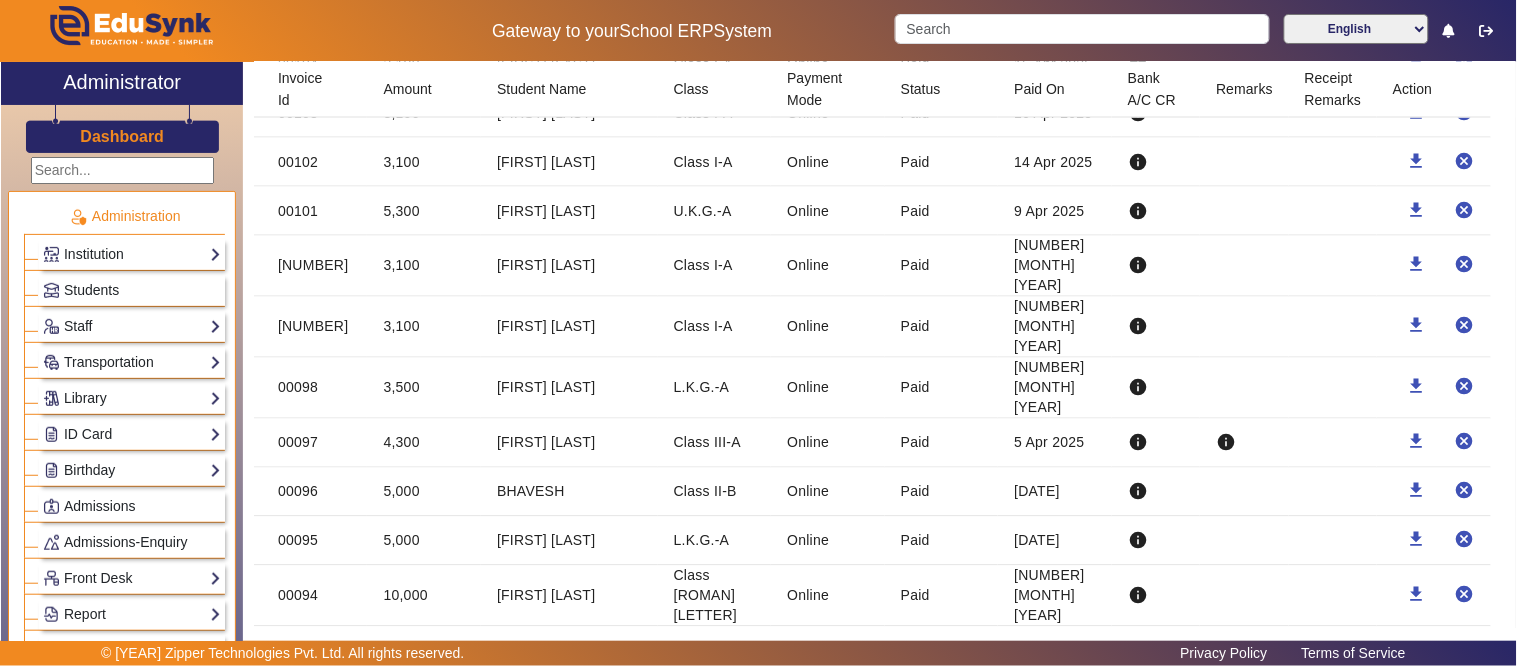 scroll, scrollTop: 4597, scrollLeft: 0, axis: vertical 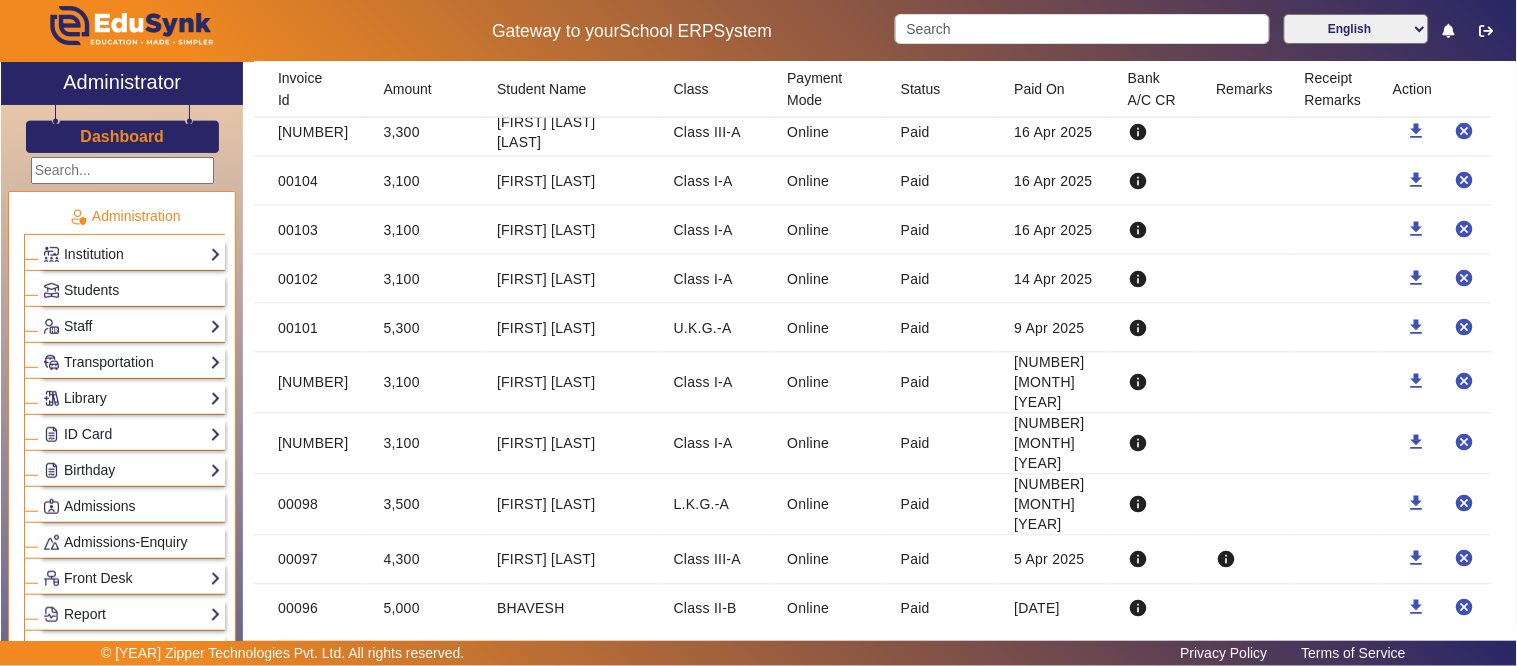 drag, startPoint x: 496, startPoint y: 398, endPoint x: 637, endPoint y: 447, distance: 149.27156 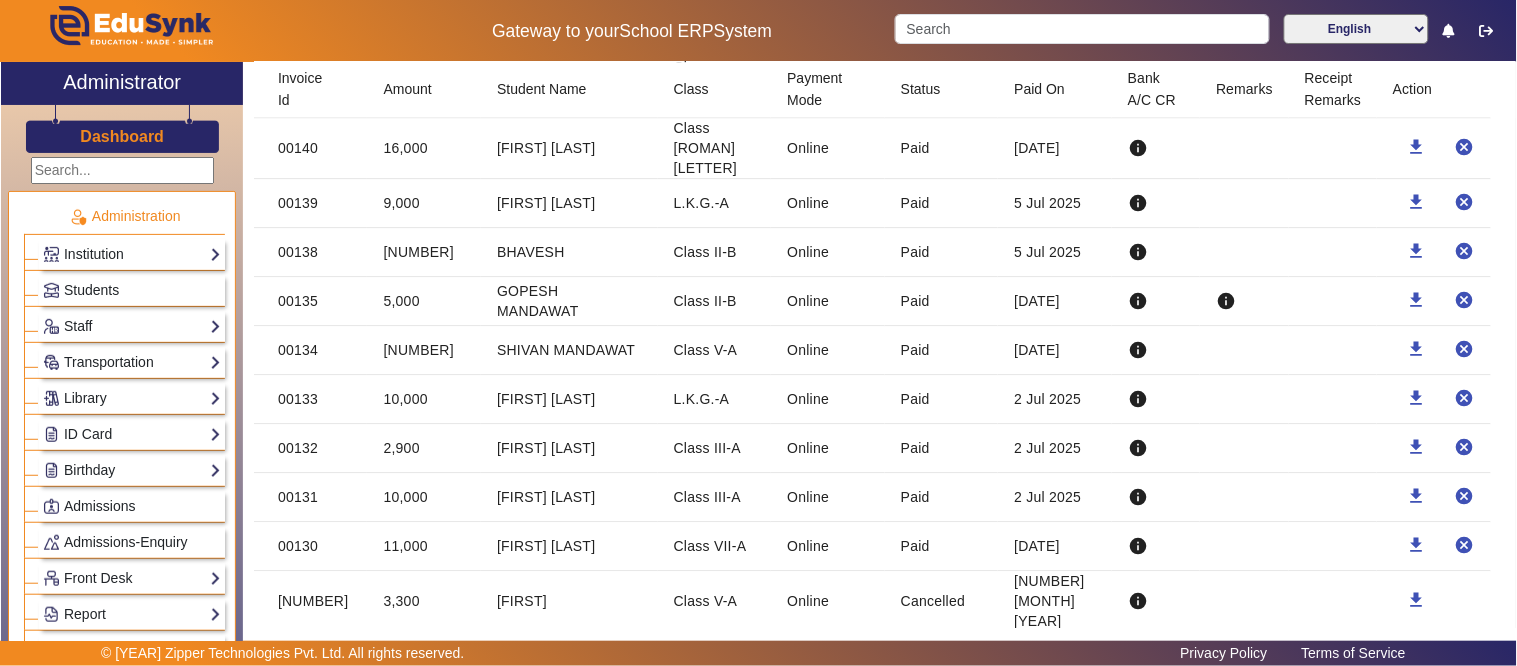 scroll, scrollTop: 3153, scrollLeft: 0, axis: vertical 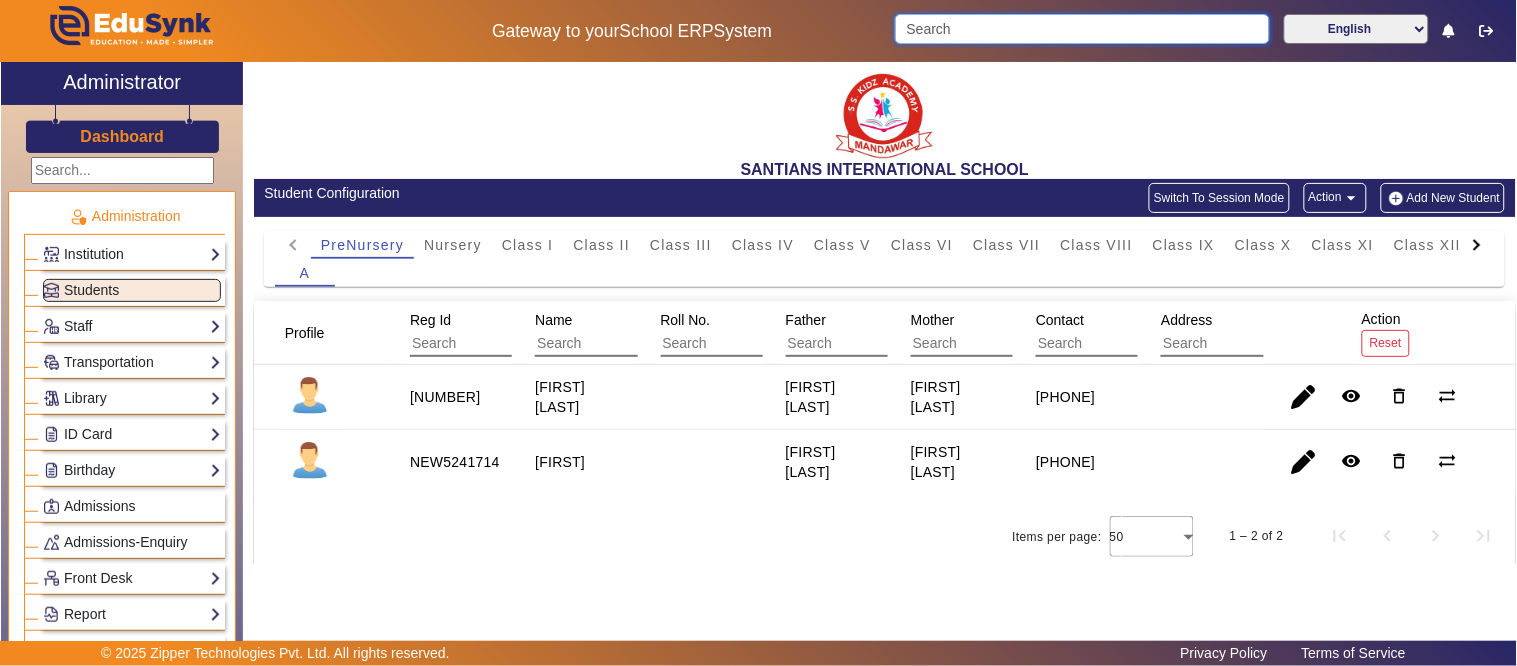click at bounding box center (1082, 29) 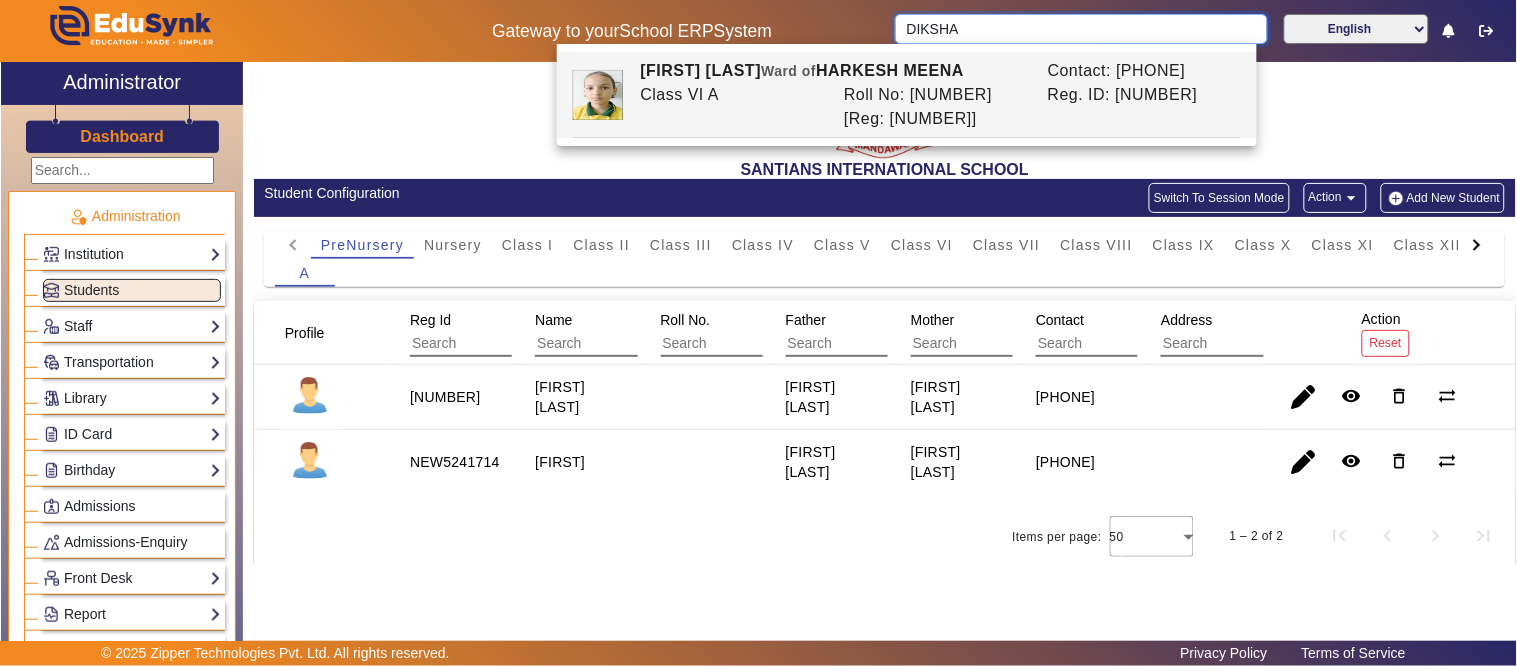 drag, startPoint x: 973, startPoint y: 23, endPoint x: 823, endPoint y: 30, distance: 150.16324 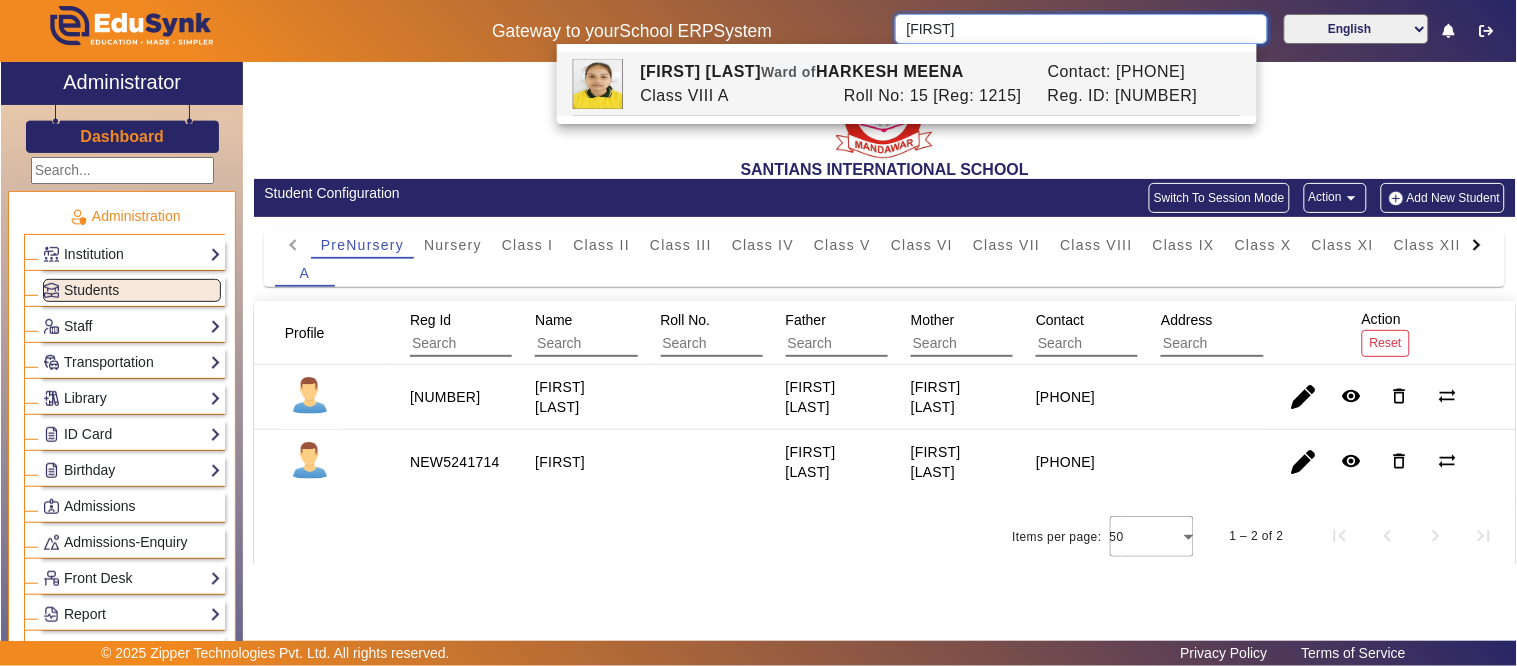 drag, startPoint x: 907, startPoint y: 28, endPoint x: 877, endPoint y: 25, distance: 30.149628 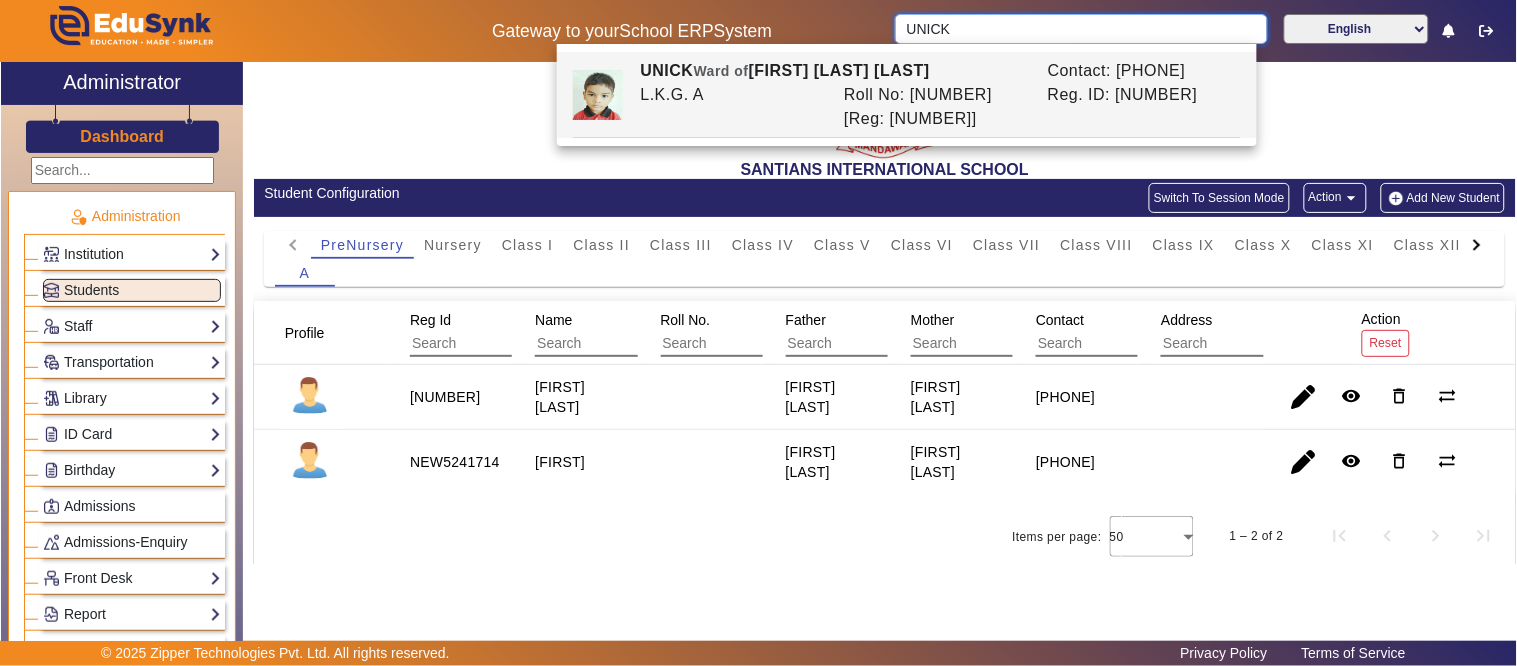 drag, startPoint x: 977, startPoint y: 20, endPoint x: 816, endPoint y: 5, distance: 161.69725 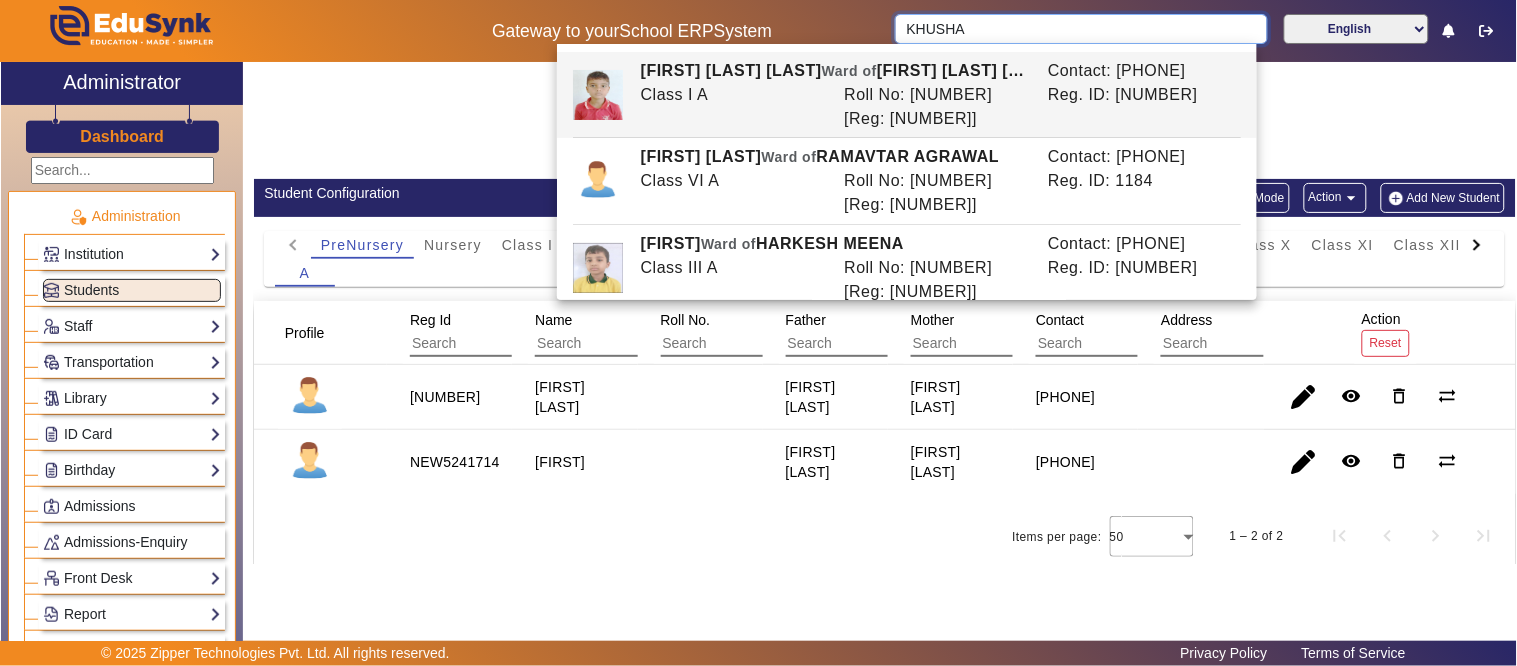 drag, startPoint x: 970, startPoint y: 24, endPoint x: 823, endPoint y: 36, distance: 147.48898 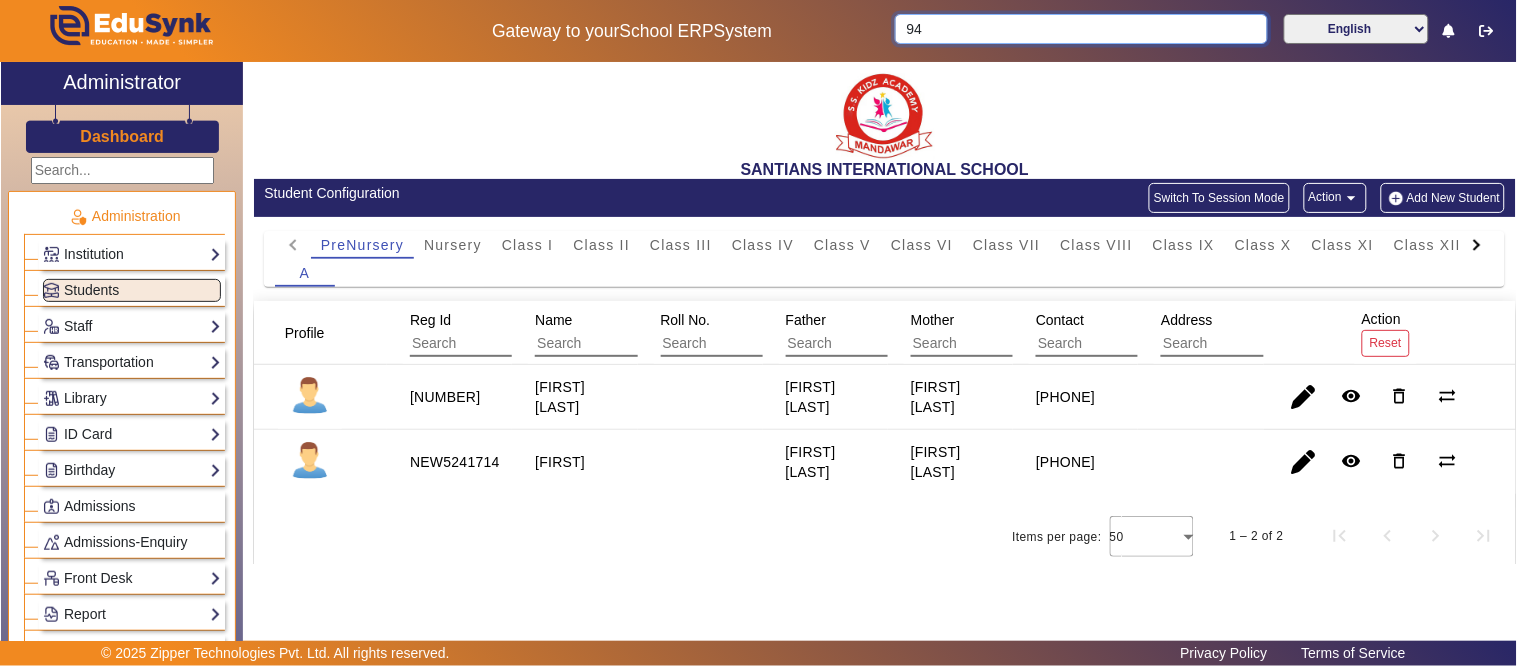 type on "[NUMBER]" 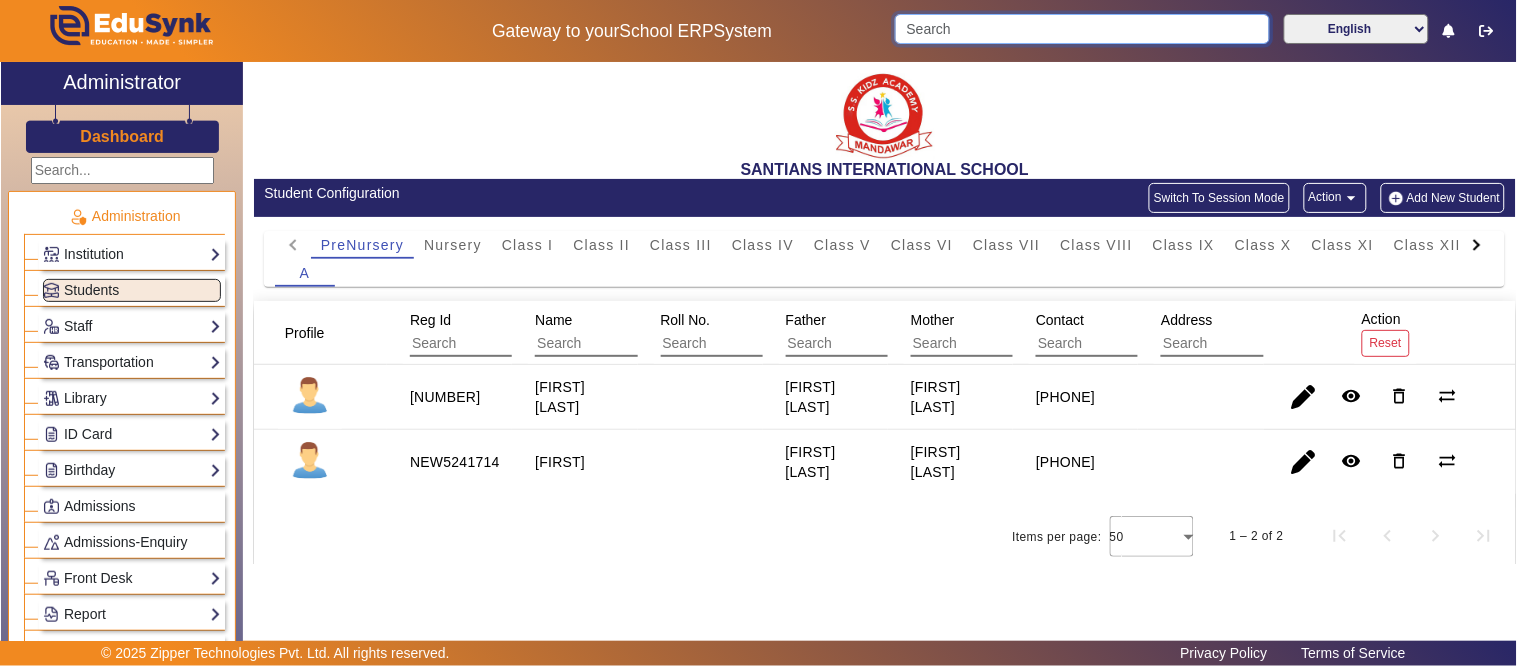 type 